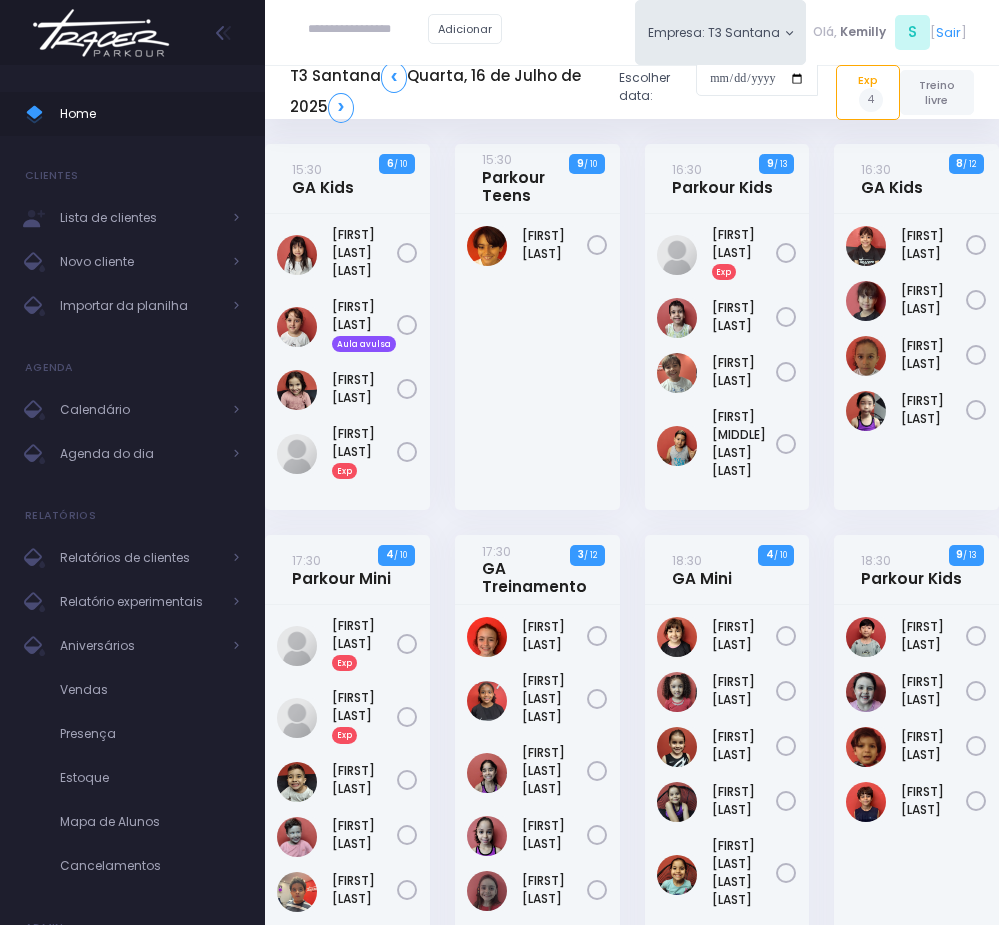 scroll, scrollTop: 0, scrollLeft: 0, axis: both 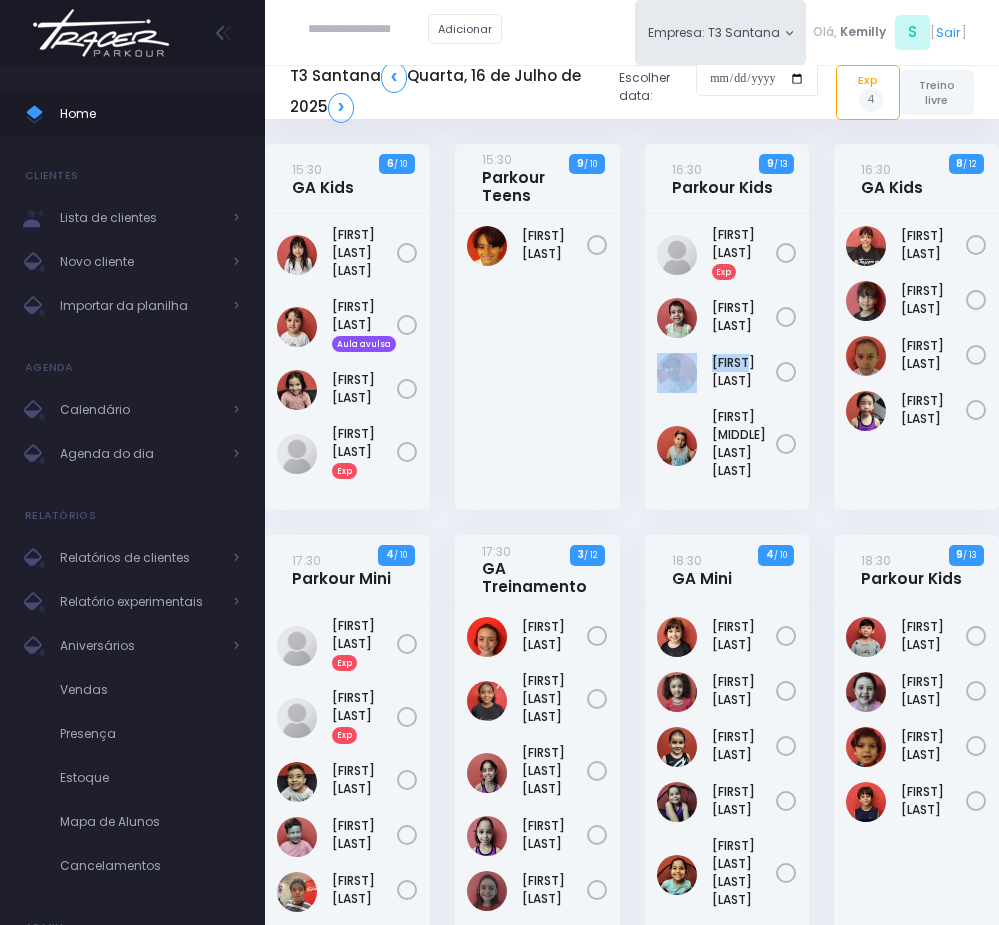 click on "16:30 Parkour Kids
9  / 13
Exp" at bounding box center (727, 339) 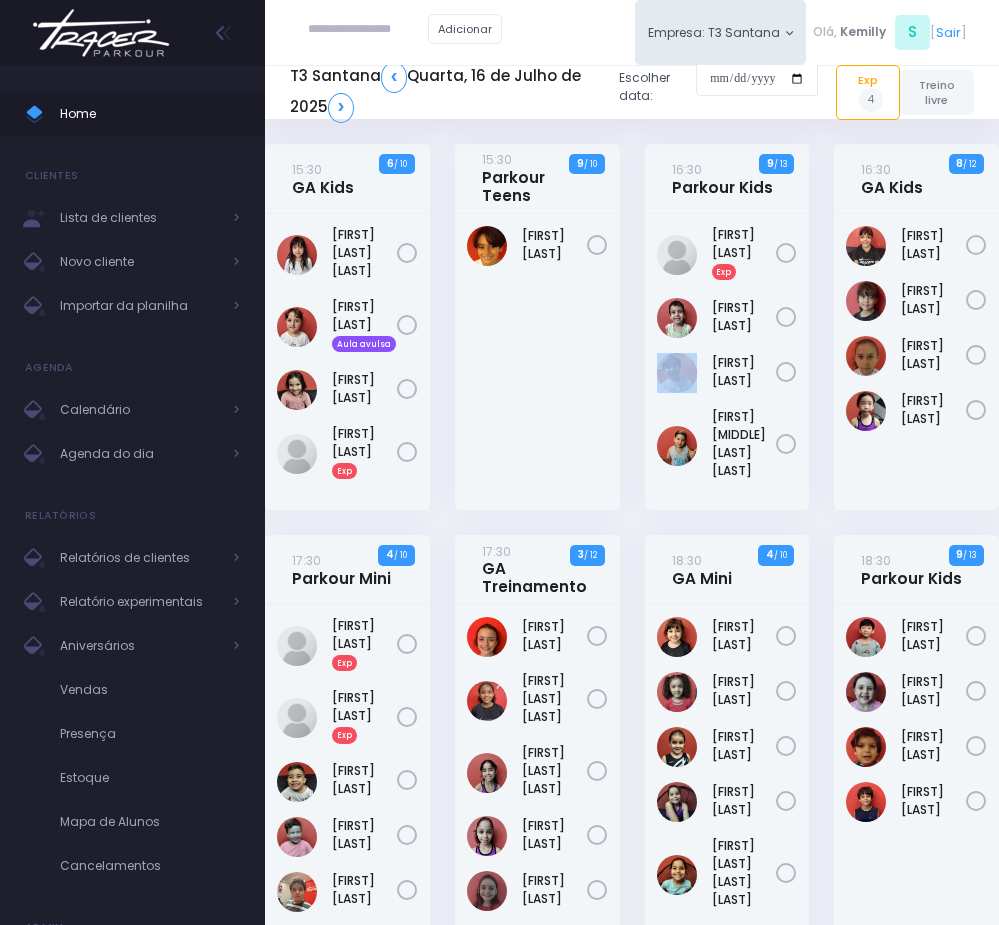 click on "16:30 Parkour Kids
9  / 13
Exp" at bounding box center [727, 339] 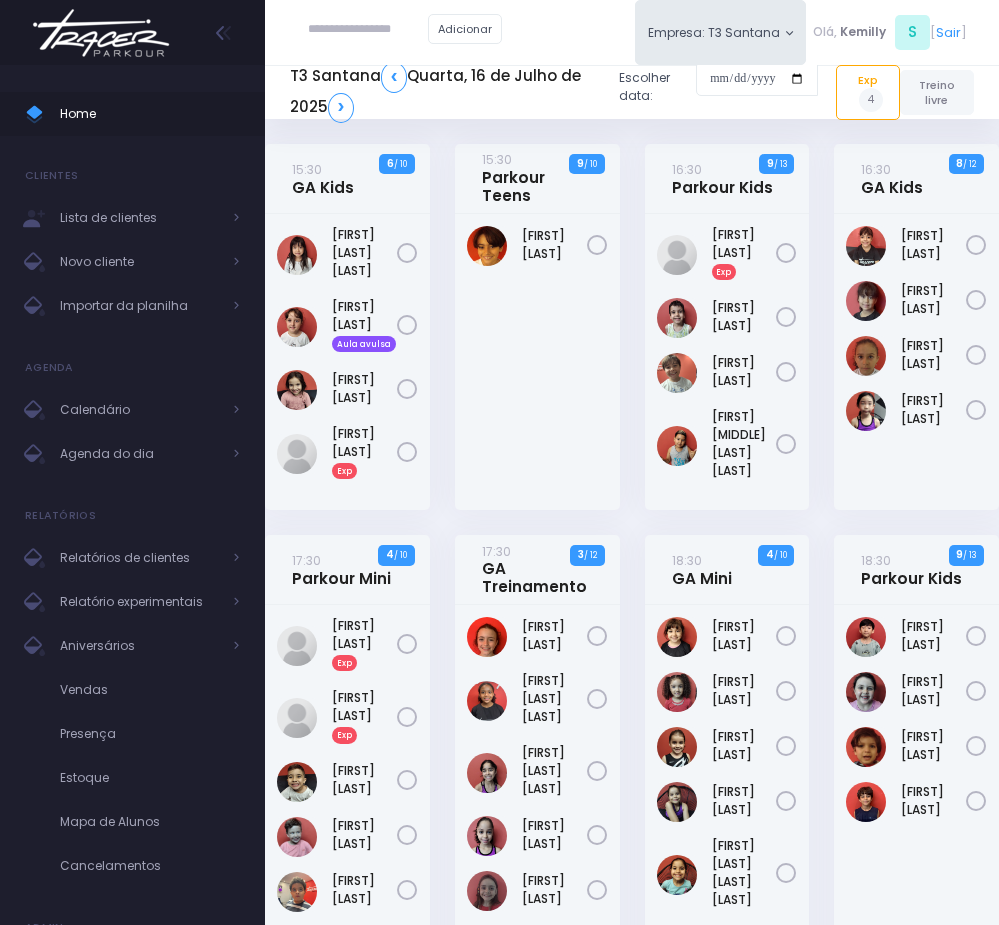 click on "Arthur Dias" at bounding box center (537, 362) 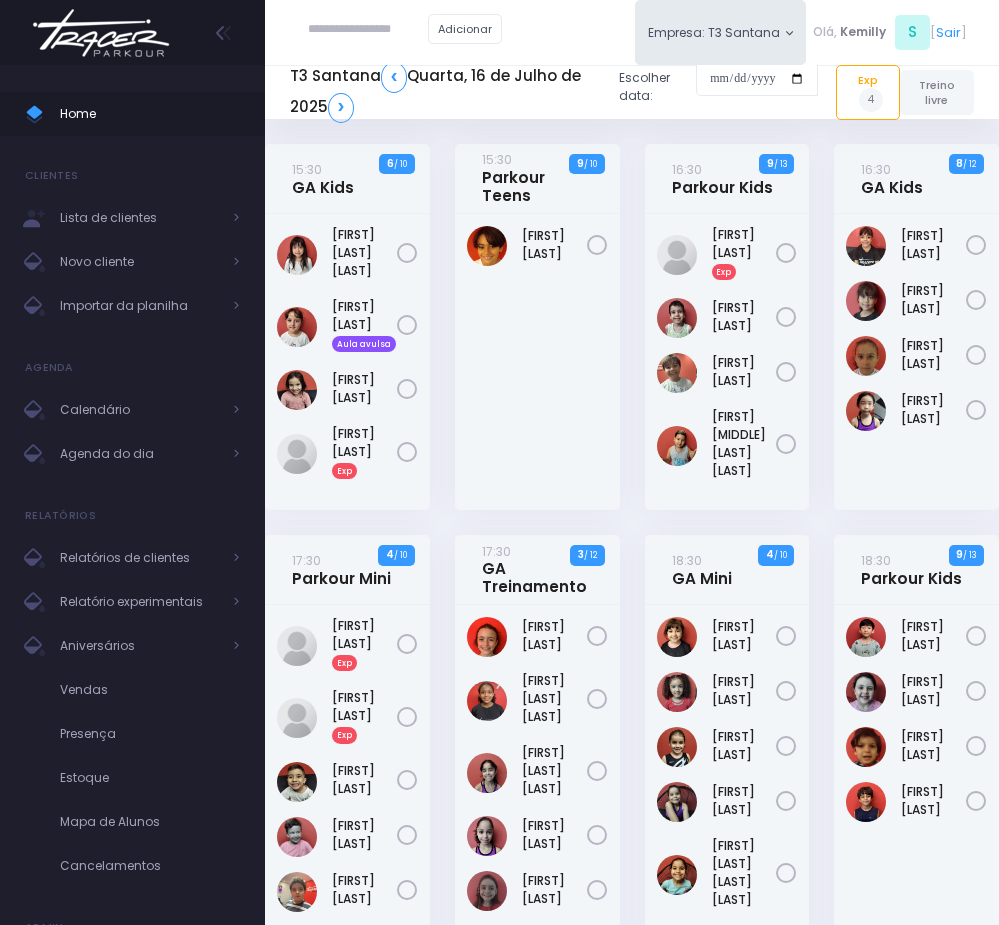 click on "Arthur Dias" at bounding box center (537, 362) 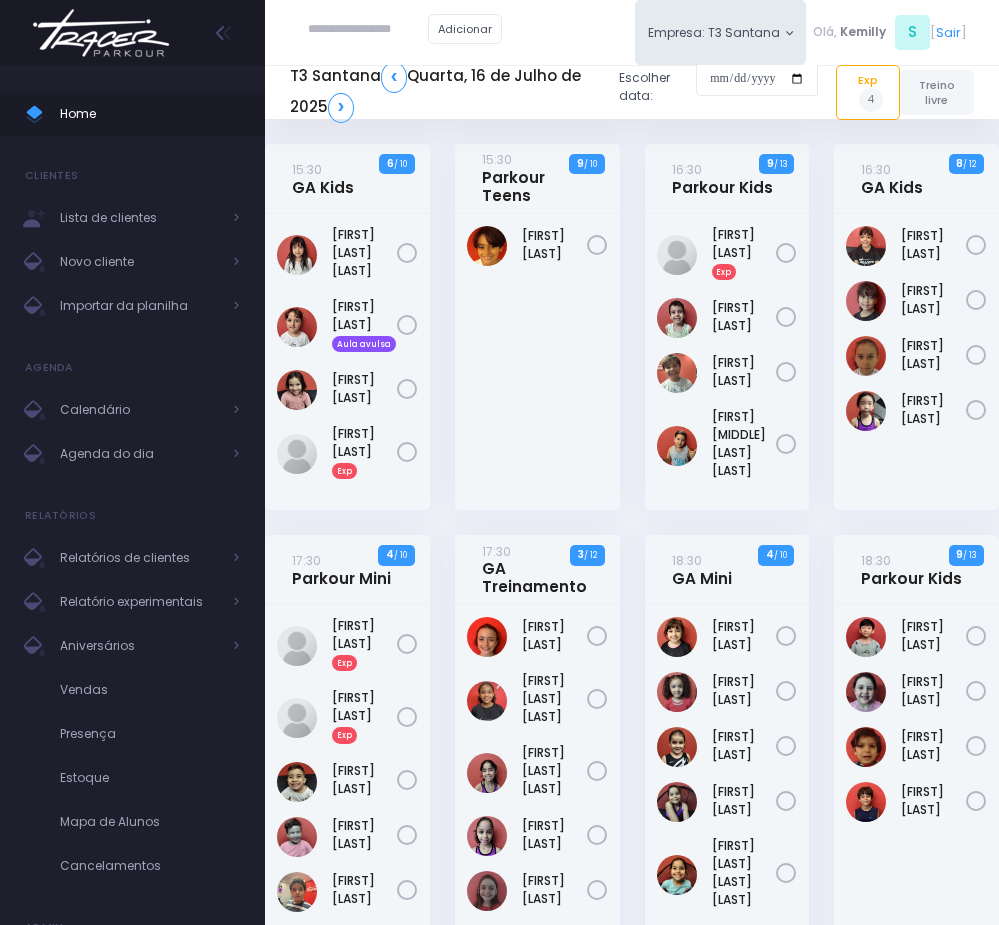 click at bounding box center (368, 30) 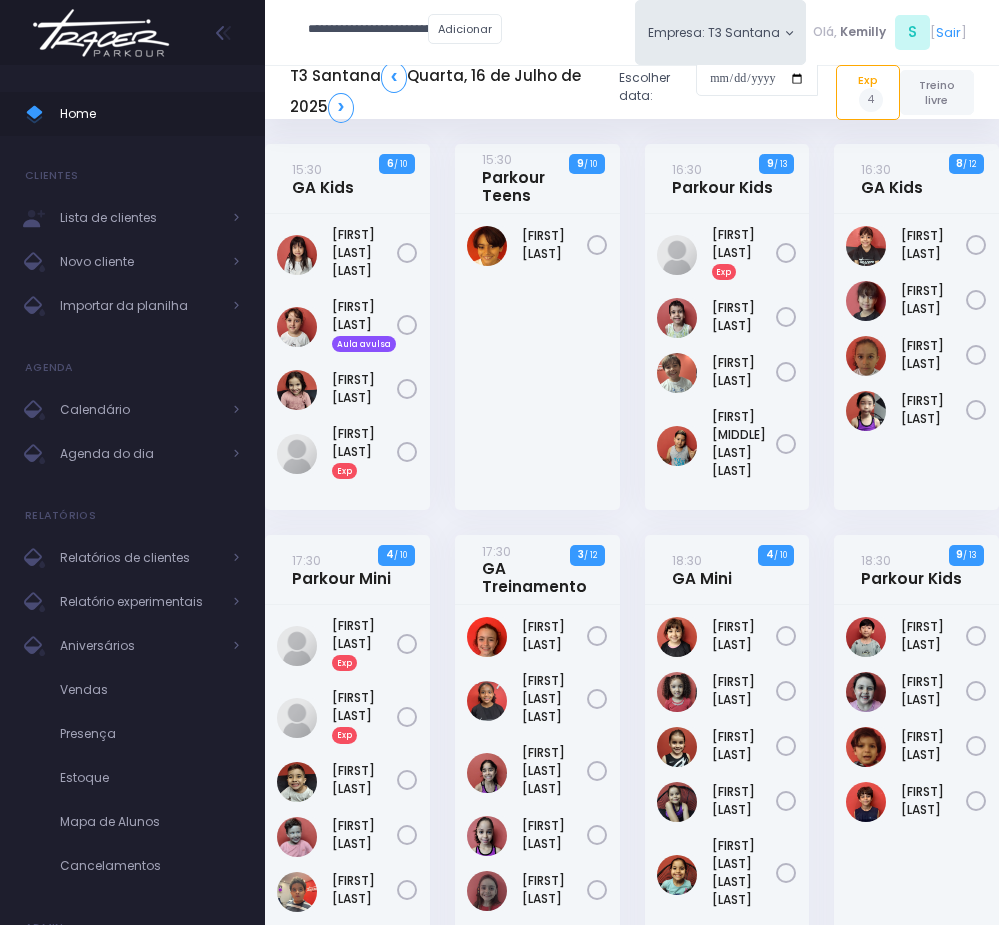 scroll, scrollTop: 0, scrollLeft: 2529, axis: horizontal 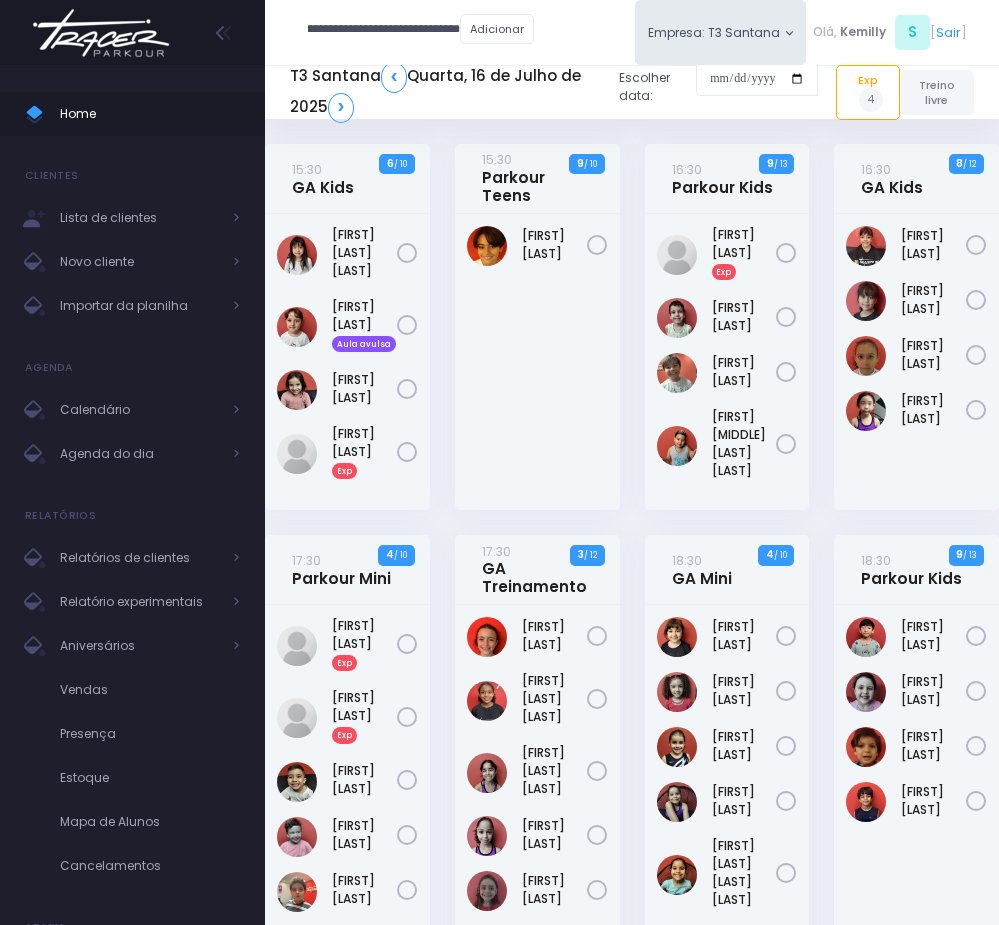 click on "**********" at bounding box center [384, 30] 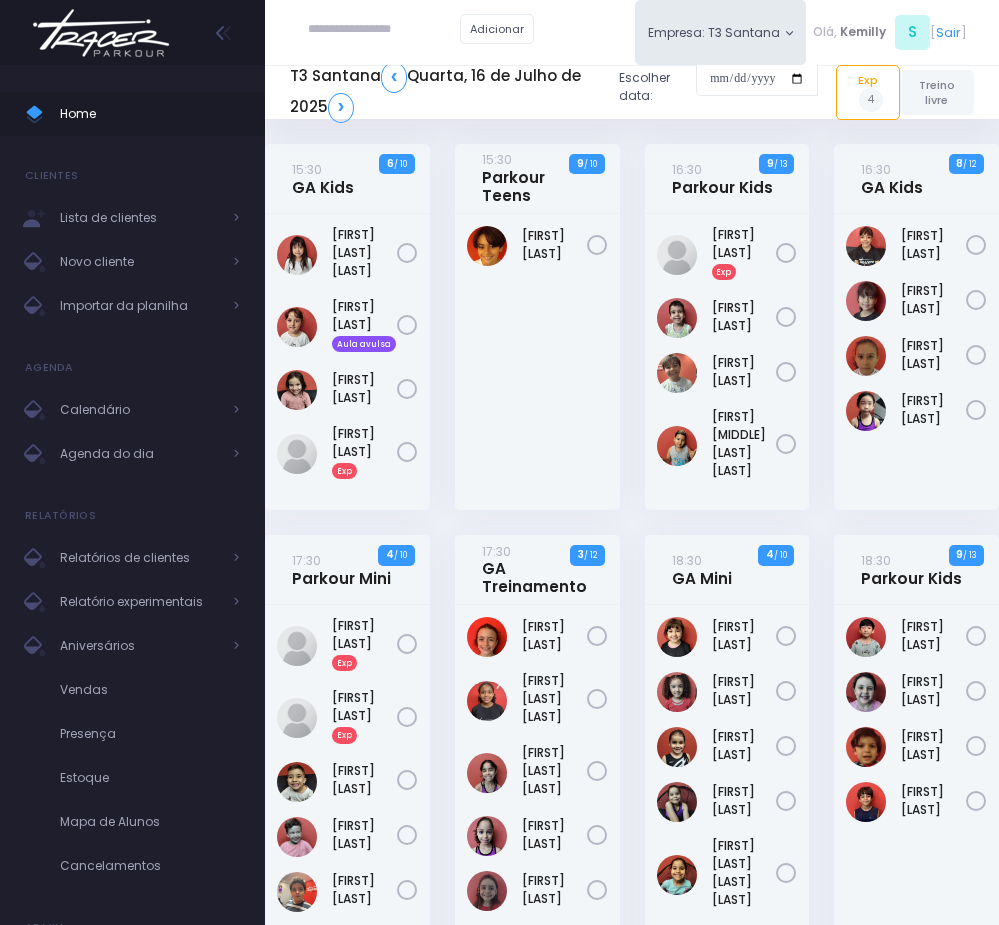 scroll, scrollTop: 0, scrollLeft: 0, axis: both 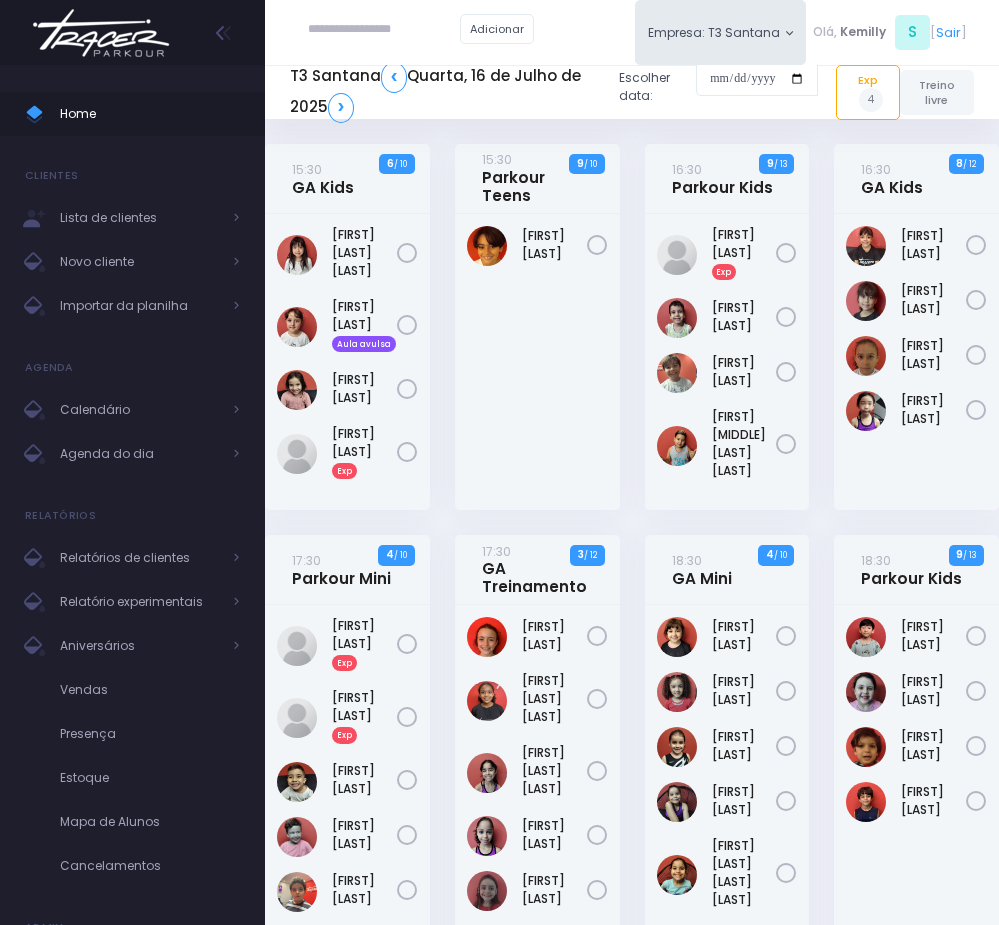 click at bounding box center (384, 30) 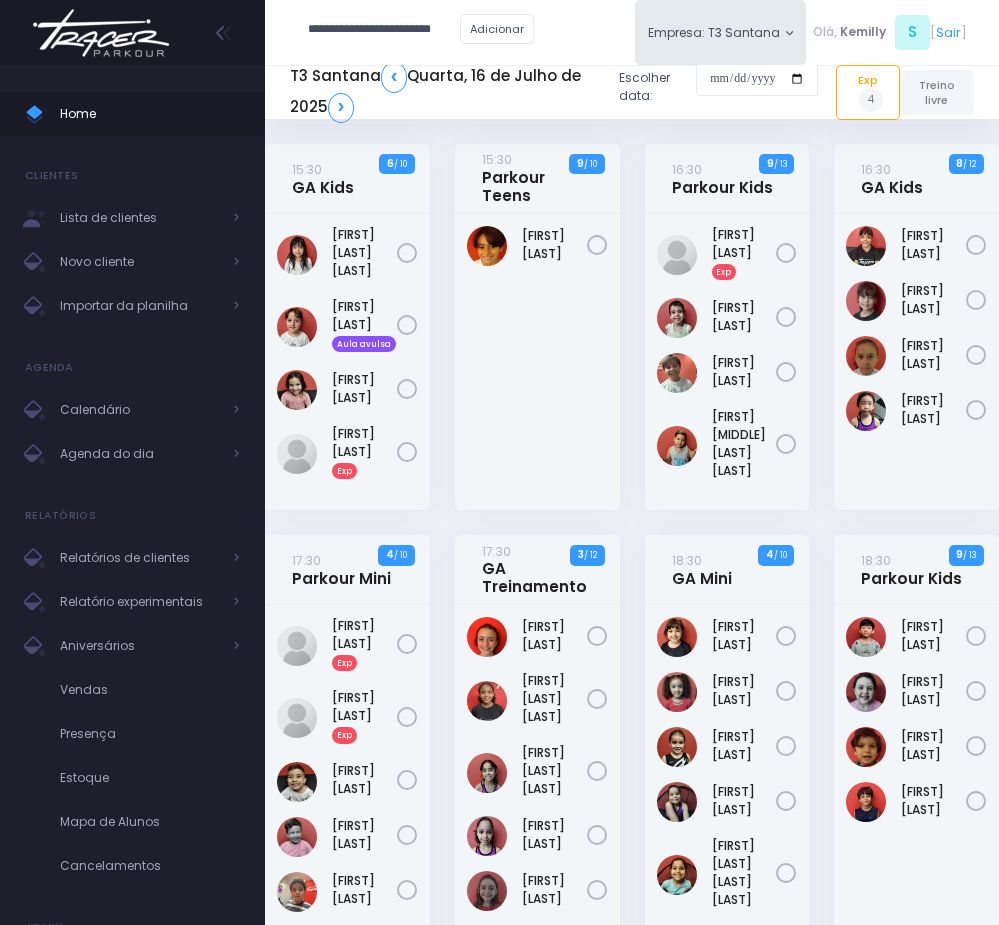 scroll, scrollTop: 0, scrollLeft: 28, axis: horizontal 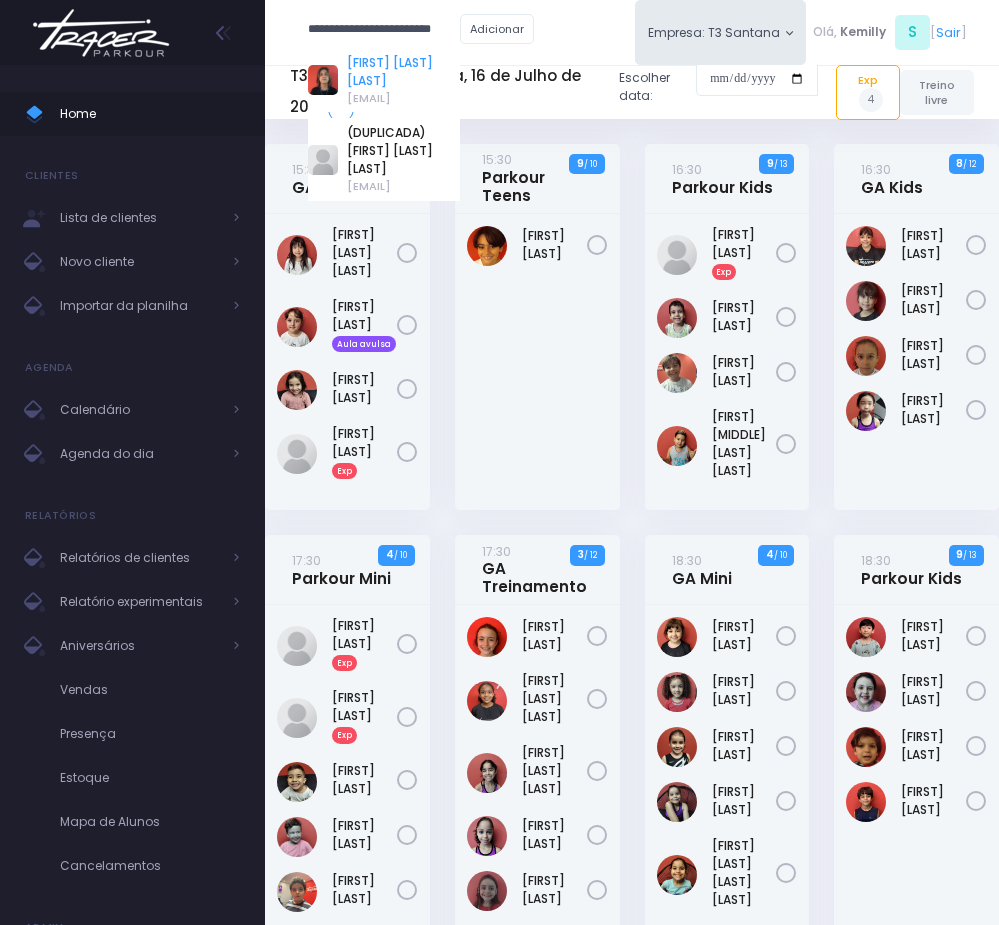 click on "Guilherme Cento Magalhaes" at bounding box center (403, 72) 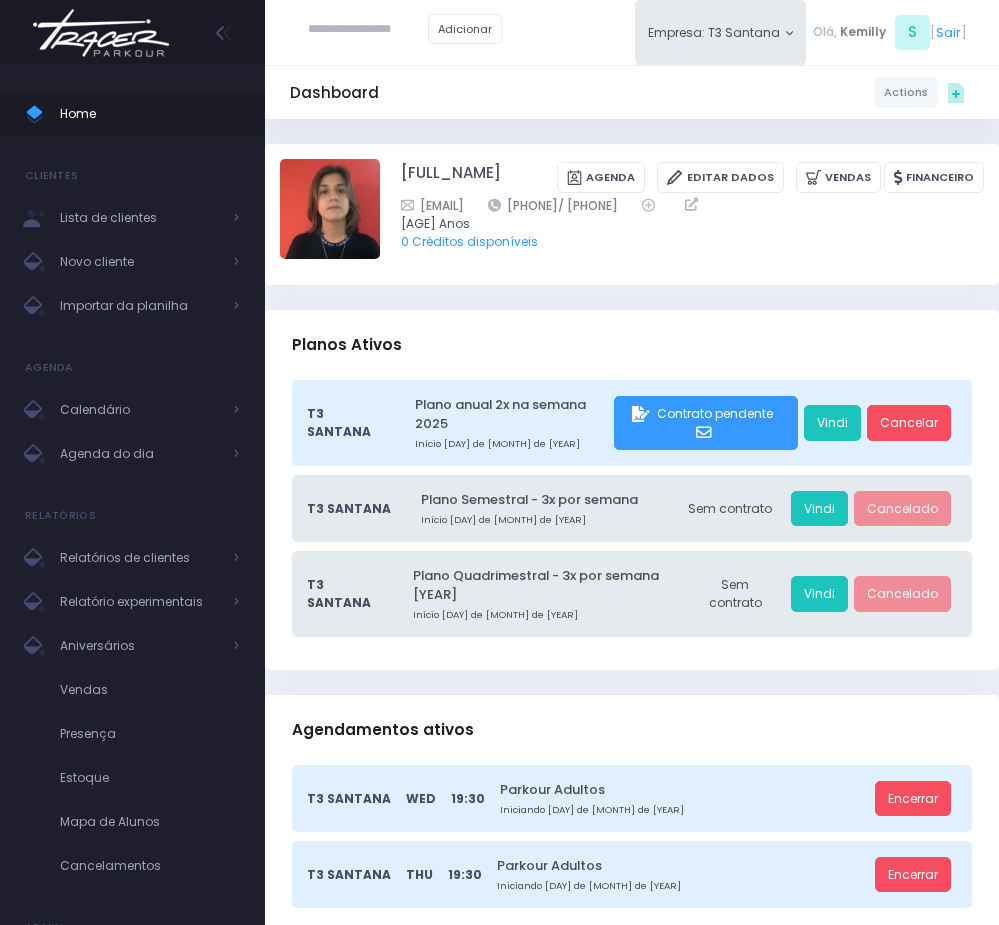 scroll, scrollTop: 0, scrollLeft: 0, axis: both 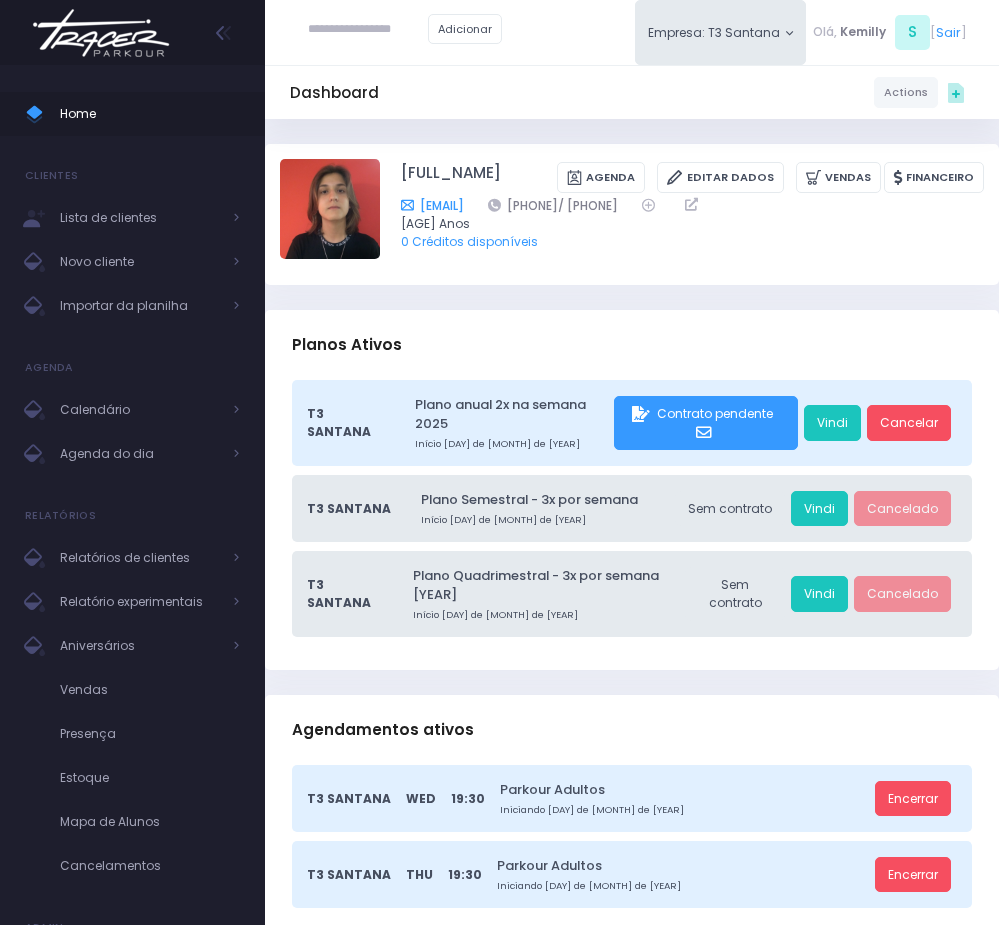 drag, startPoint x: 591, startPoint y: 223, endPoint x: 415, endPoint y: 226, distance: 176.02557 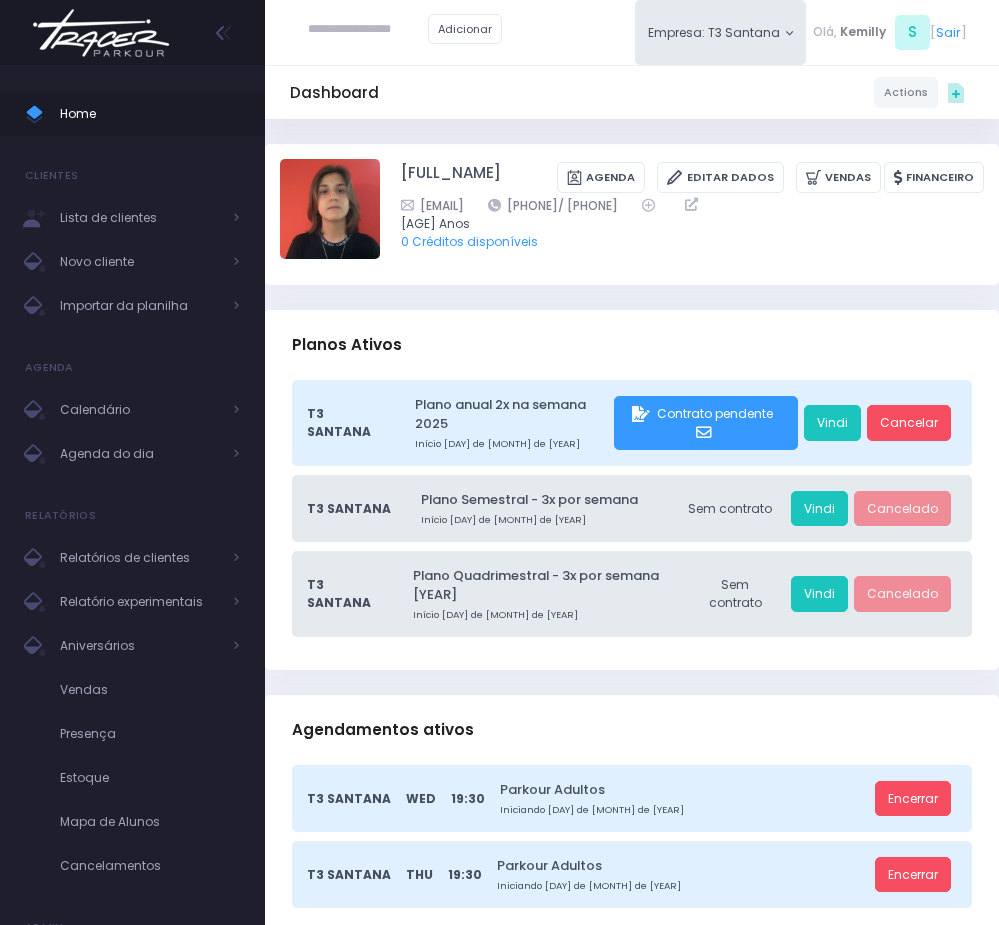 copy on "laercio.m1963@gmail.com" 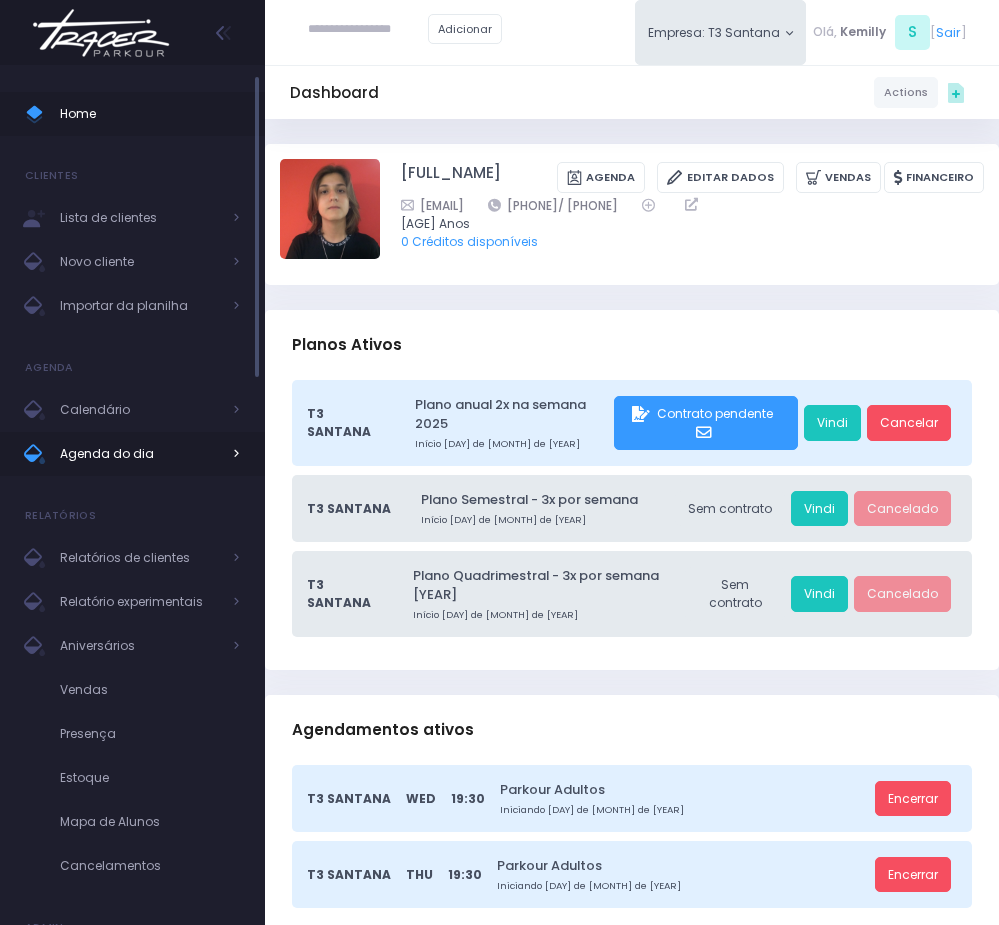 click on "Agenda do dia" at bounding box center (140, 454) 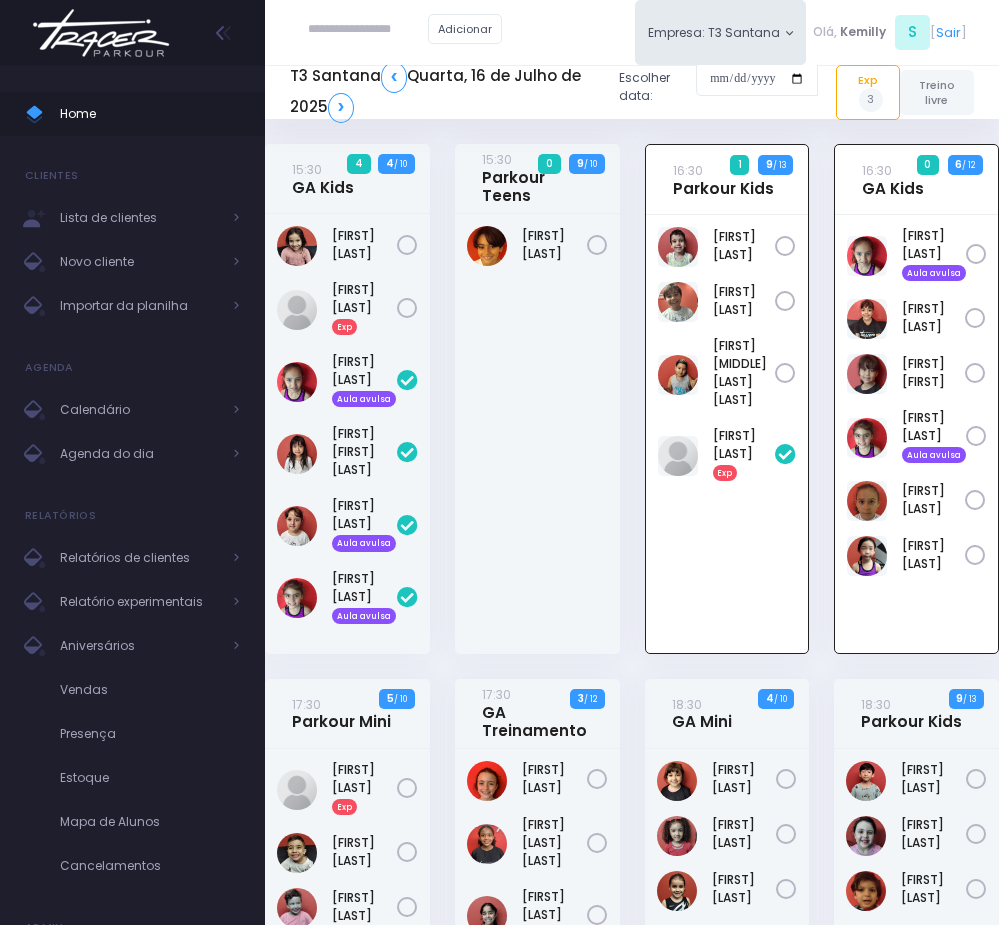 scroll, scrollTop: 144, scrollLeft: 0, axis: vertical 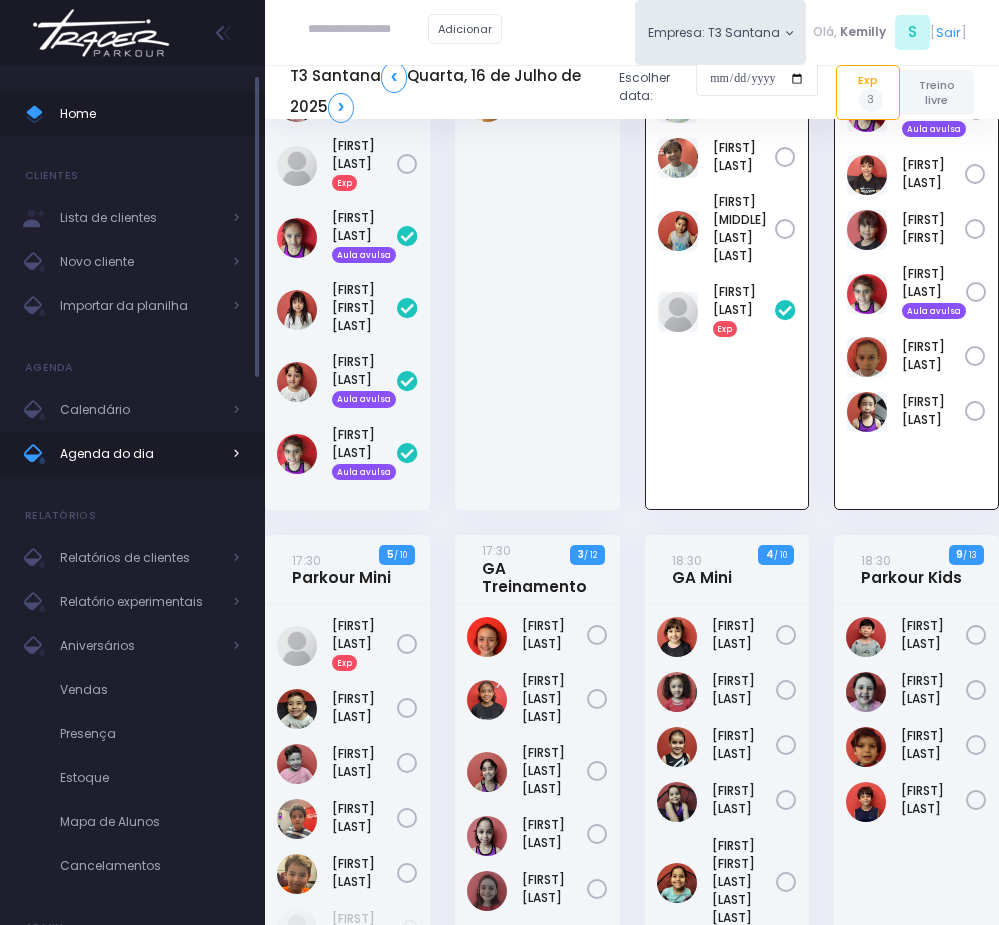 click on "Agenda do dia" at bounding box center [140, 454] 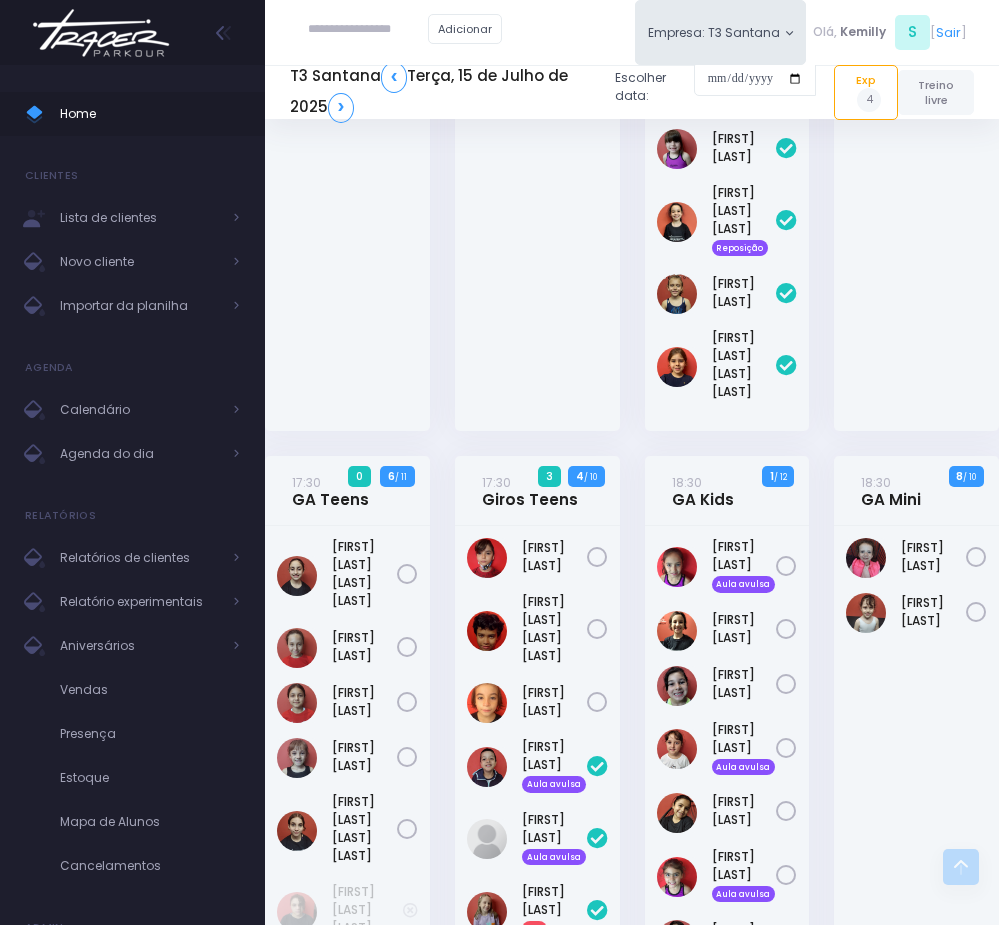 scroll, scrollTop: 750, scrollLeft: 0, axis: vertical 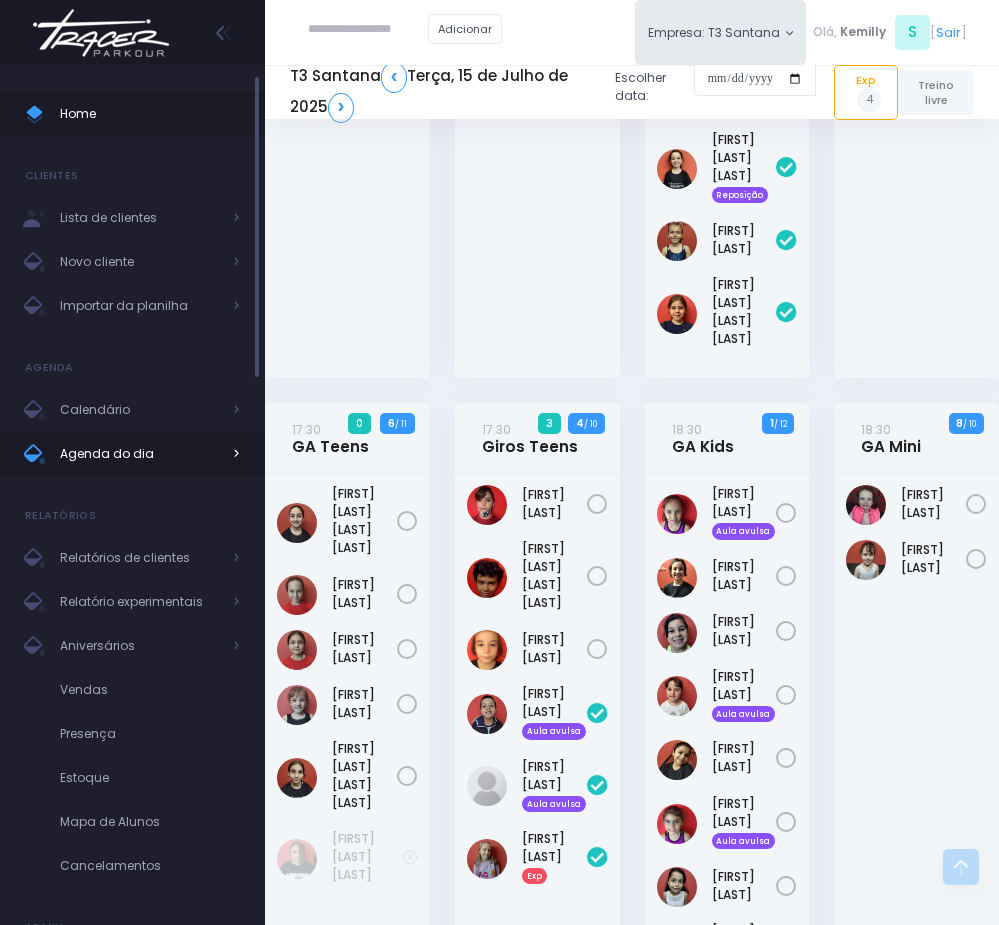 click on "Agenda do dia" at bounding box center (140, 454) 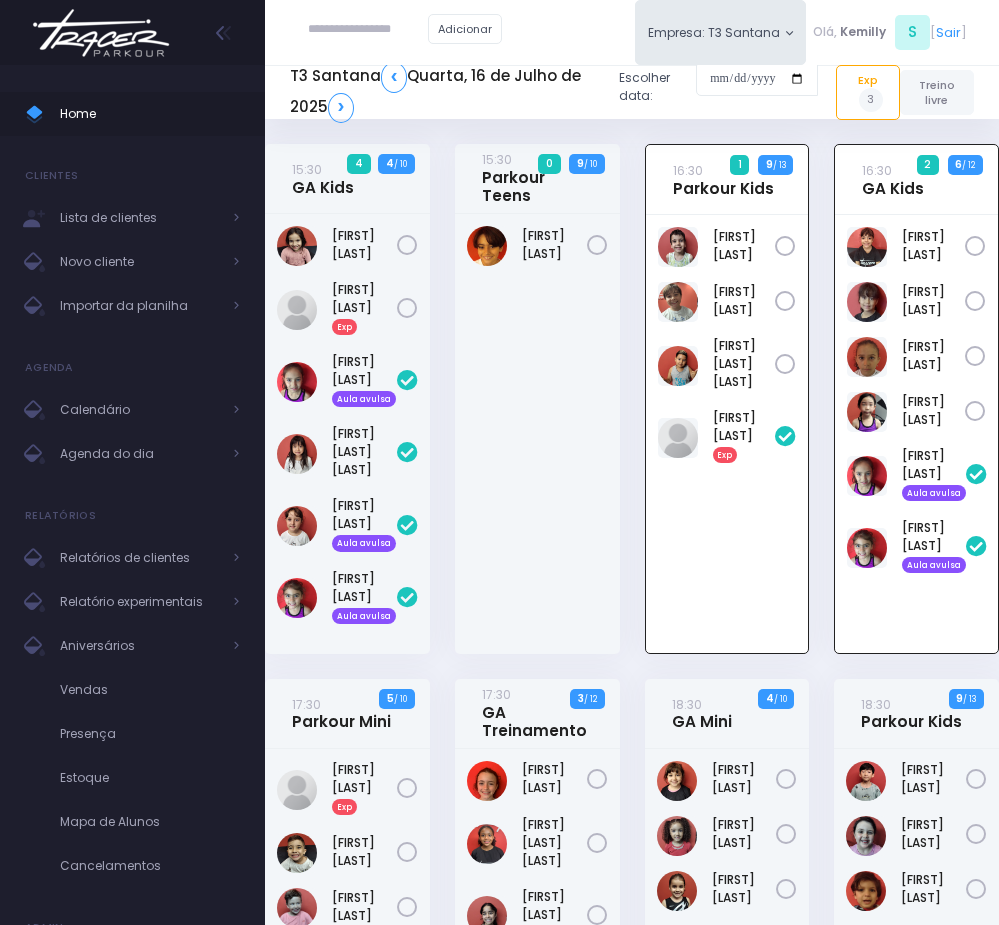 scroll, scrollTop: 144, scrollLeft: 0, axis: vertical 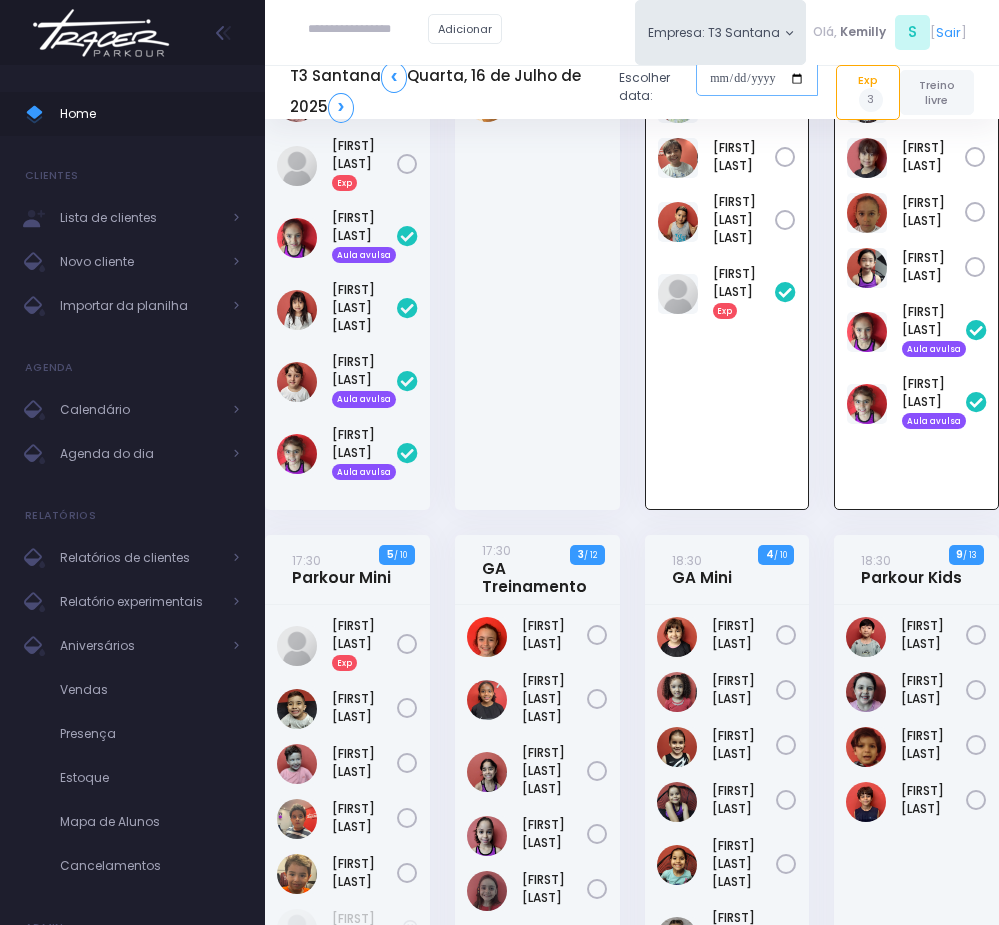 click at bounding box center (757, 79) 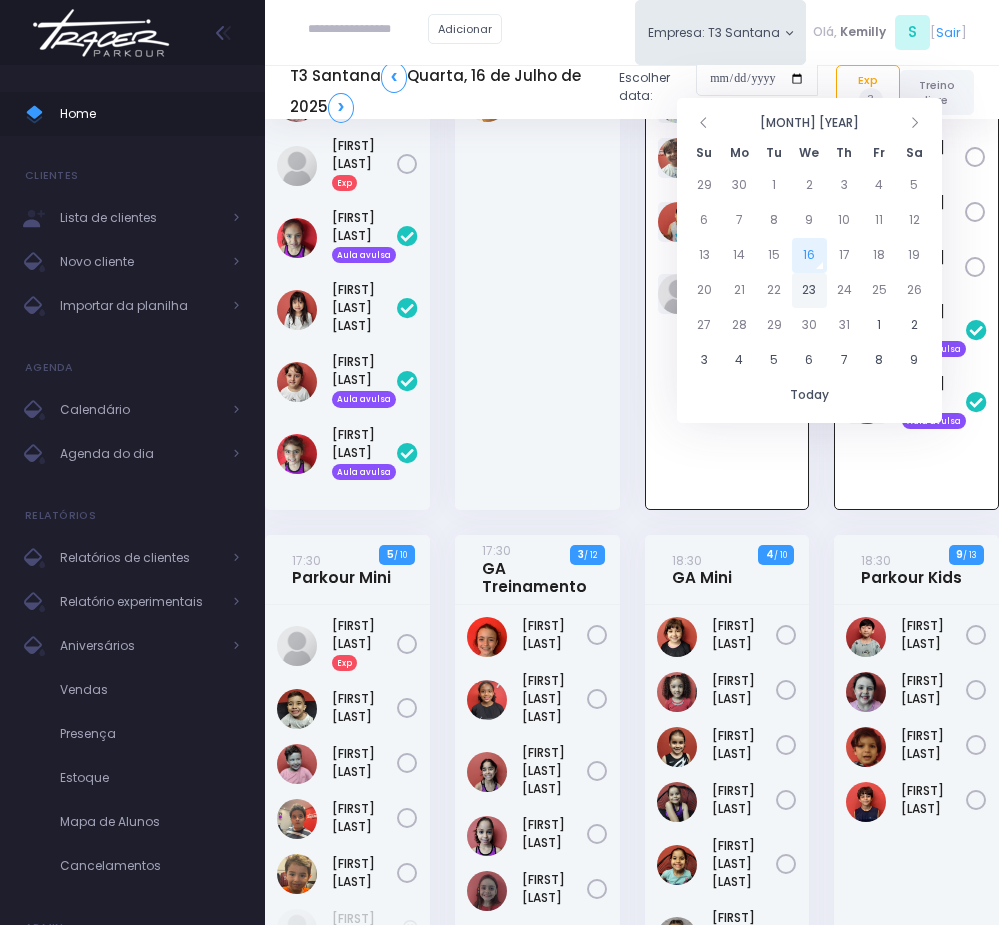 click on "23" at bounding box center (809, 290) 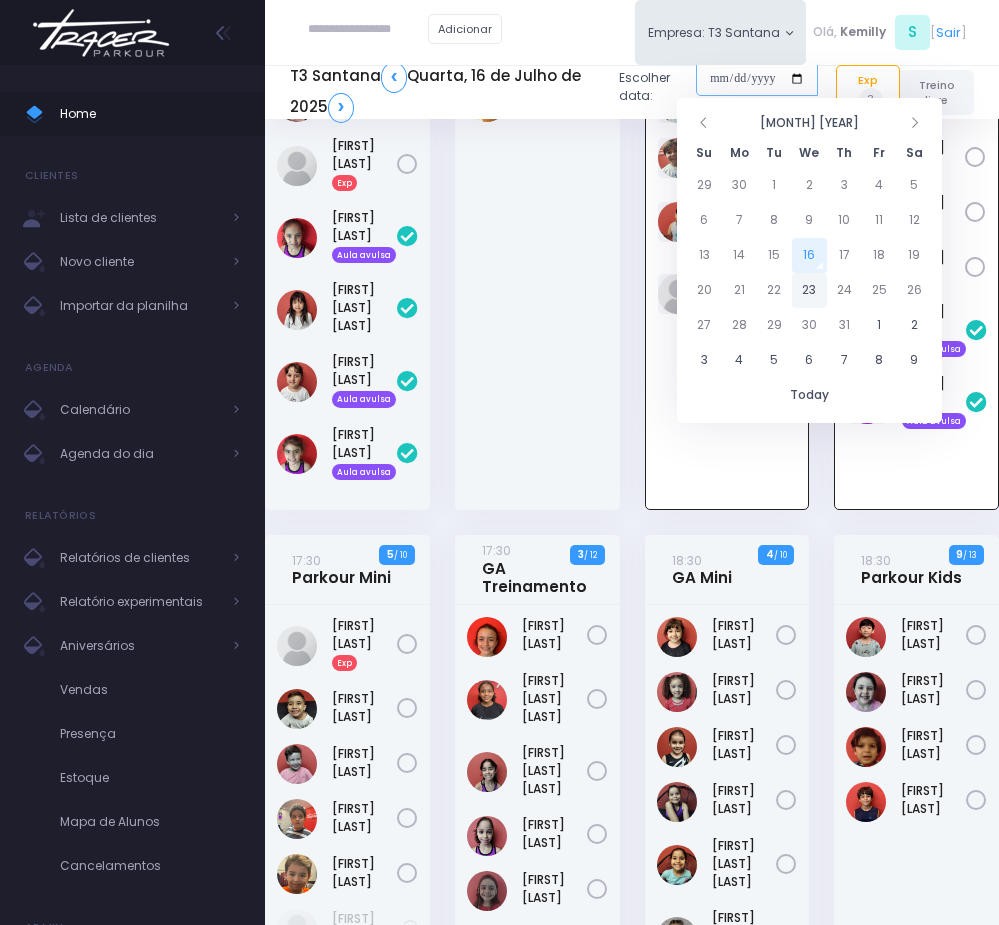 type on "**********" 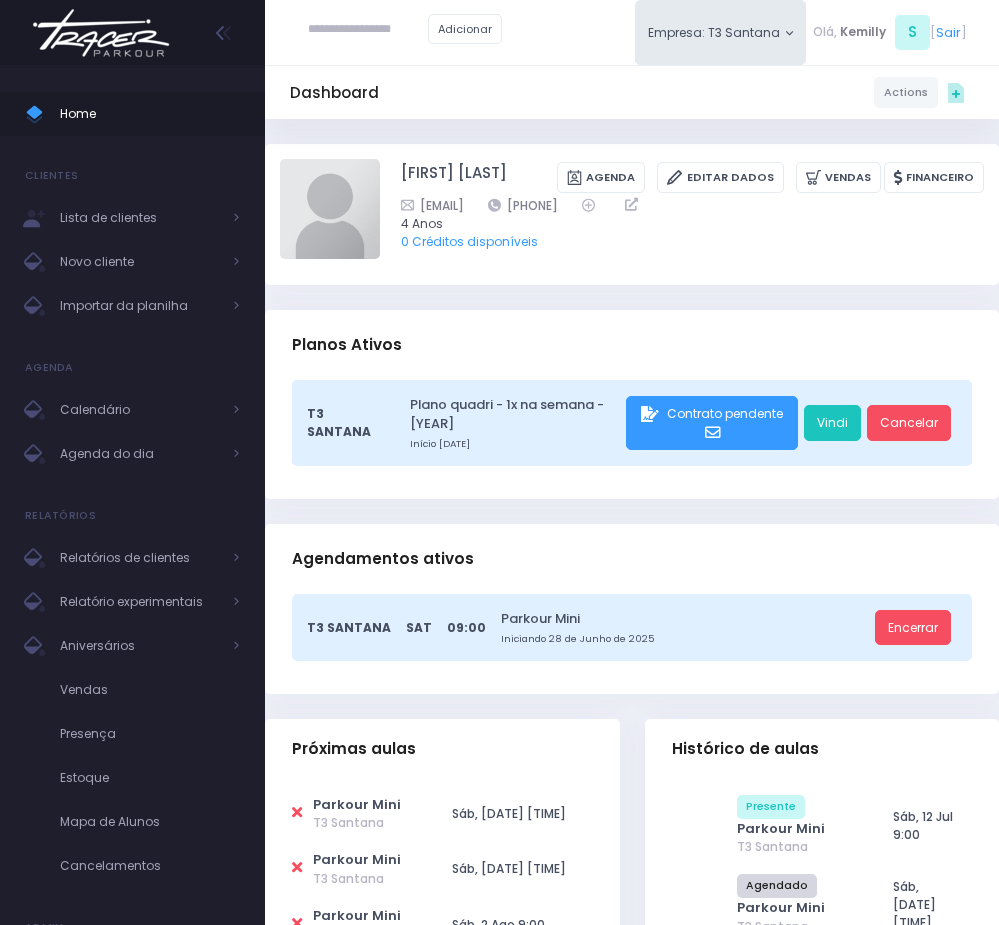 scroll, scrollTop: 0, scrollLeft: 0, axis: both 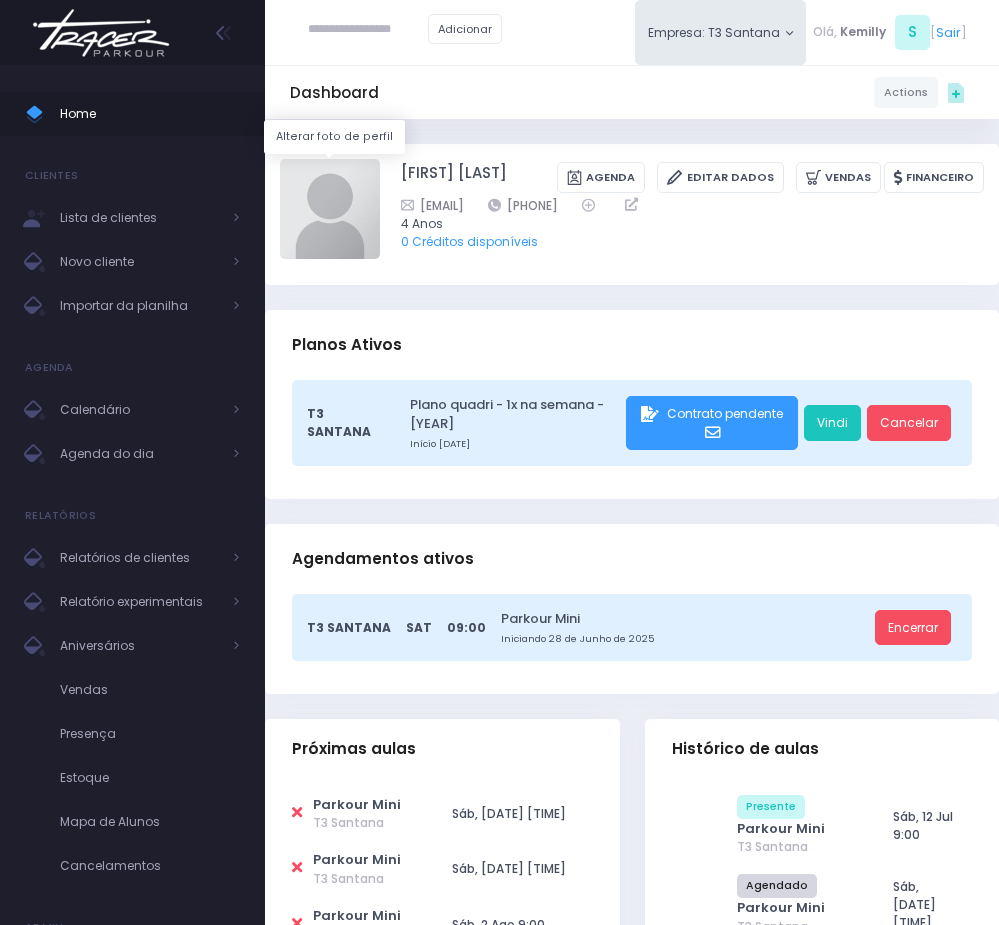 click at bounding box center [330, 209] 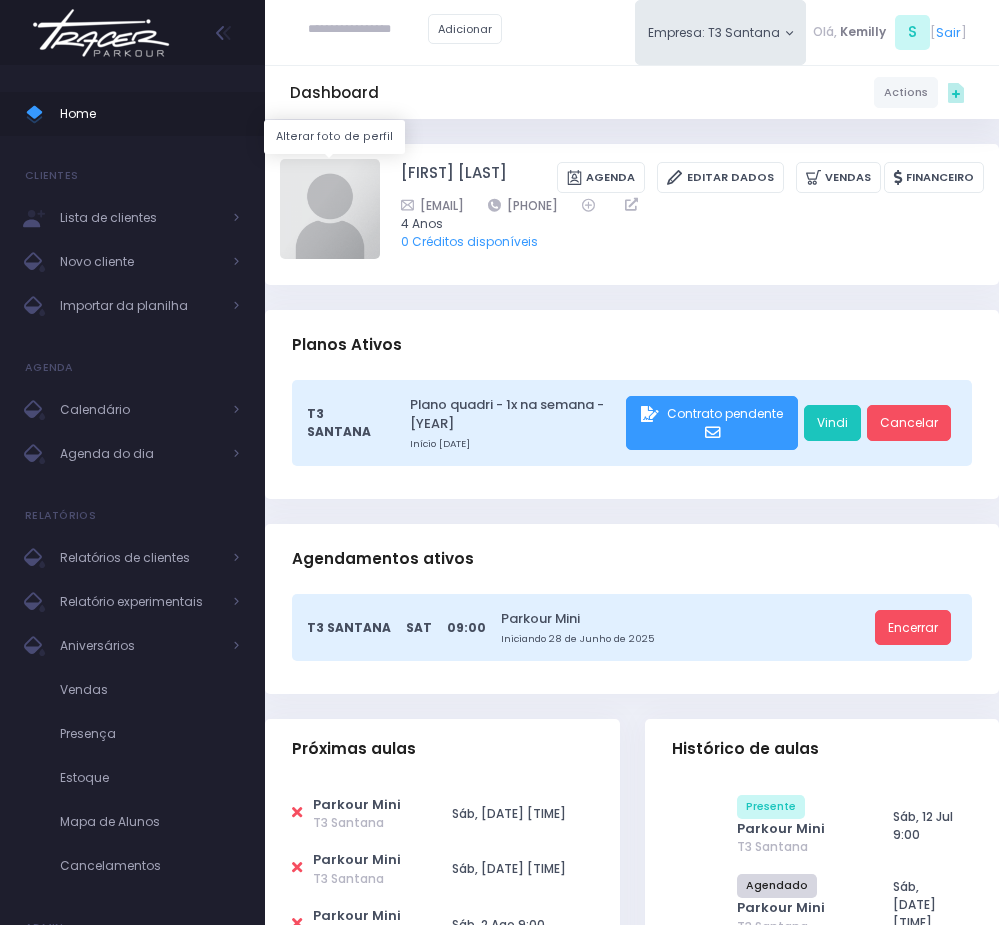 type on "**********" 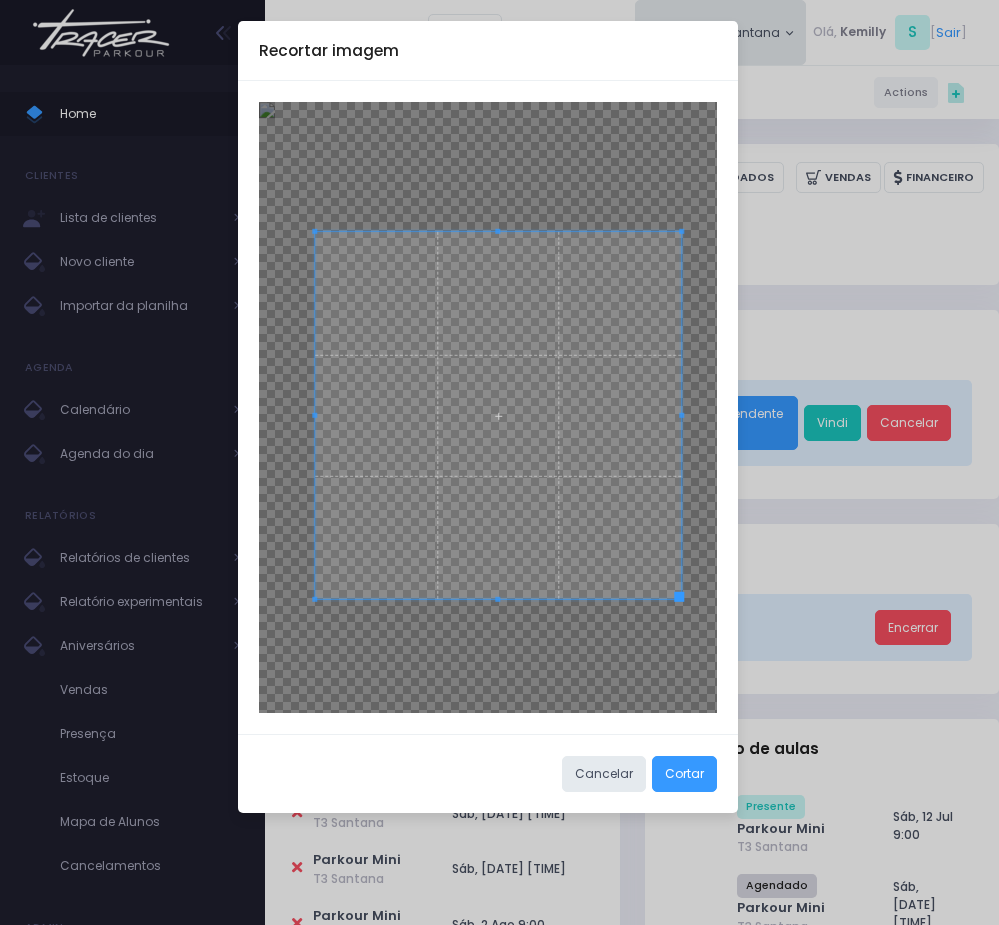click at bounding box center (498, 415) 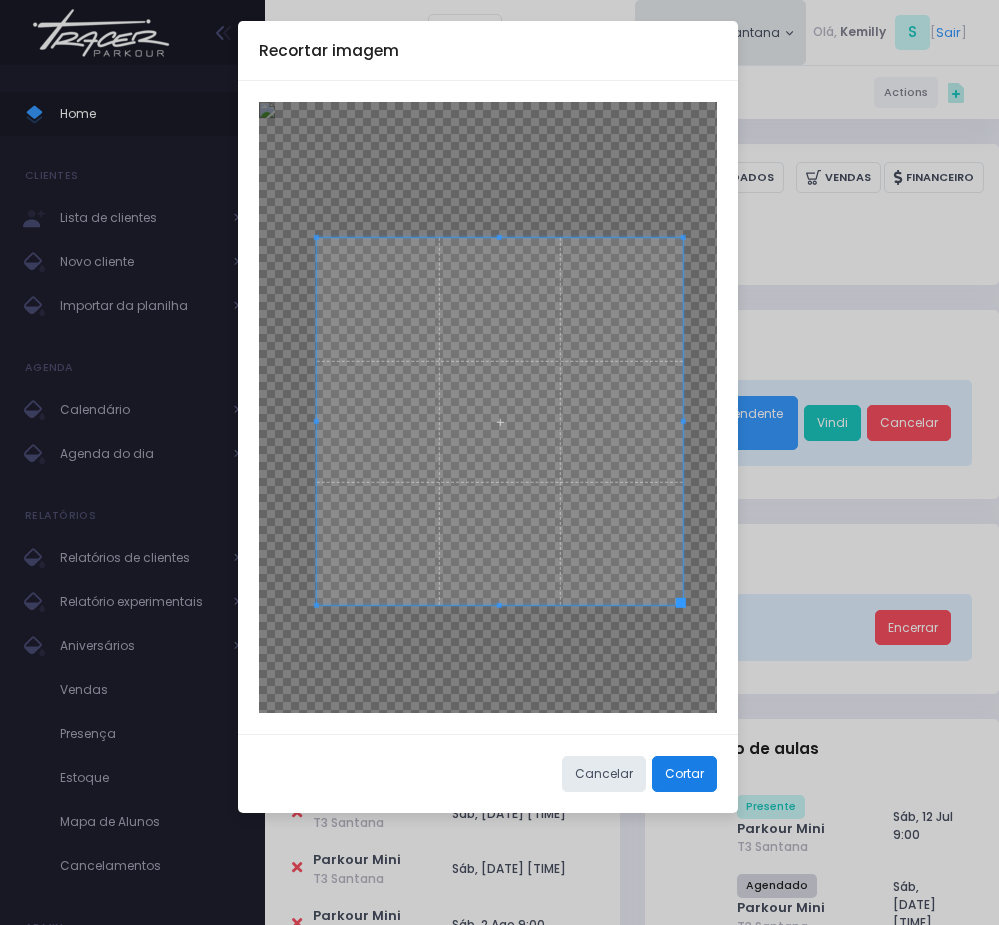 click on "Cortar" at bounding box center (684, 774) 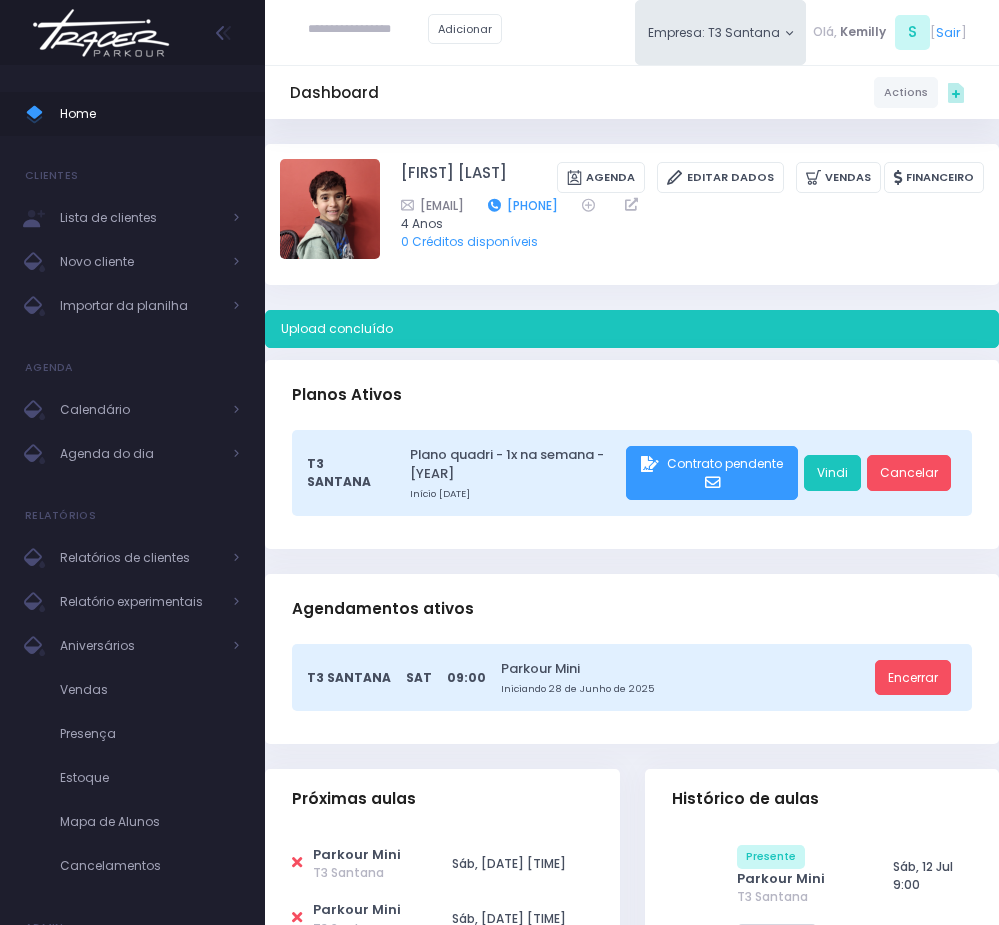 drag, startPoint x: 588, startPoint y: 228, endPoint x: 673, endPoint y: 231, distance: 85.052925 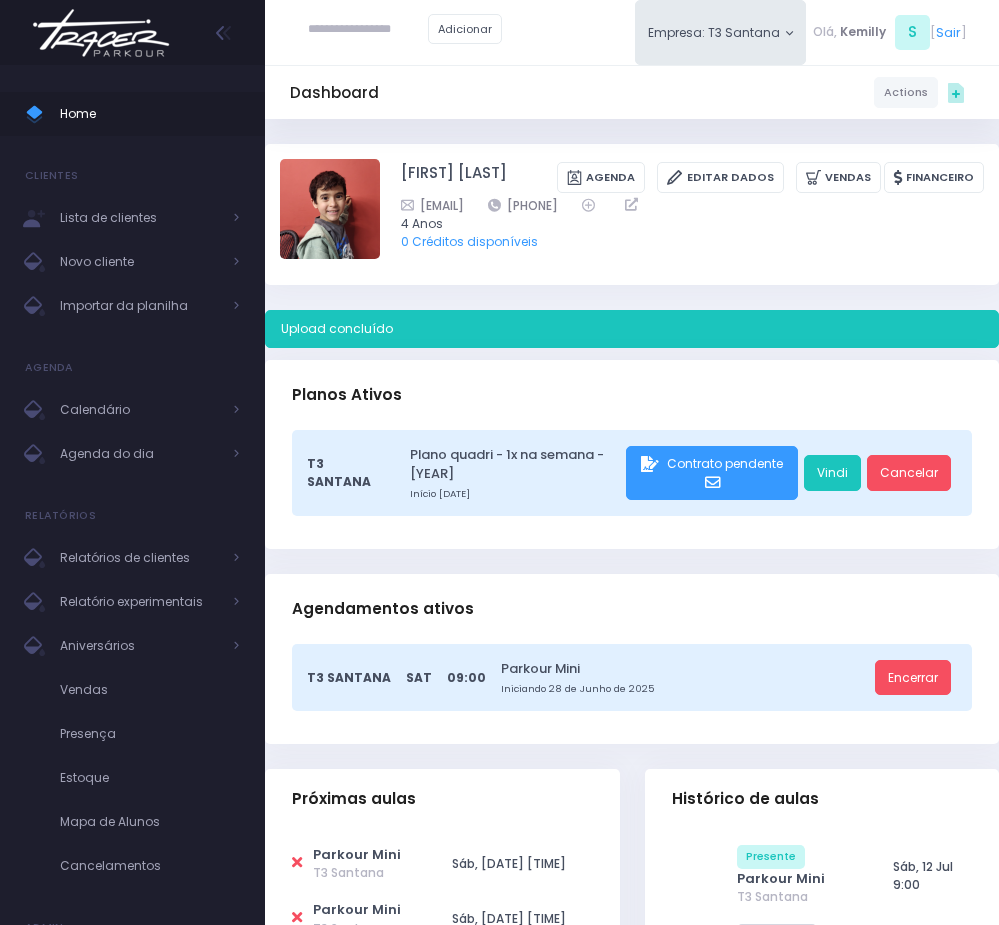 click on "dtercarioli@hotmail.com
11992234090" at bounding box center (680, 205) 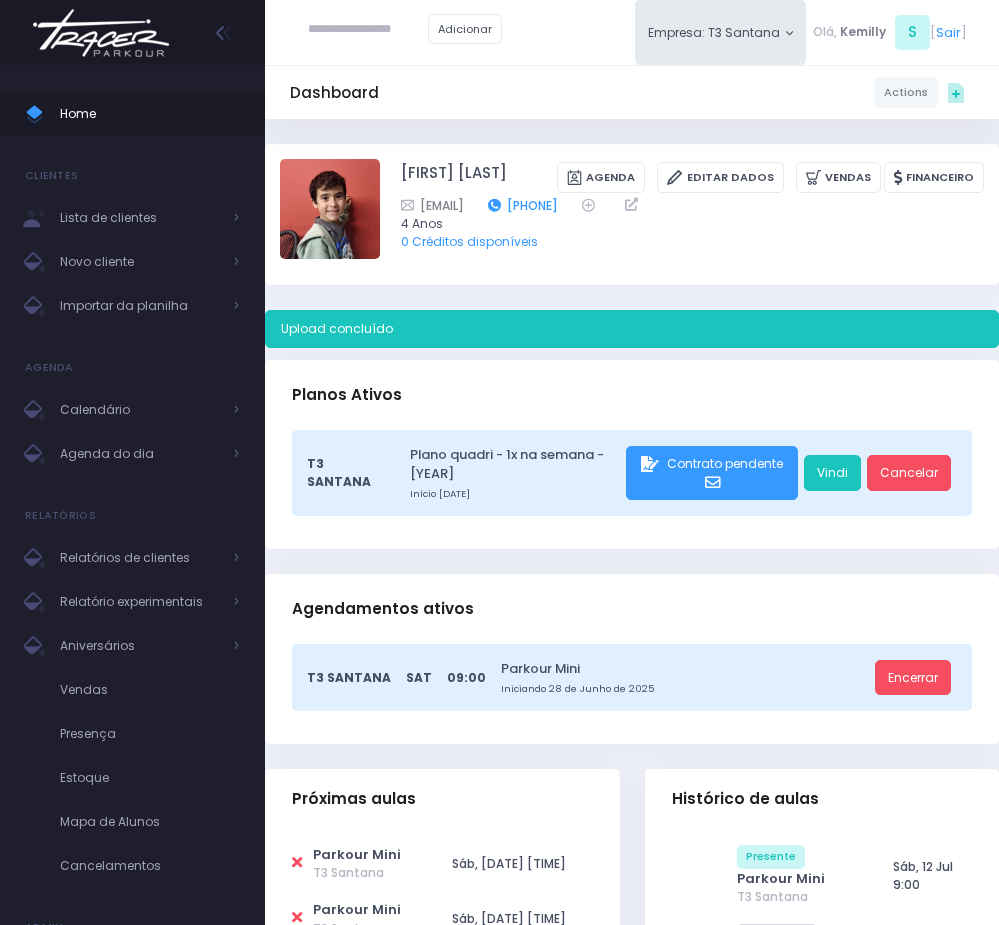 drag, startPoint x: 697, startPoint y: 226, endPoint x: 607, endPoint y: 225, distance: 90.005554 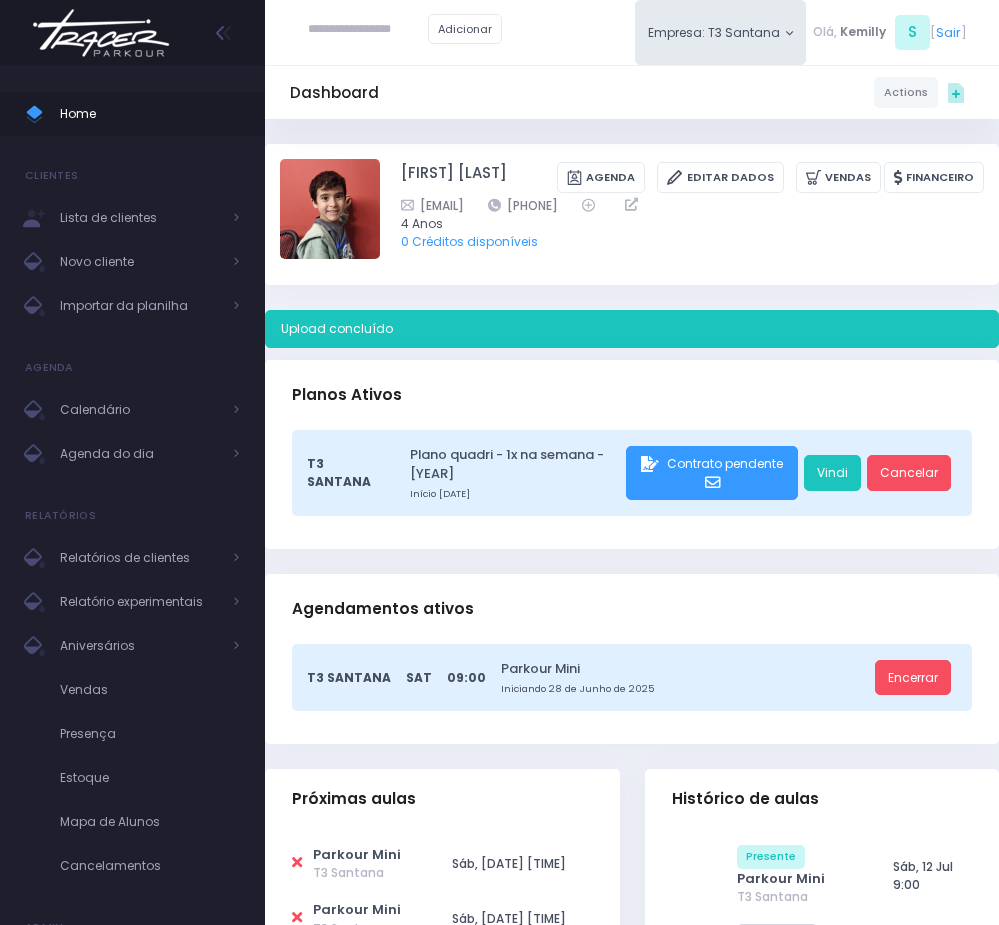 copy on "11992234090" 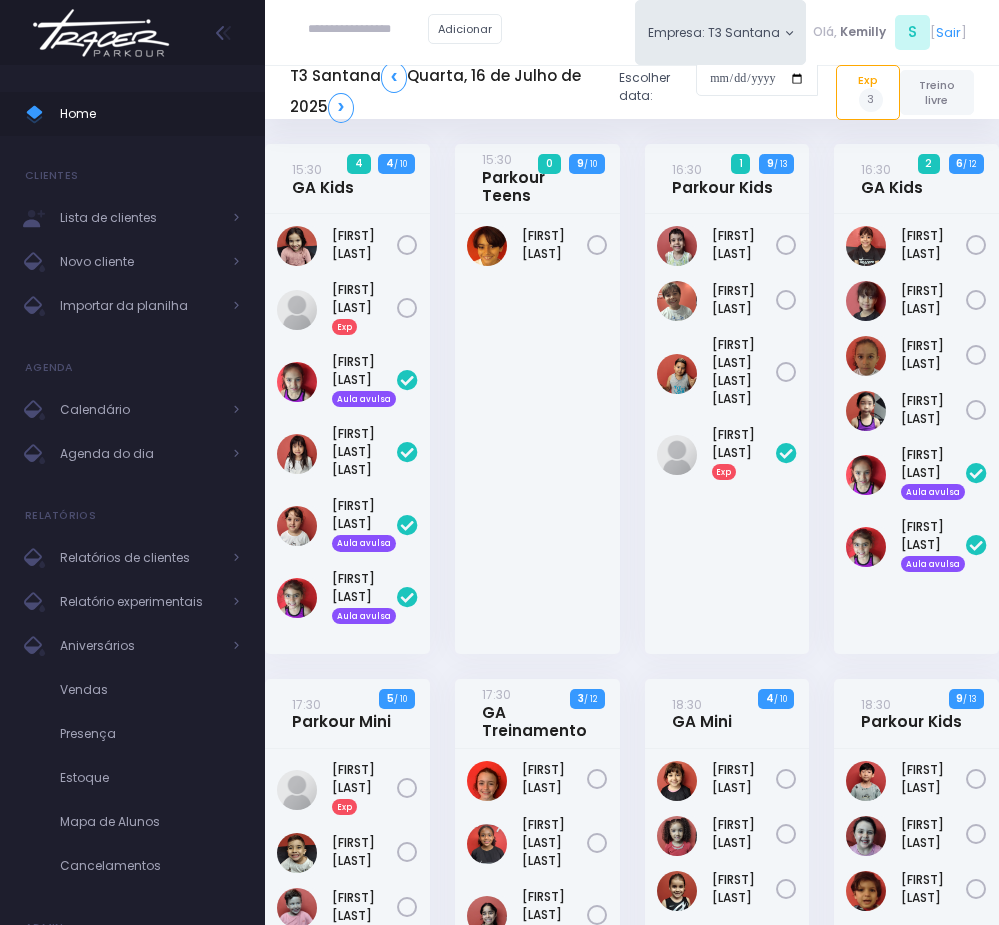 scroll, scrollTop: 0, scrollLeft: 0, axis: both 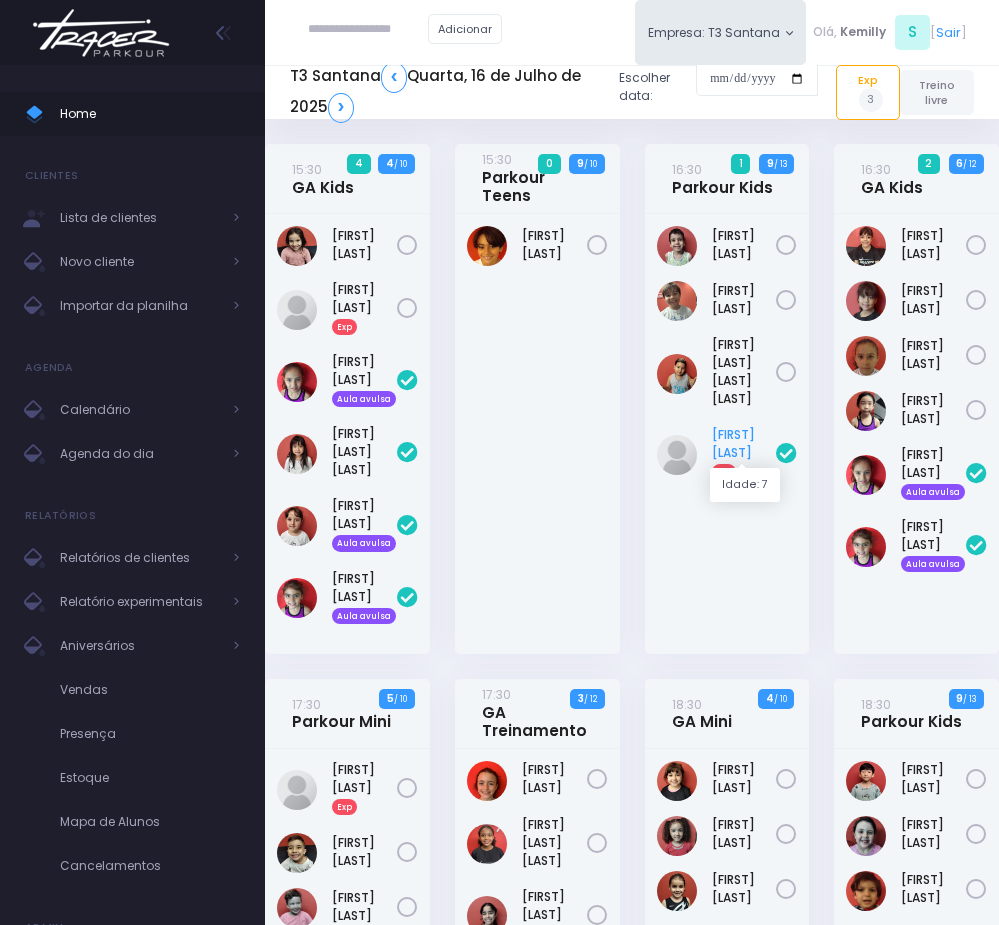 click on "[FIRST] [LAST]" at bounding box center (744, 453) 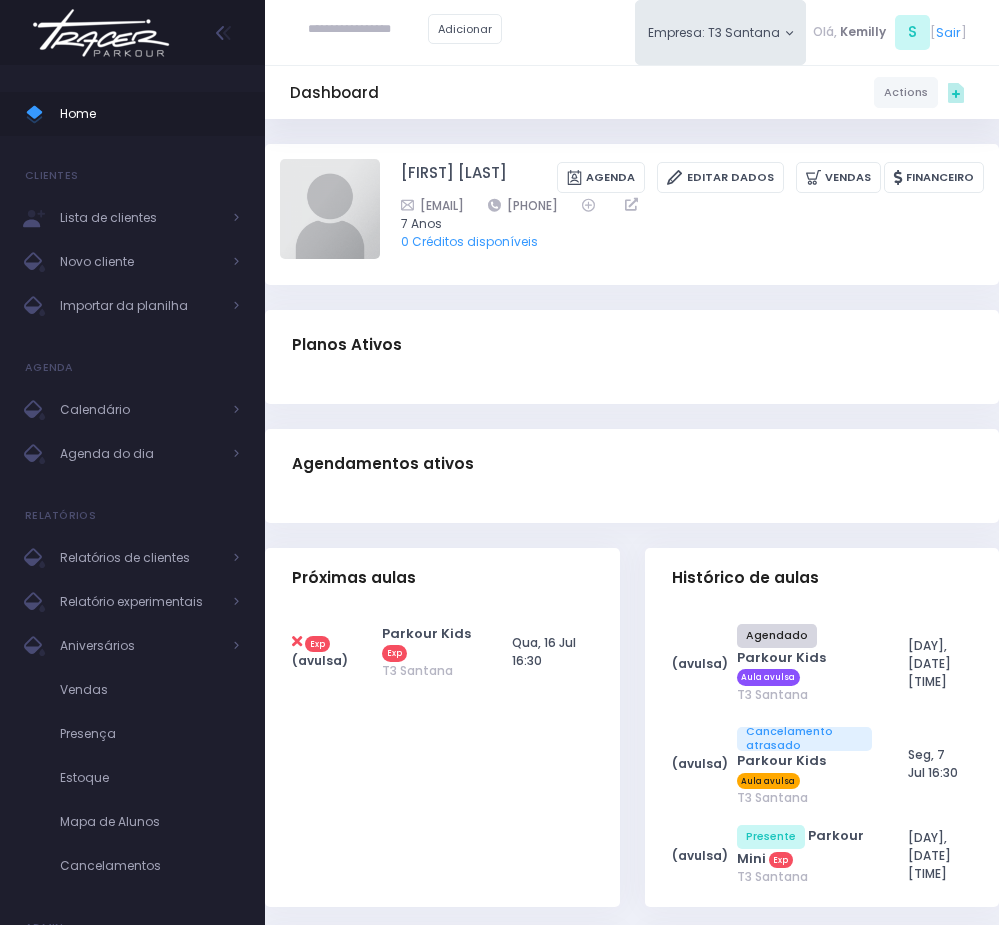 scroll, scrollTop: 0, scrollLeft: 0, axis: both 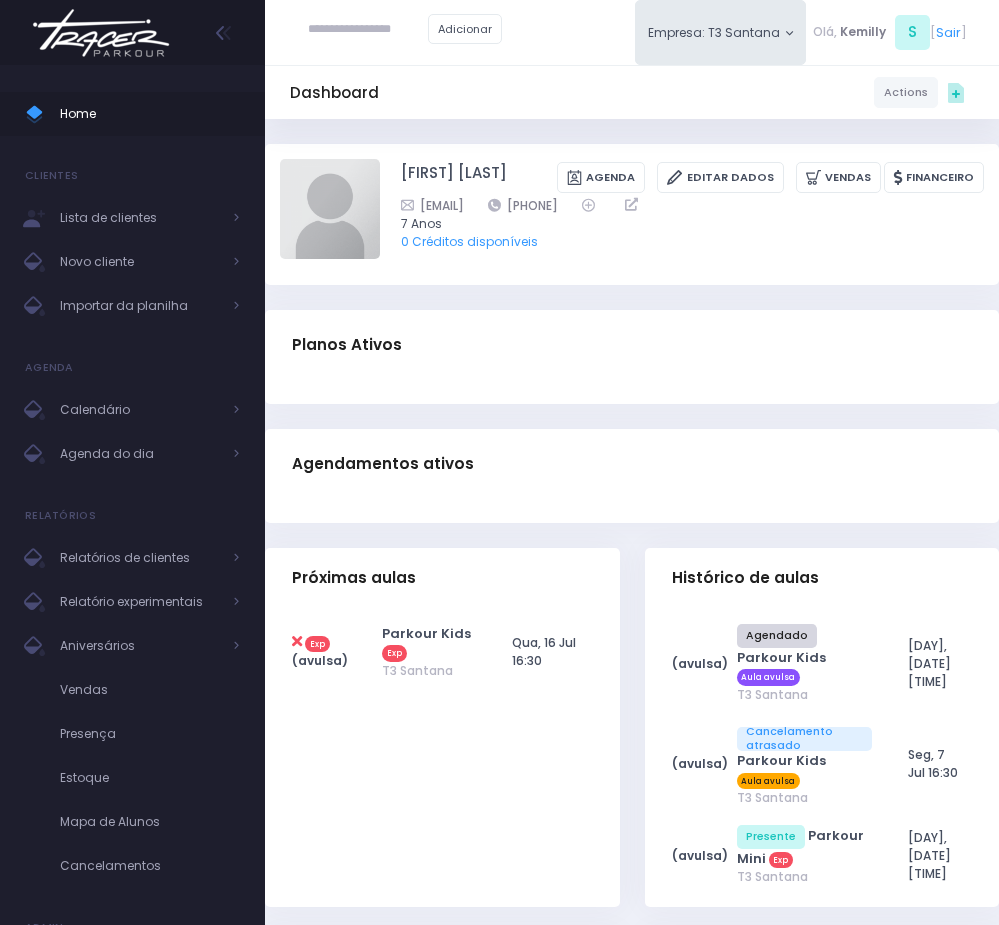 click at bounding box center [632, 511] 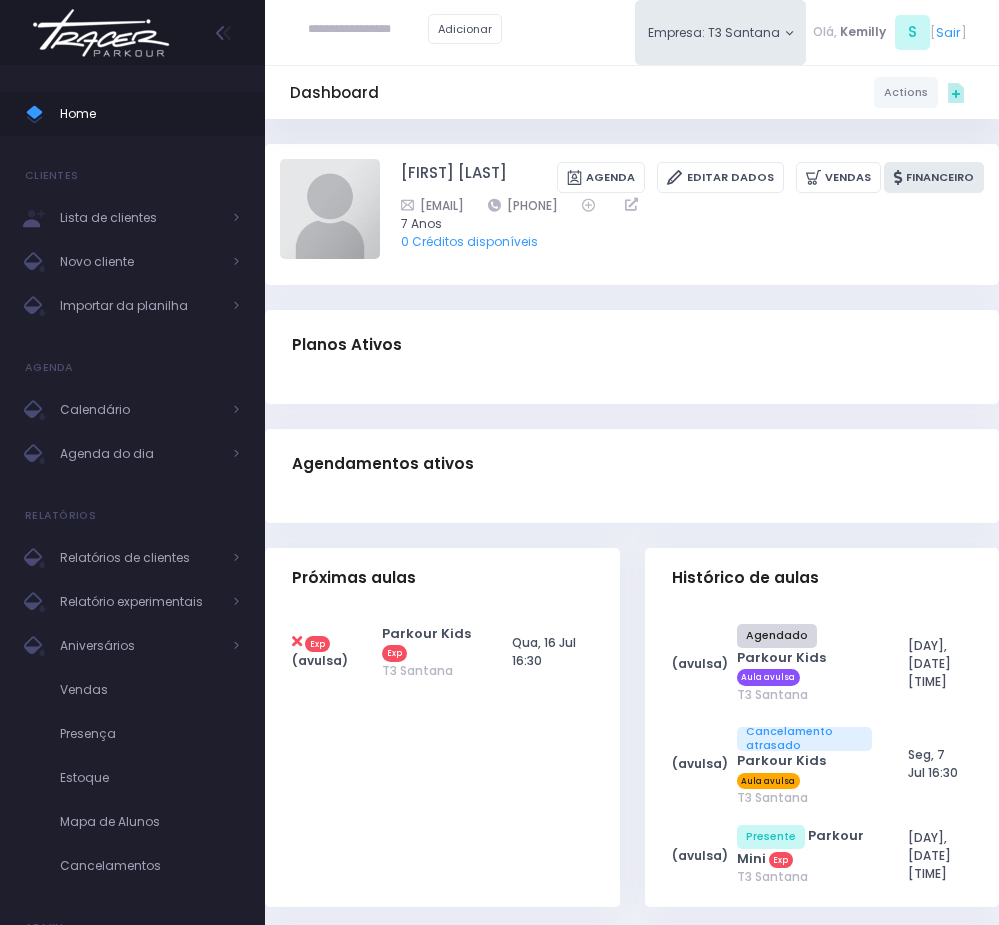 click on "Financeiro" at bounding box center (934, 177) 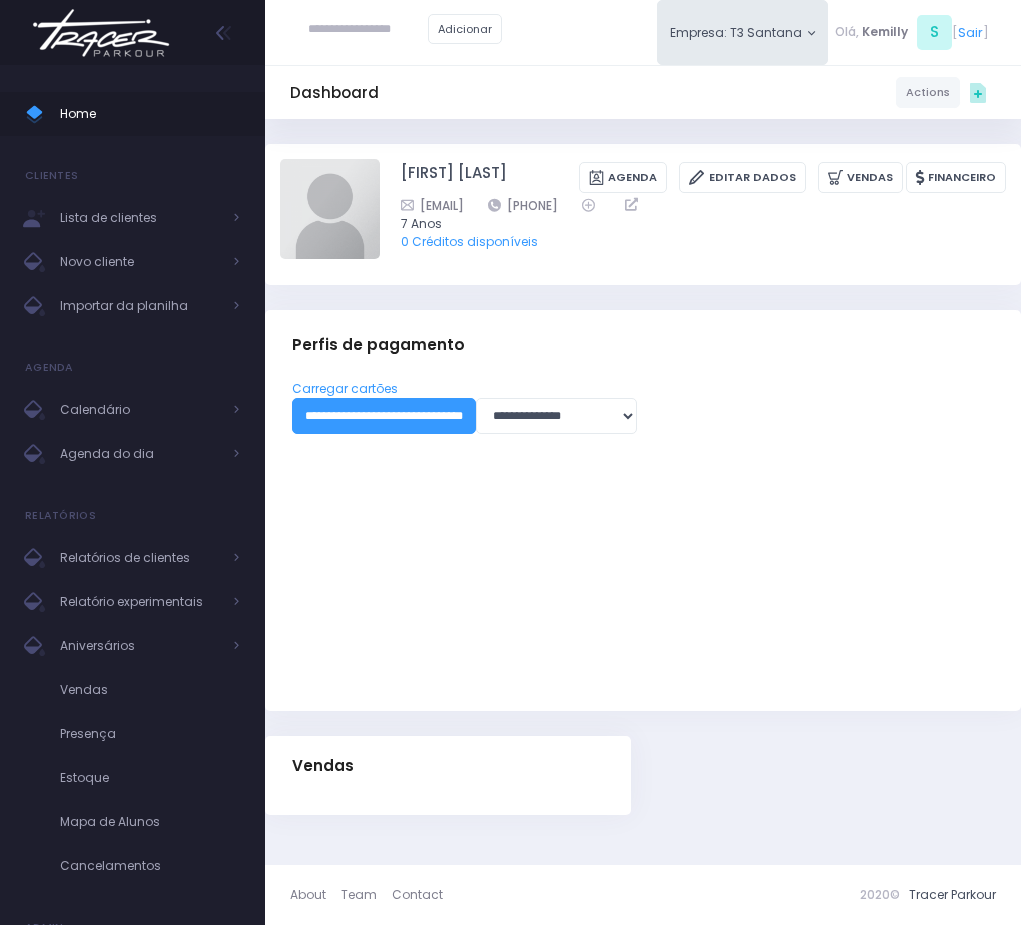 scroll, scrollTop: 0, scrollLeft: 0, axis: both 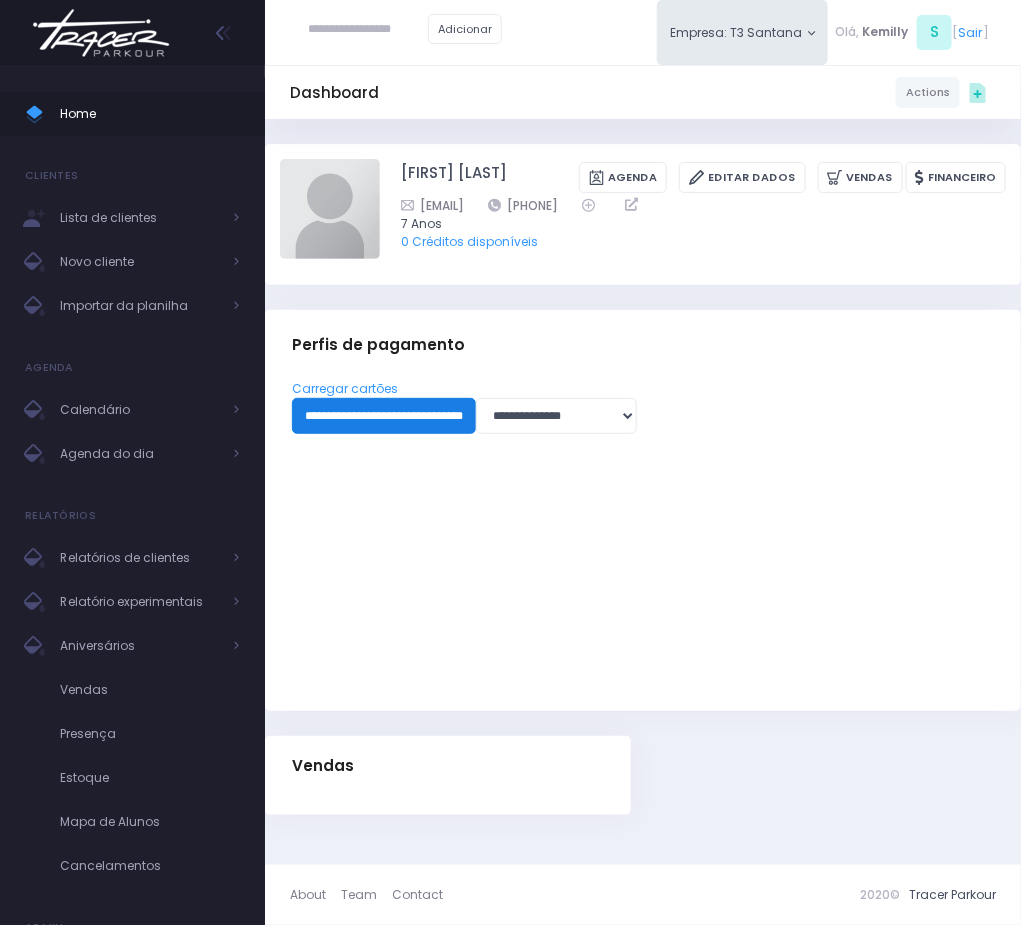 click on "**********" at bounding box center [384, 416] 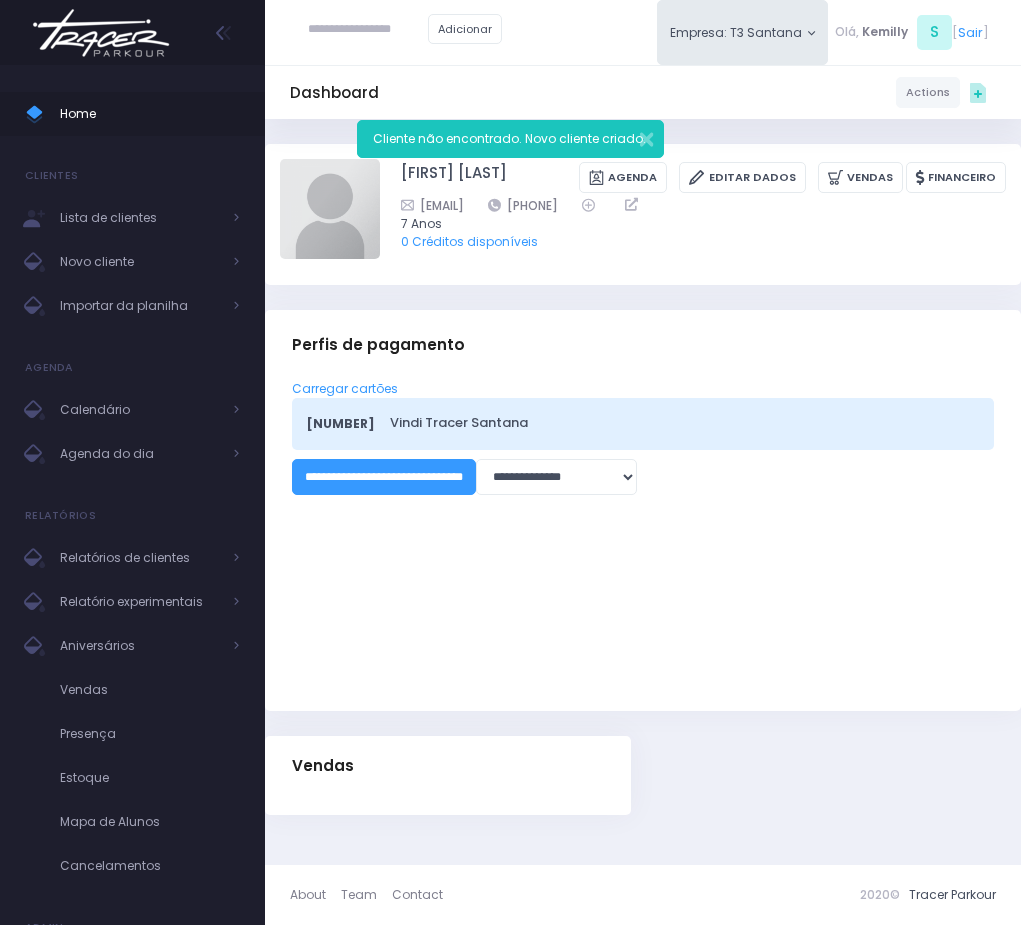 scroll, scrollTop: 0, scrollLeft: 0, axis: both 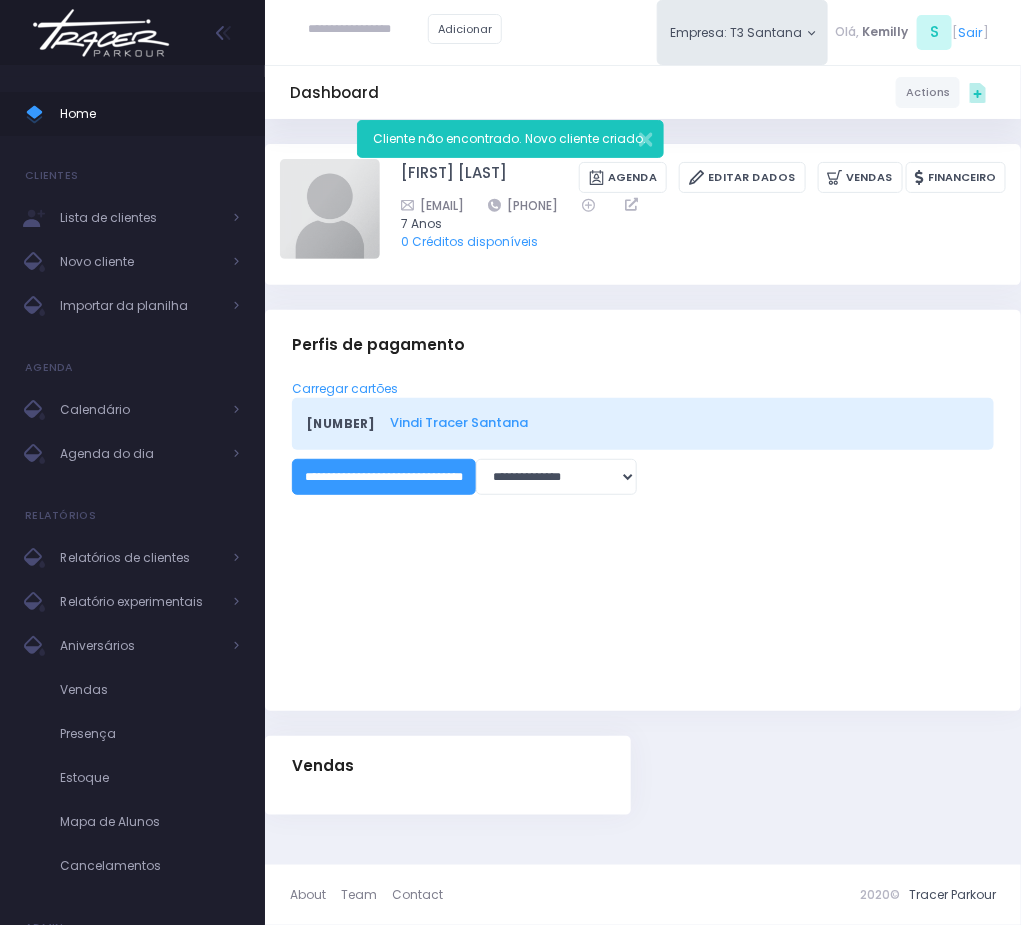 click on "Vindi Tracer Santana" at bounding box center [681, 422] 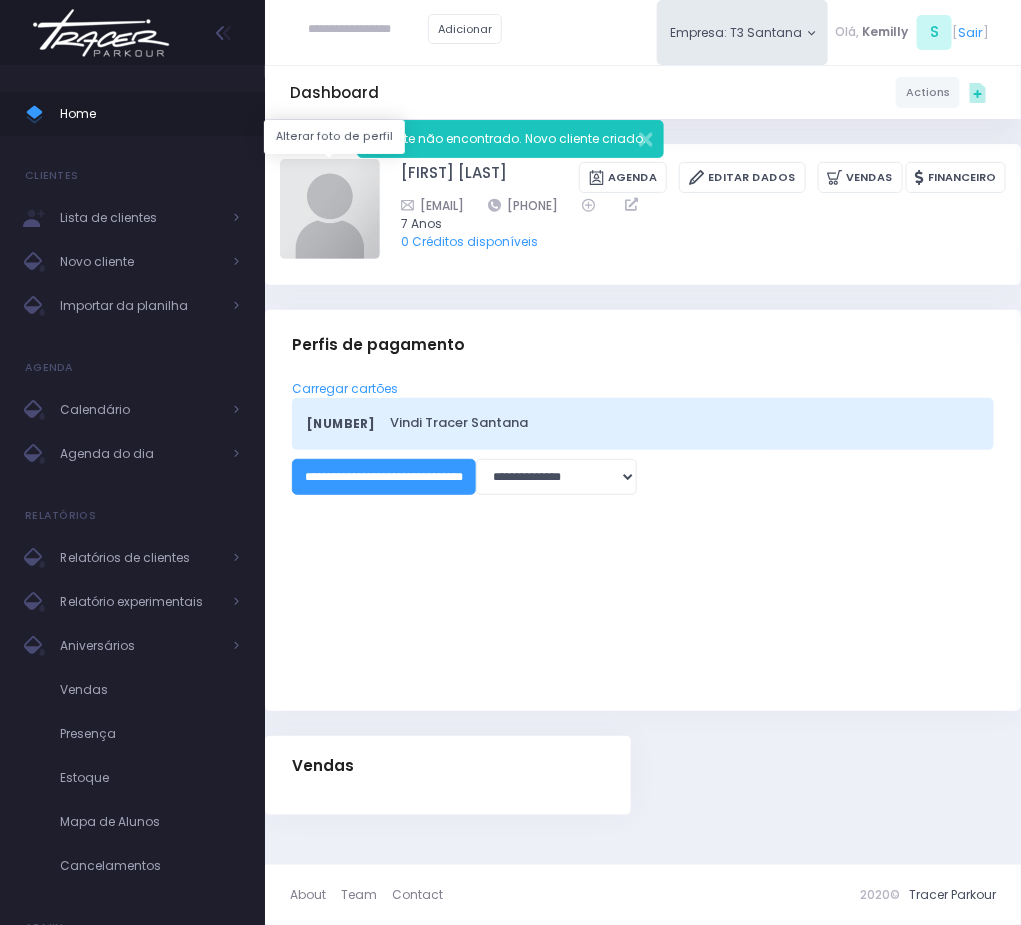 click at bounding box center (330, 209) 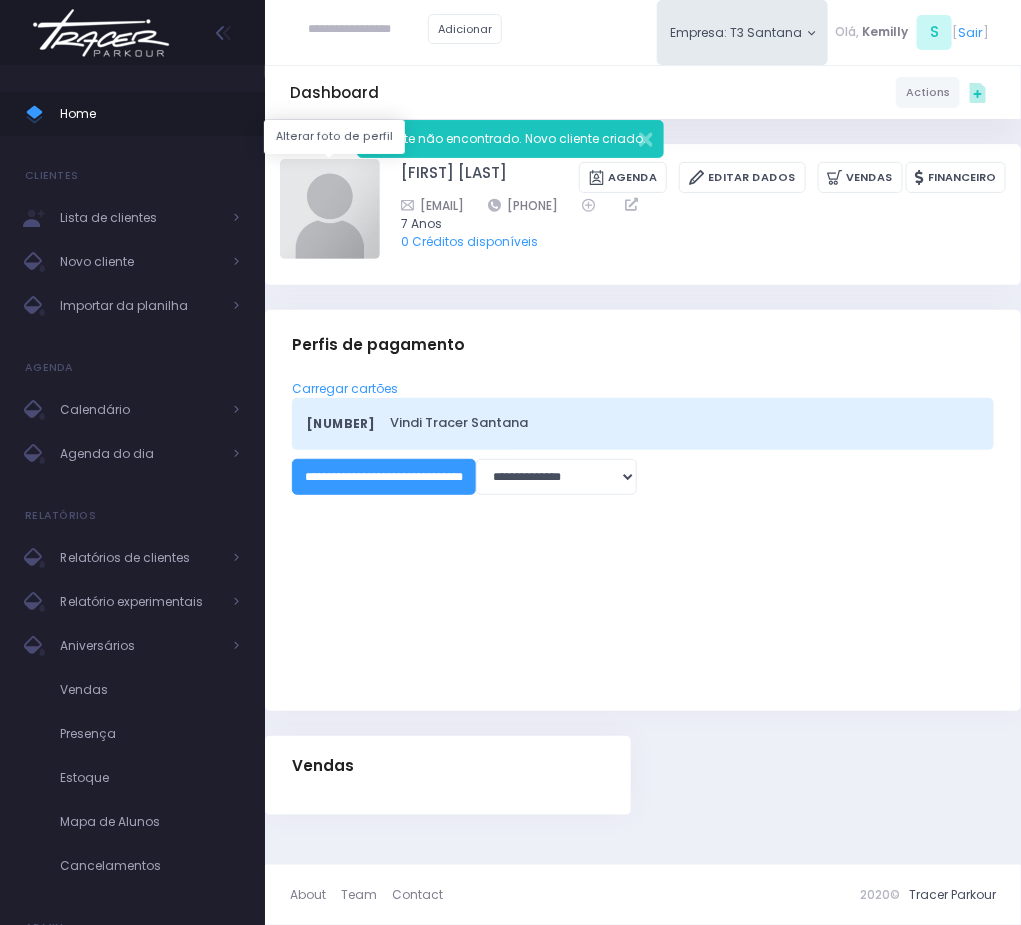 type on "**********" 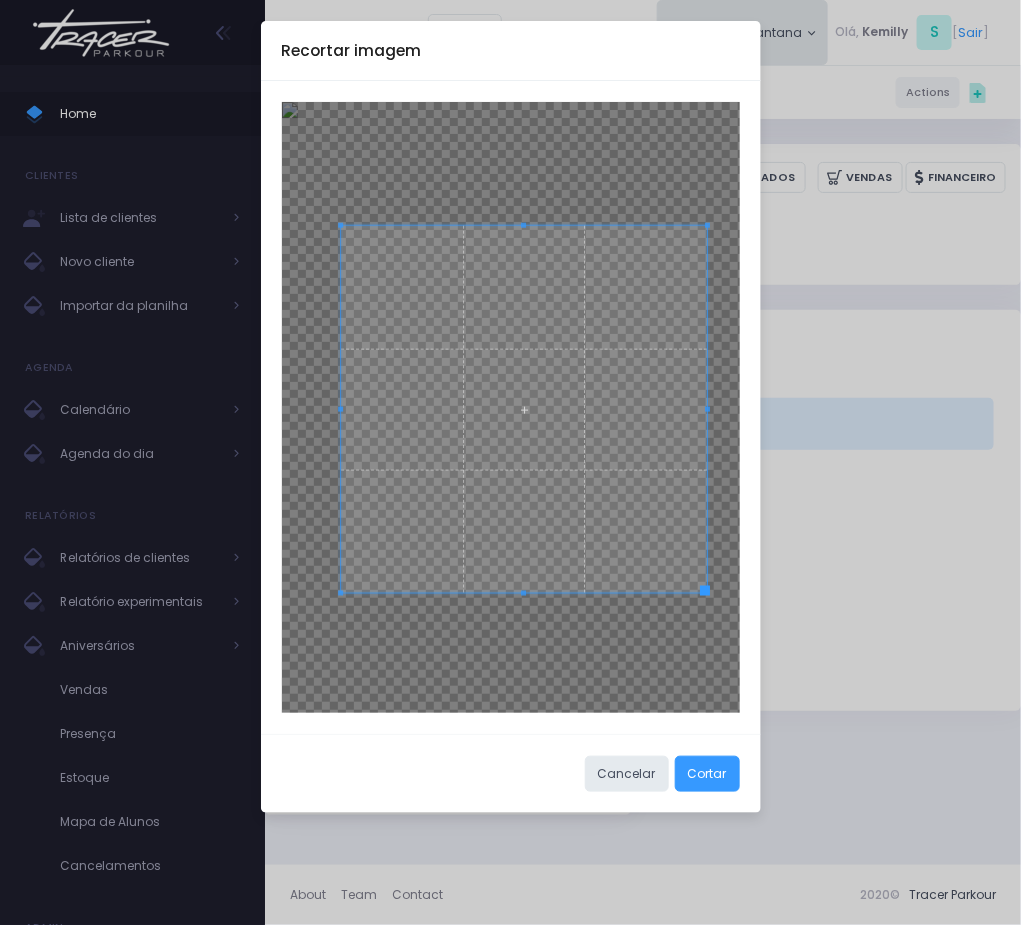 click at bounding box center (524, 409) 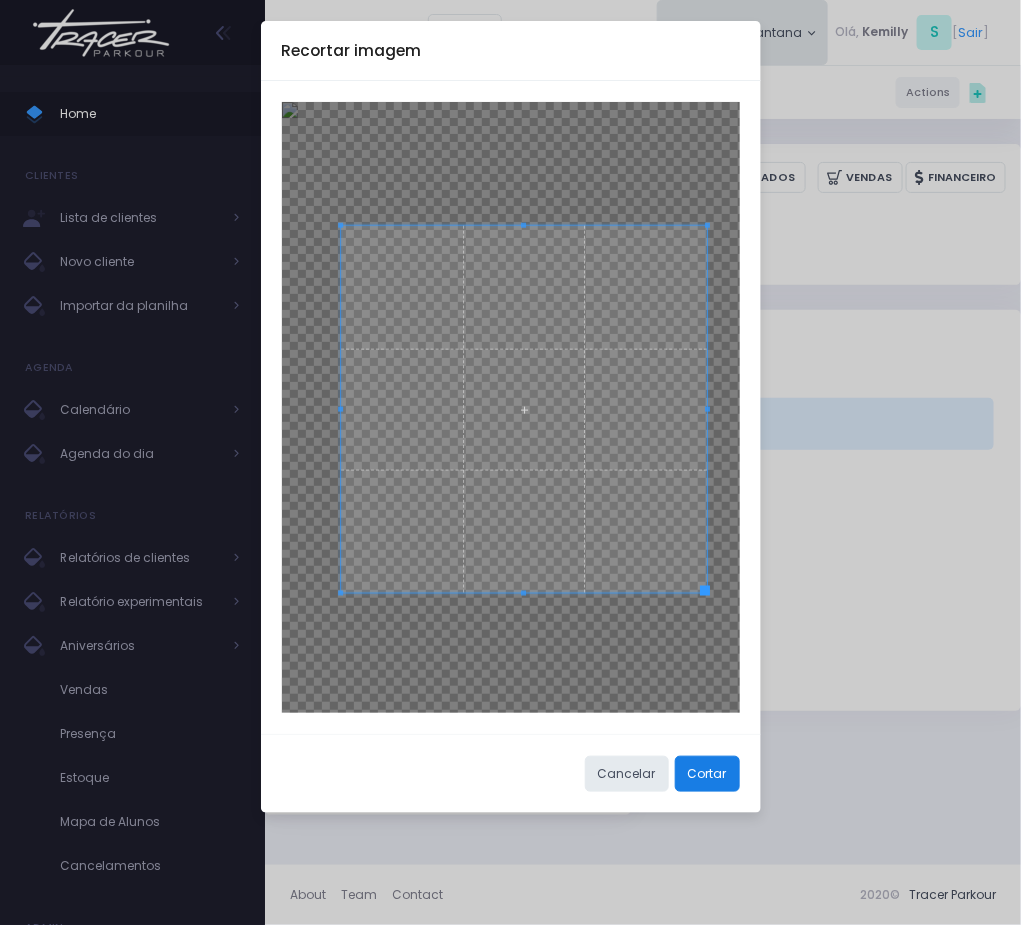 click on "Cortar" at bounding box center (707, 774) 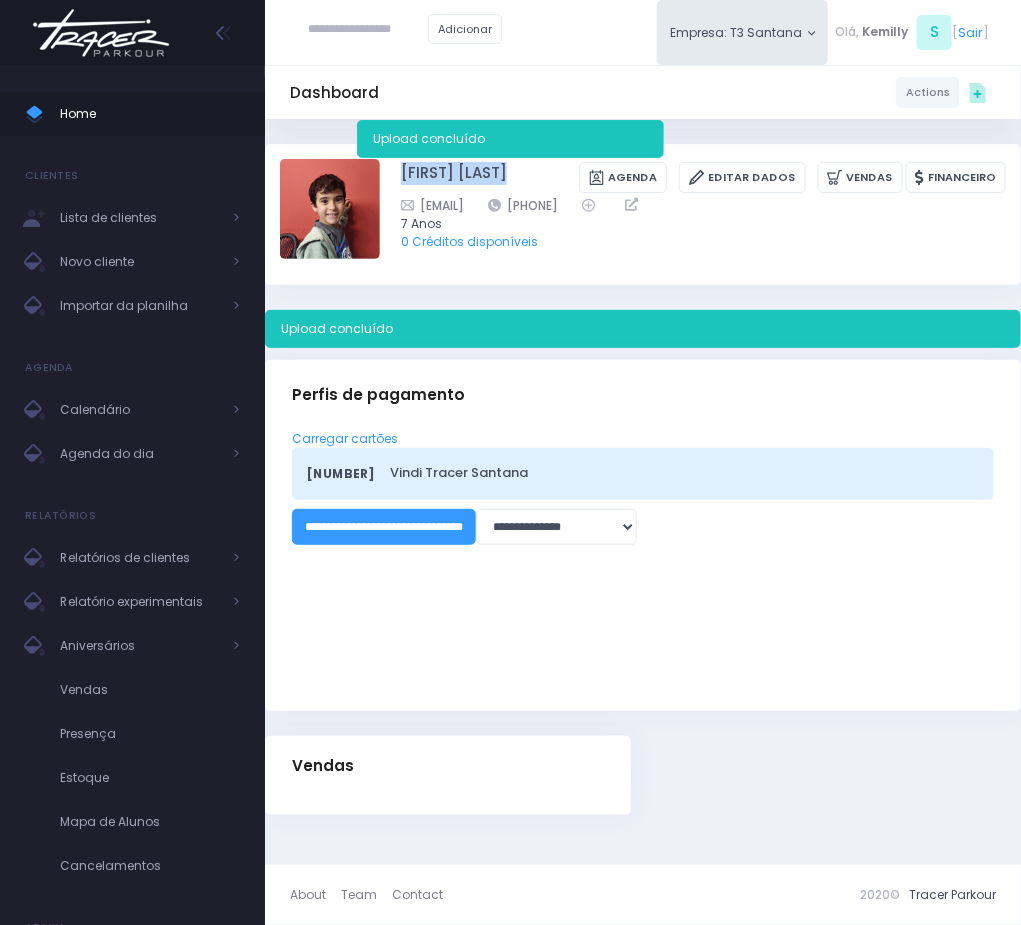 click on "Jorge Lima
Agenda
Editar Dados
Vendas
Financeiro
11989465707 7 Anos" at bounding box center [643, 214] 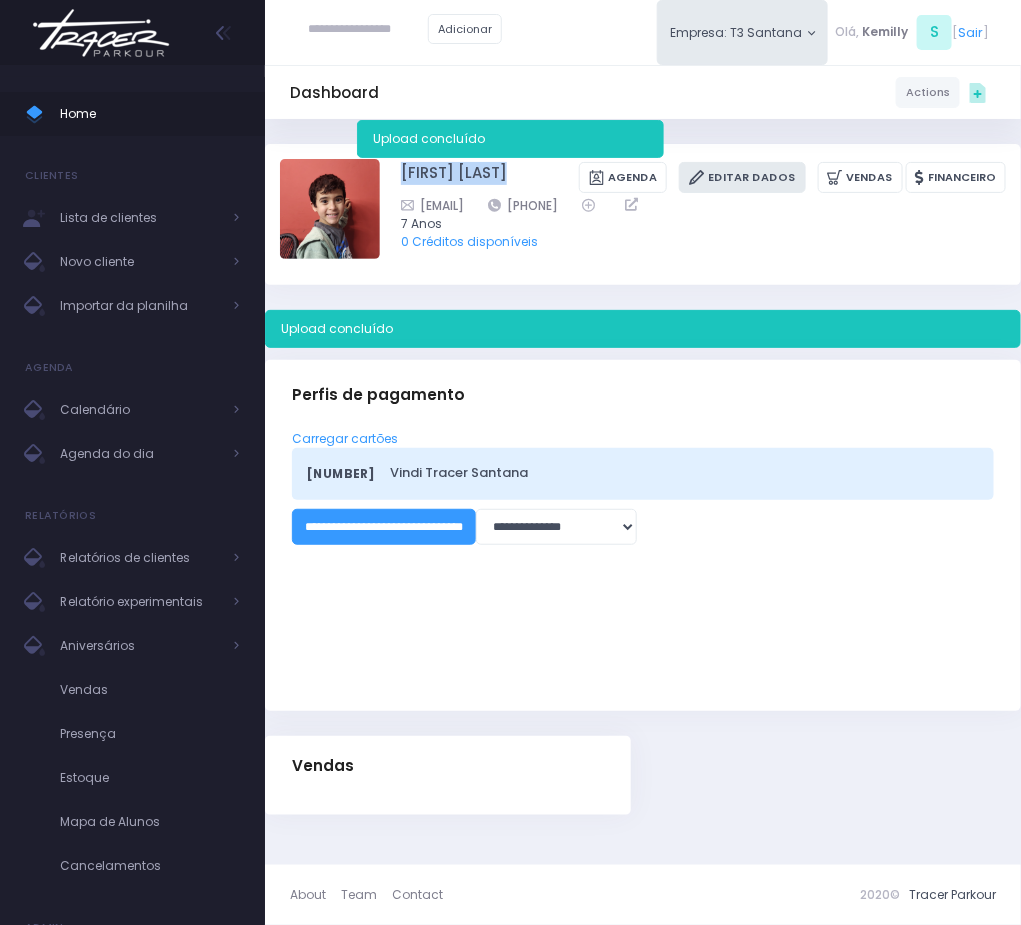 click on "Editar Dados" at bounding box center (742, 177) 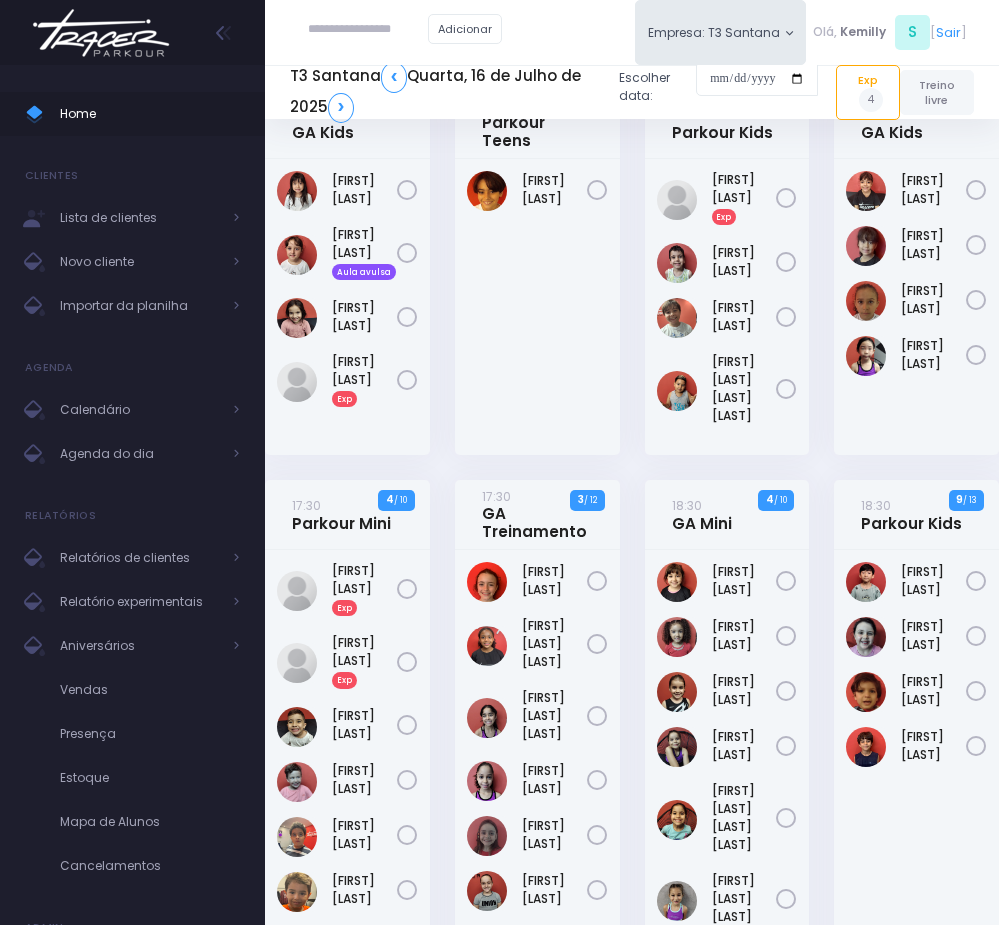 scroll, scrollTop: 150, scrollLeft: 0, axis: vertical 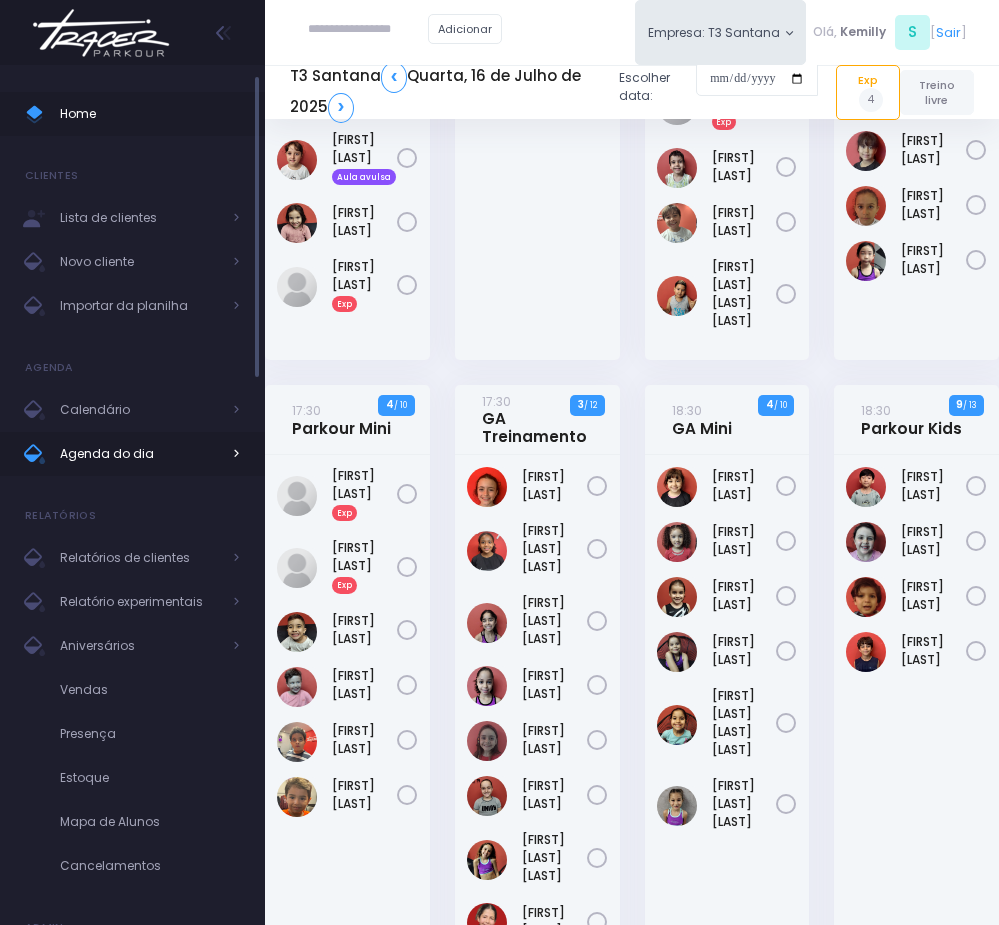 click on "Agenda do dia" at bounding box center (140, 454) 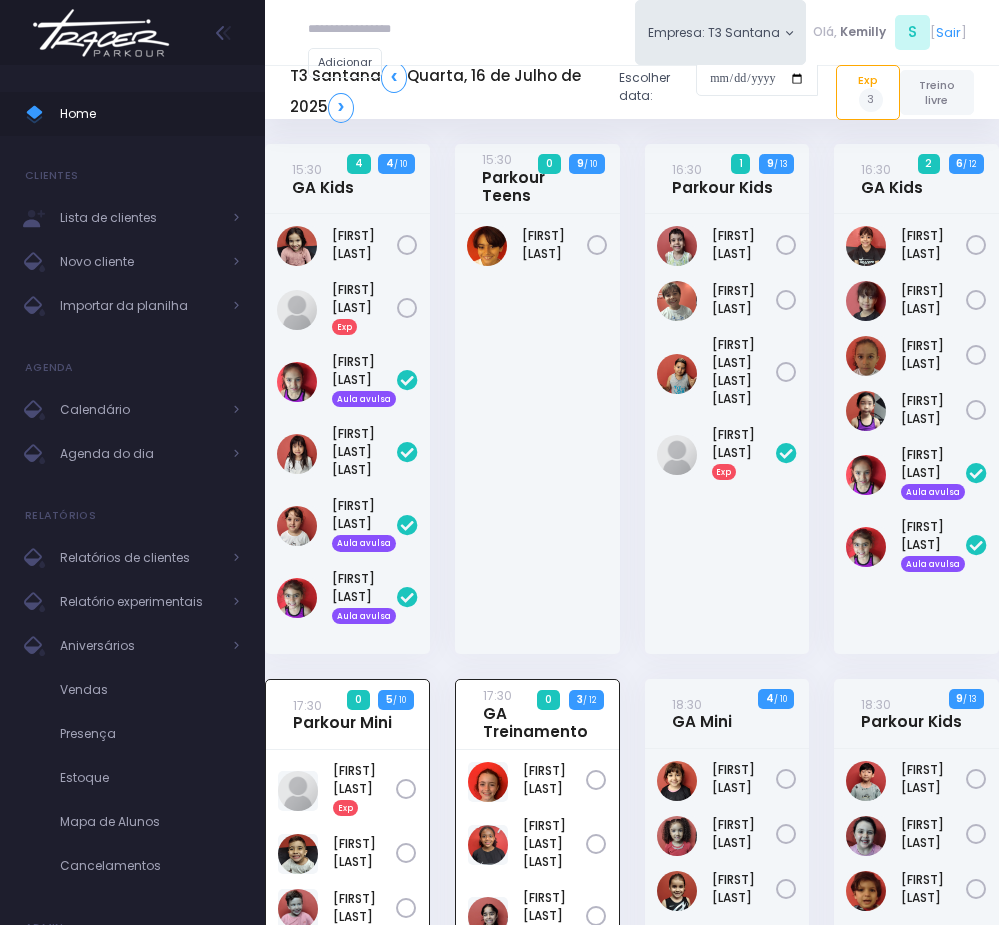 scroll, scrollTop: 679, scrollLeft: 0, axis: vertical 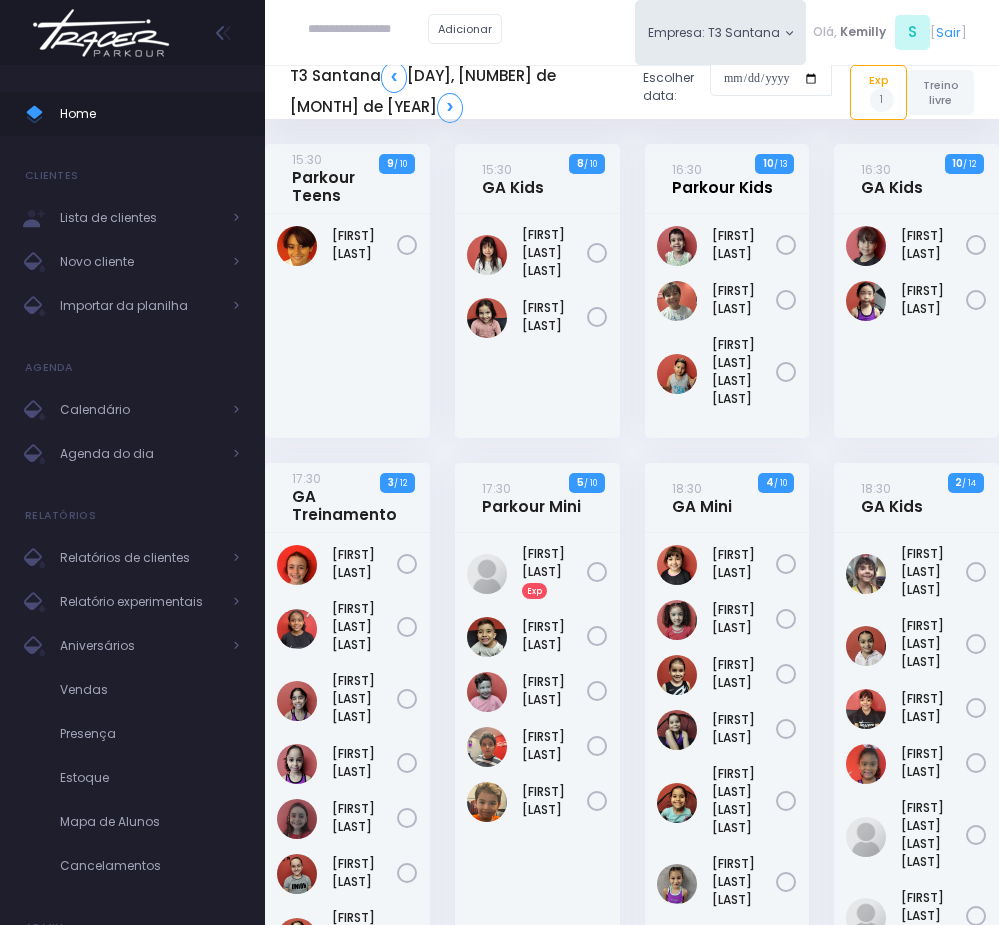 click on "16:30 Parkour Kids" at bounding box center (722, 178) 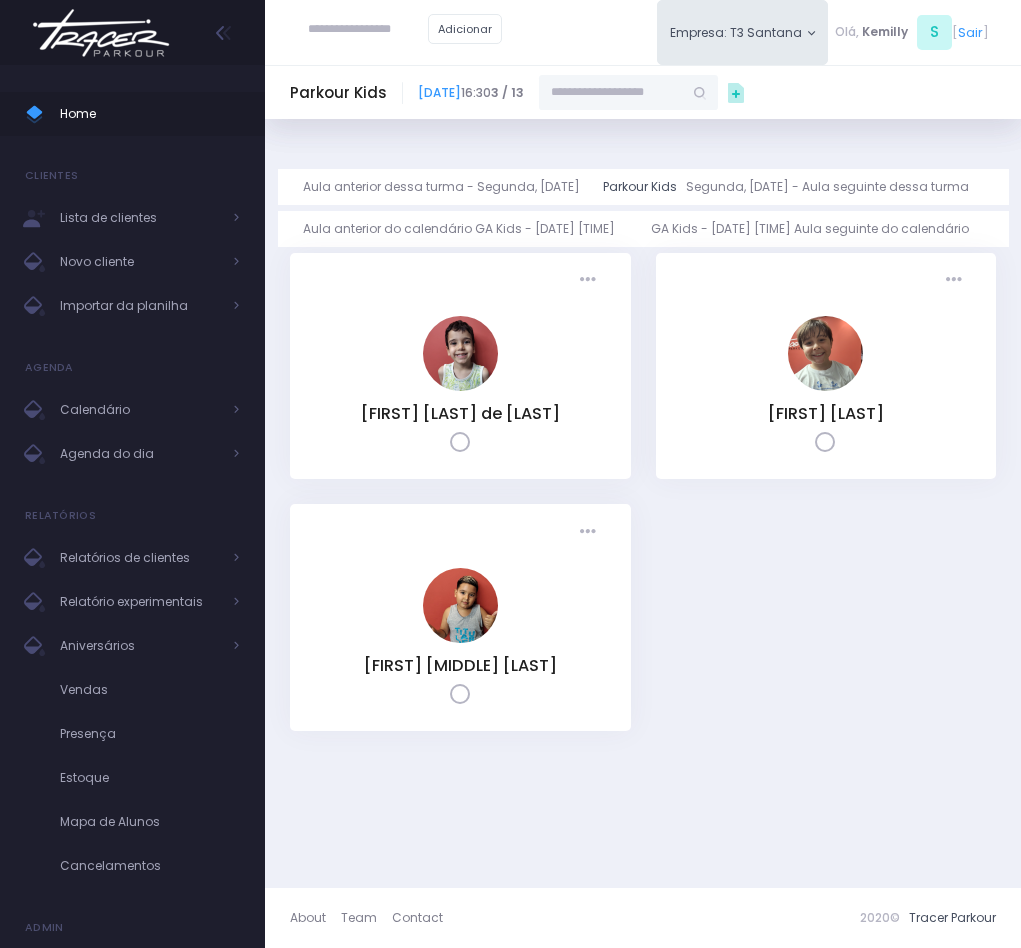 scroll, scrollTop: 0, scrollLeft: 0, axis: both 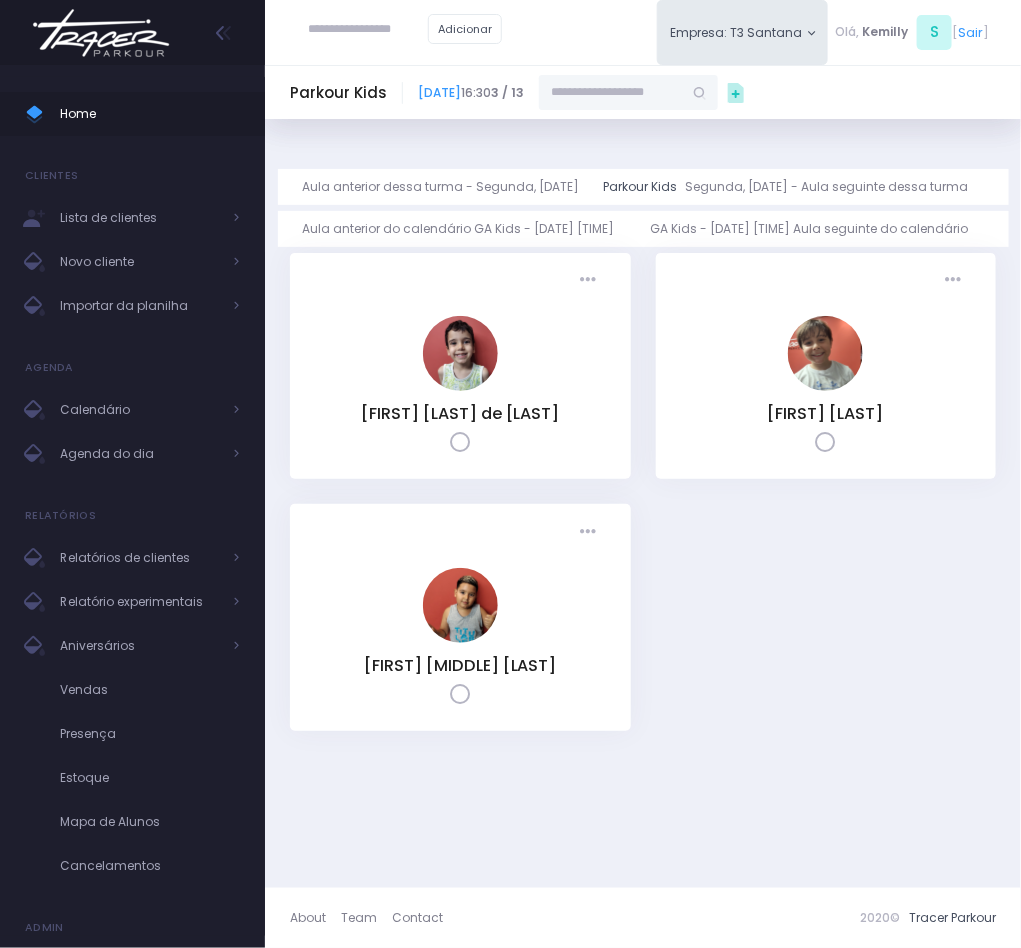 click at bounding box center (611, 93) 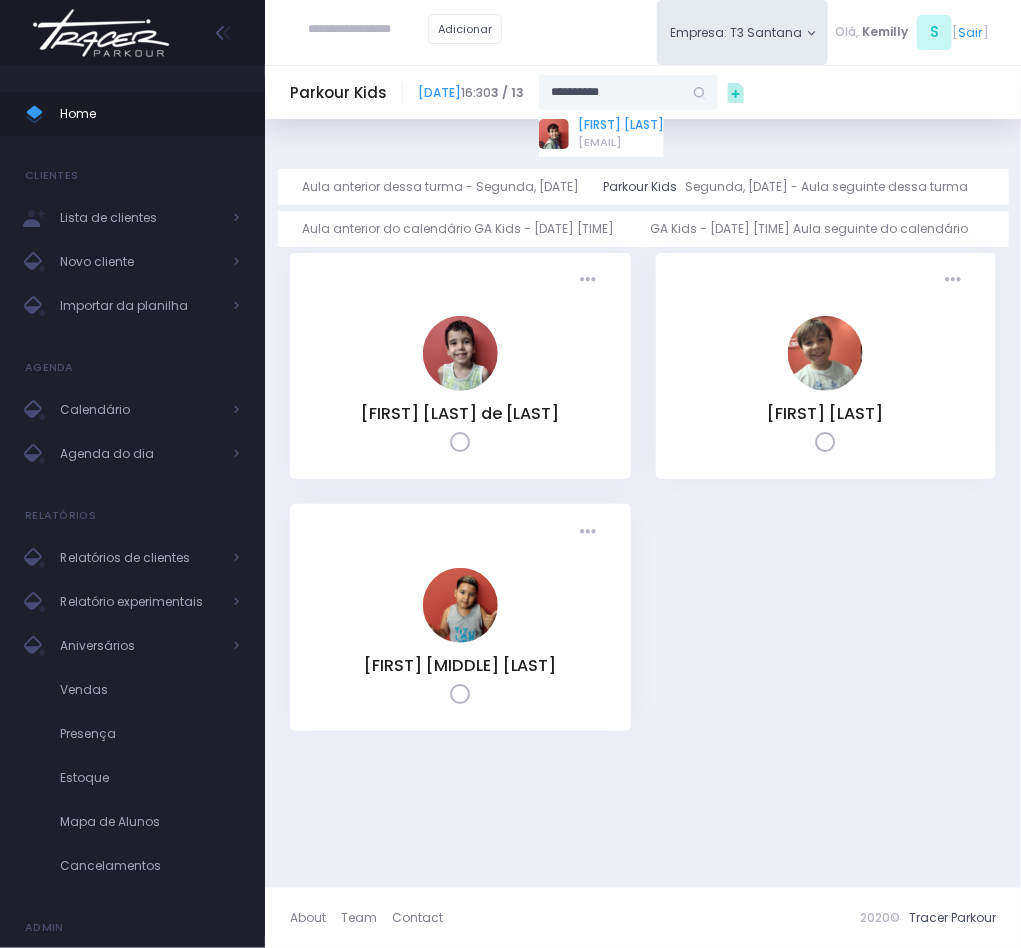 click on "Jorge Lima" at bounding box center (621, 125) 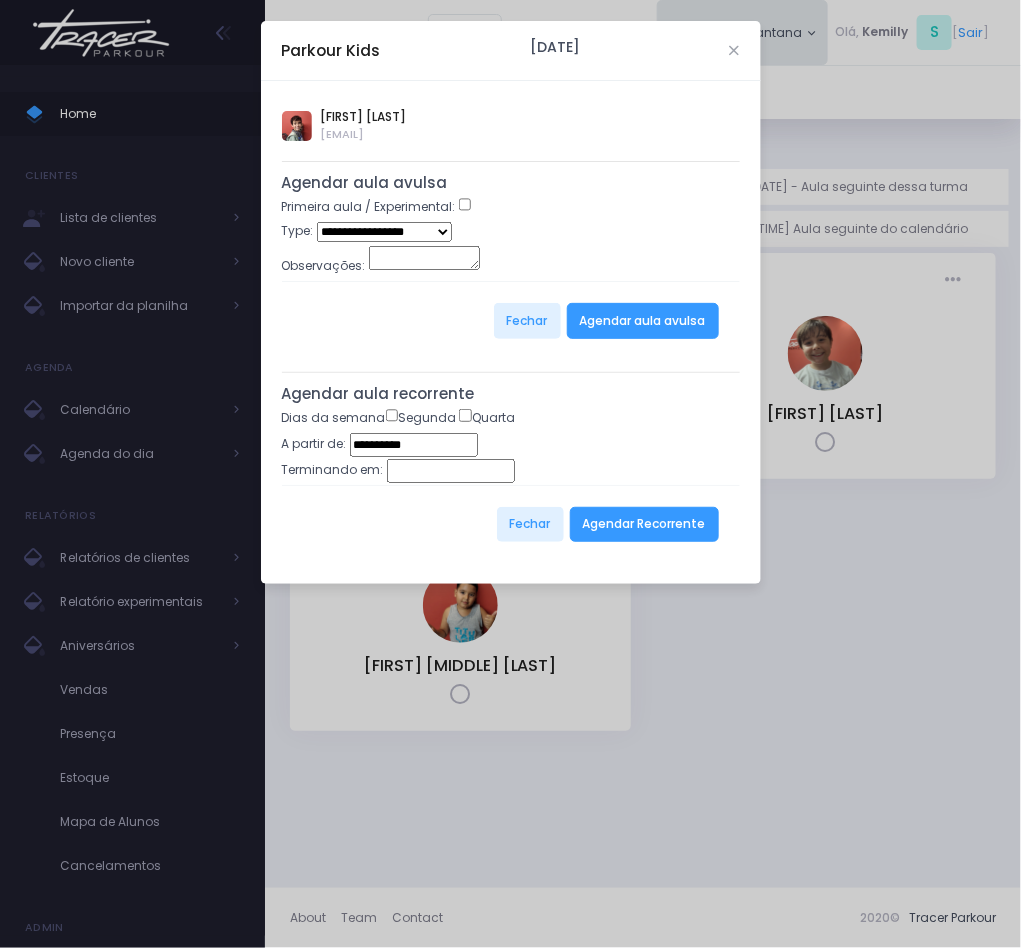 type on "**********" 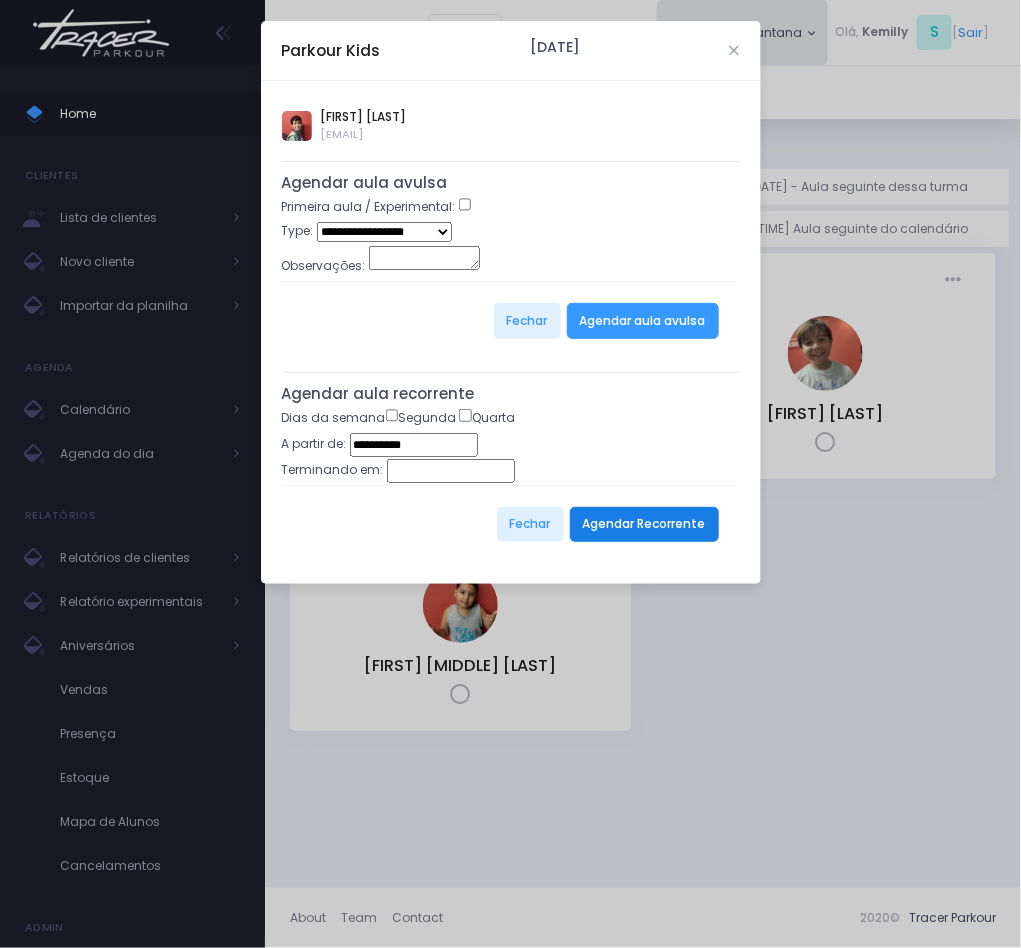 click on "Agendar Recorrente" at bounding box center (644, 525) 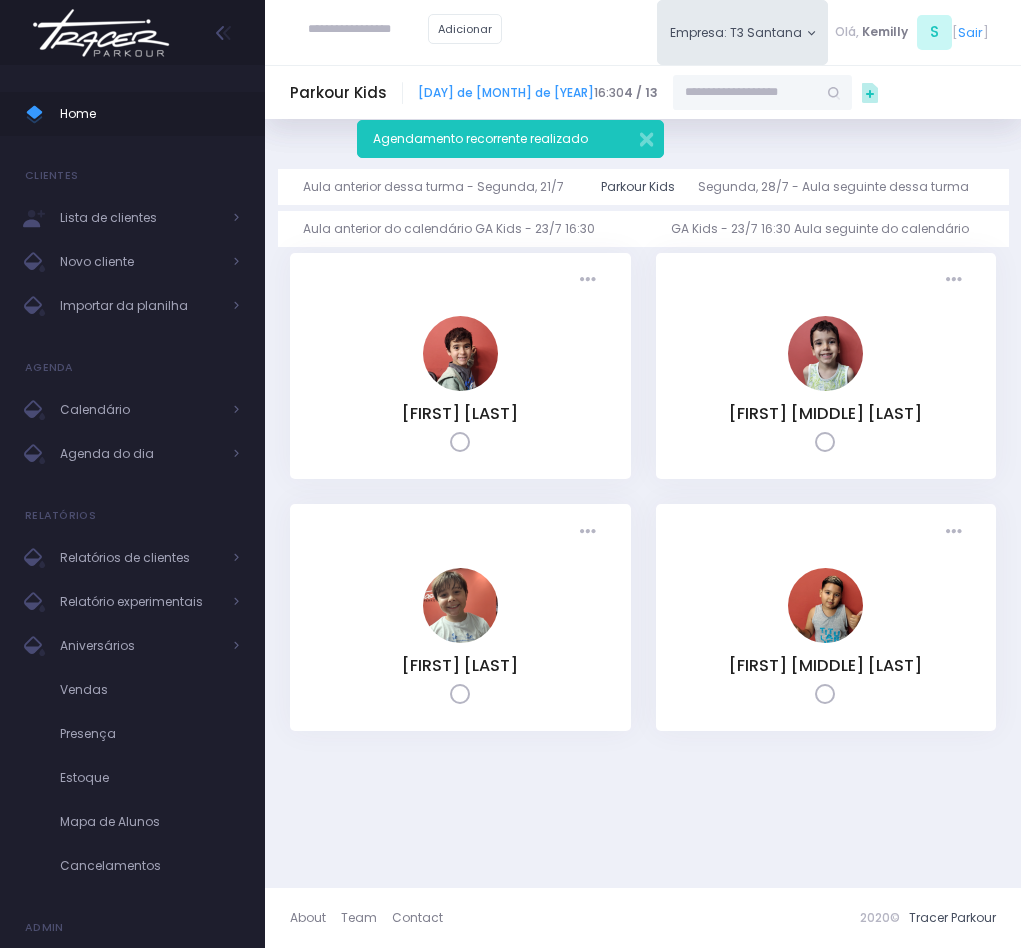 scroll, scrollTop: 0, scrollLeft: 0, axis: both 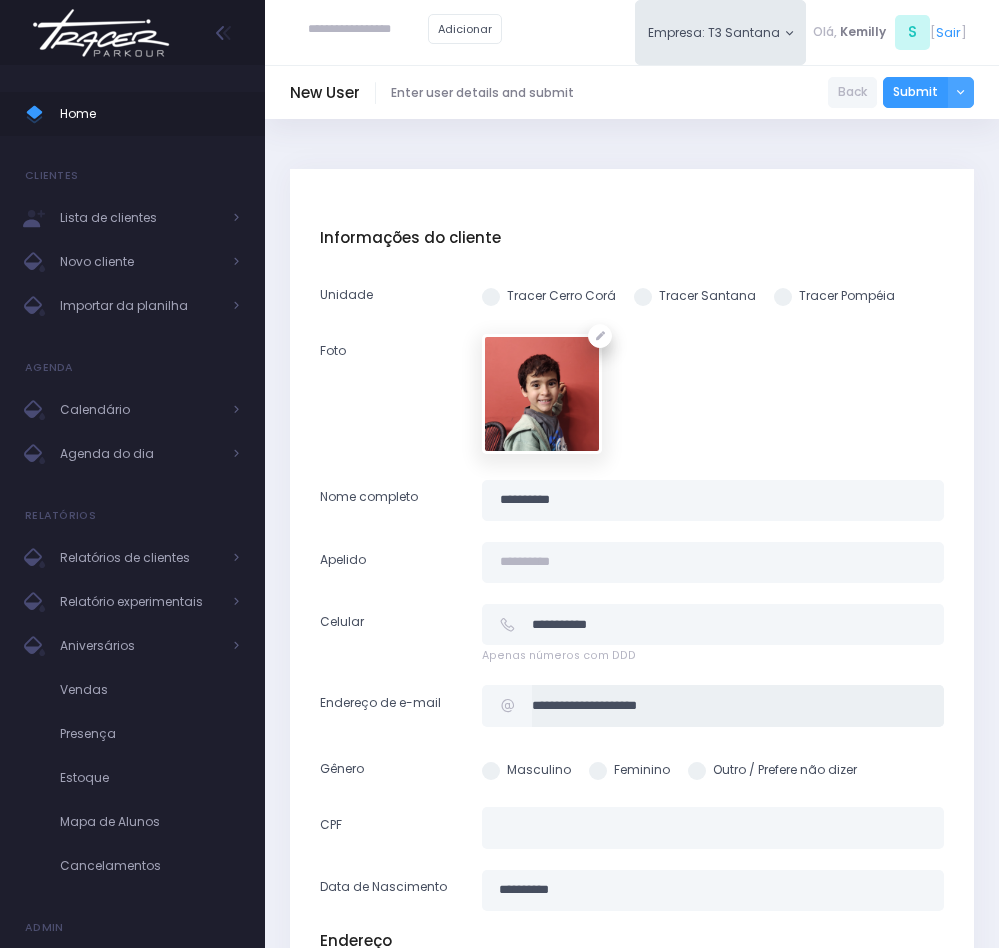 click on "**********" at bounding box center [738, 705] 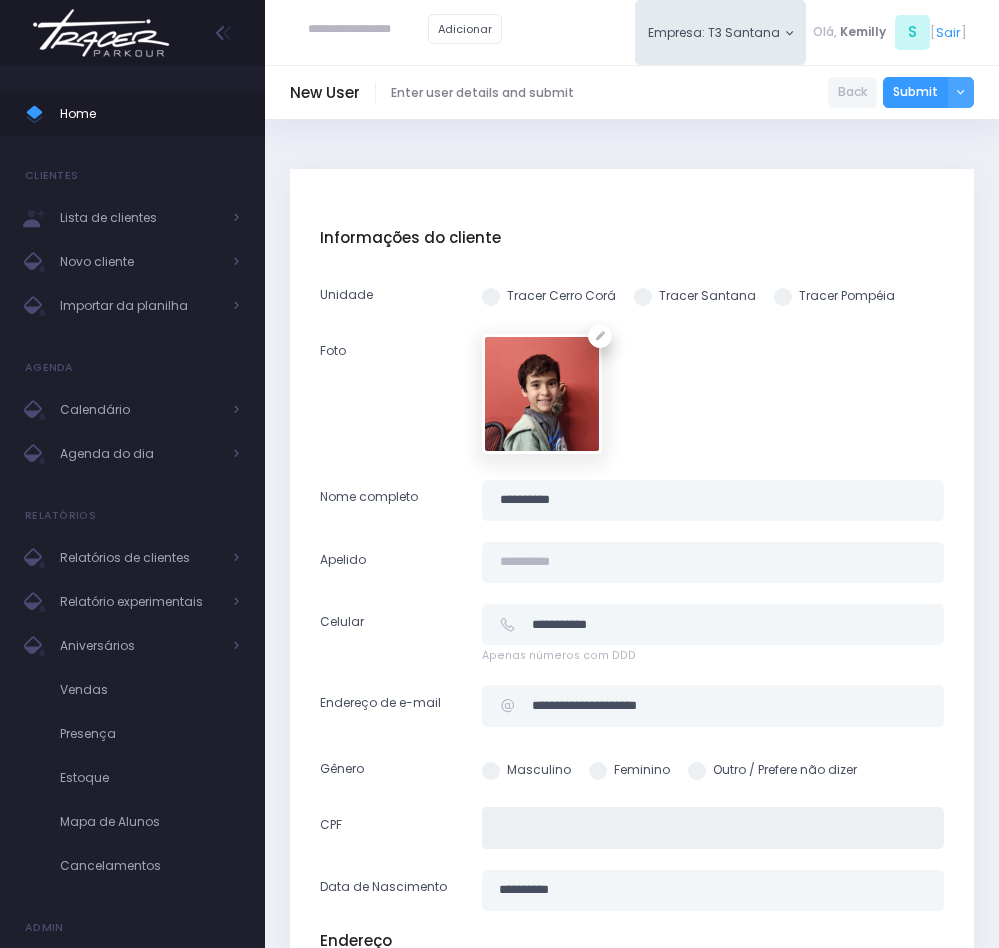 click at bounding box center (713, 827) 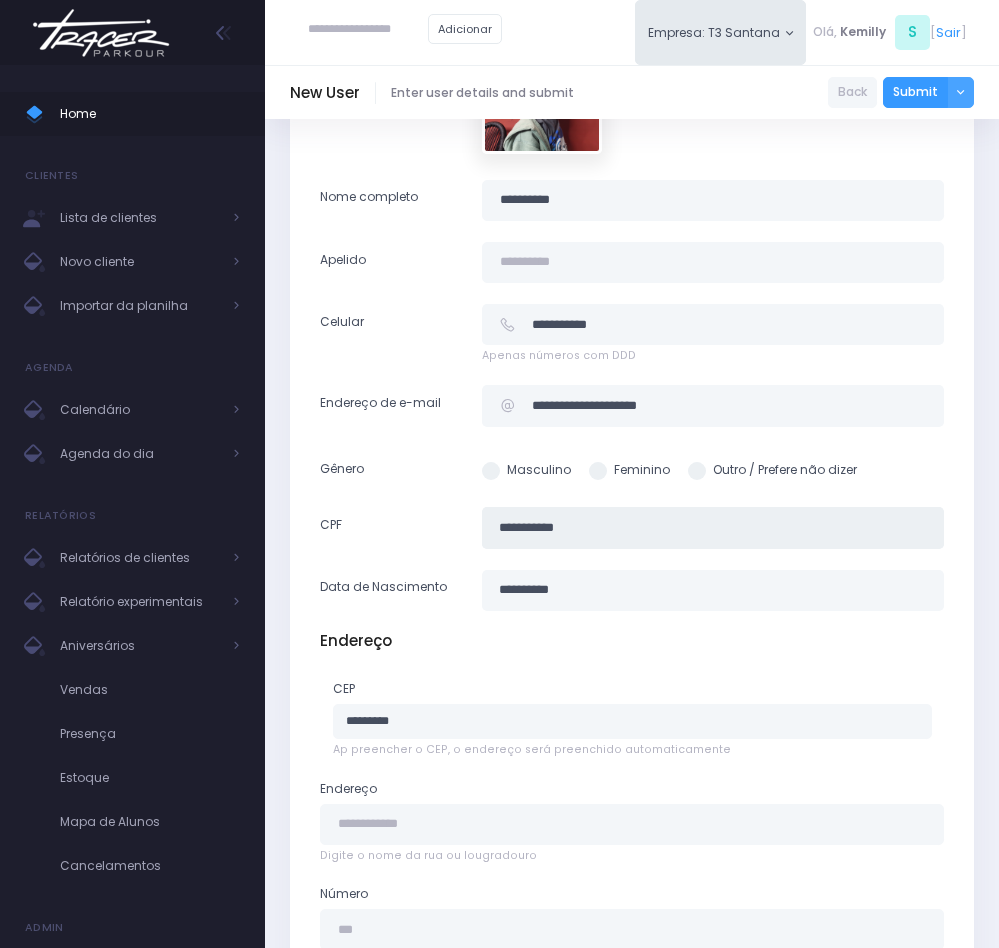 scroll, scrollTop: 1041, scrollLeft: 0, axis: vertical 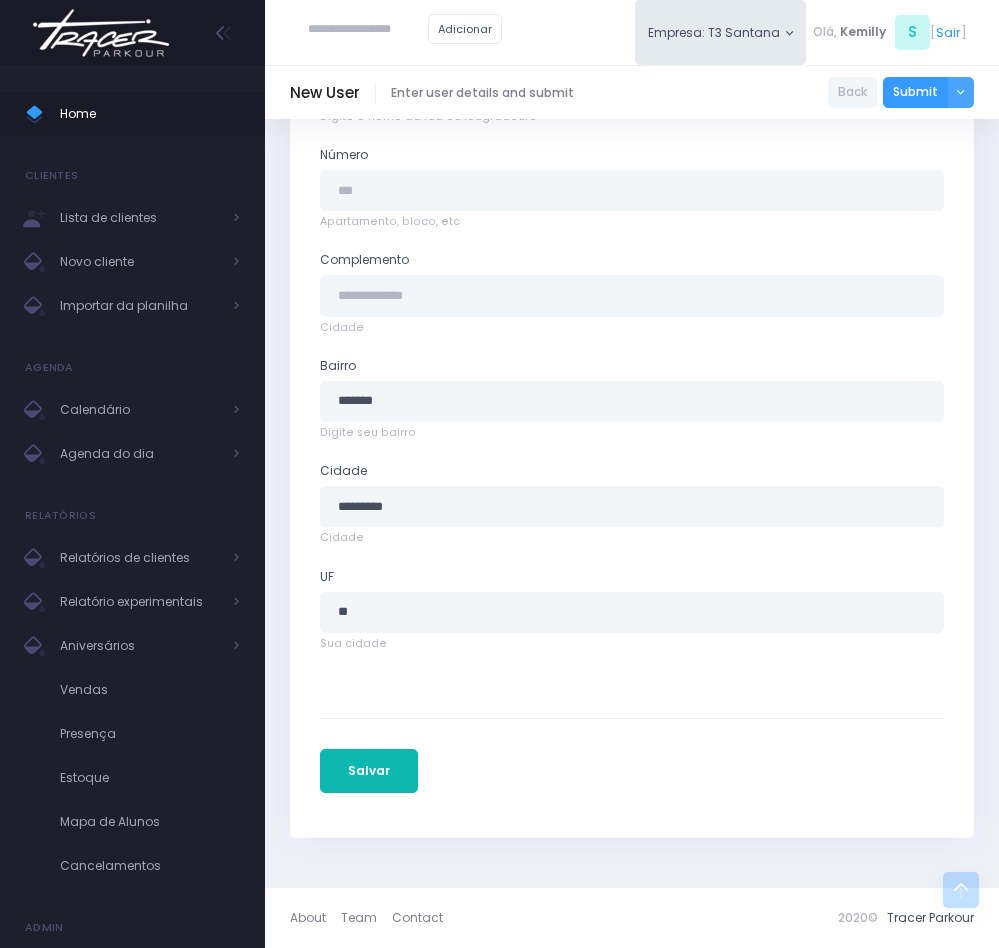 type on "**********" 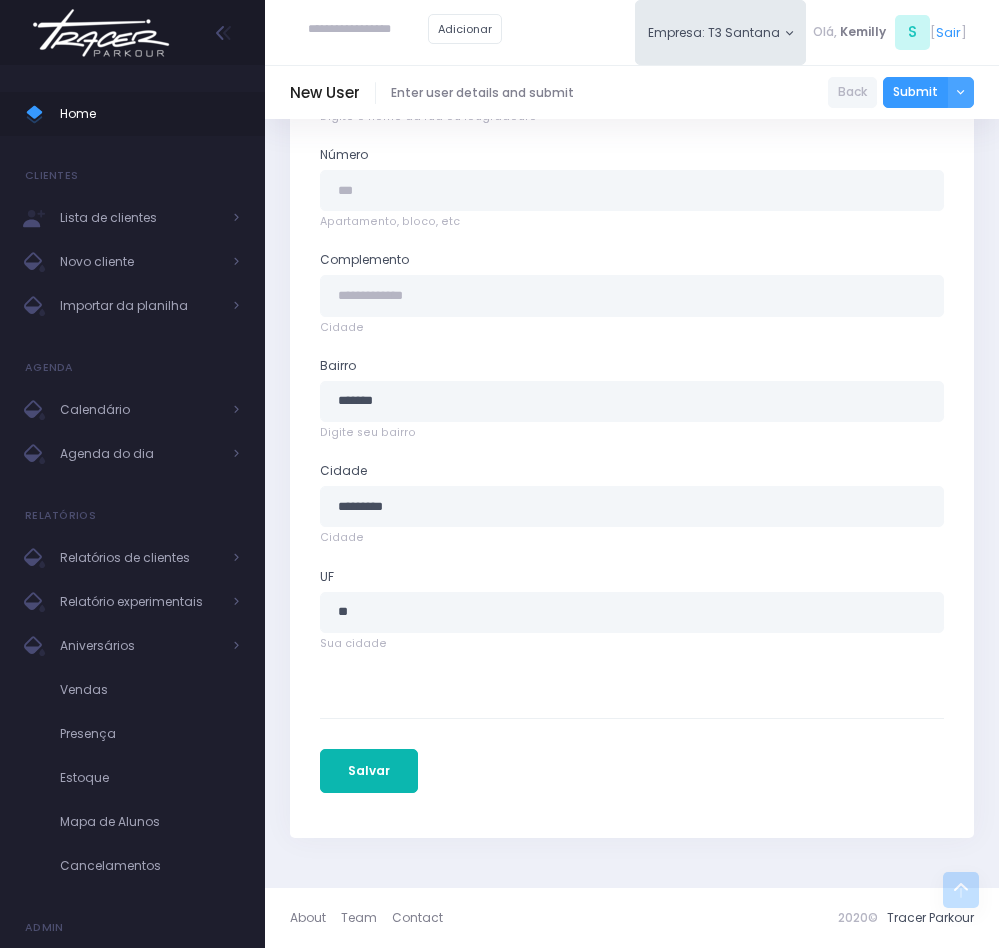 click on "Salvar" at bounding box center [369, 771] 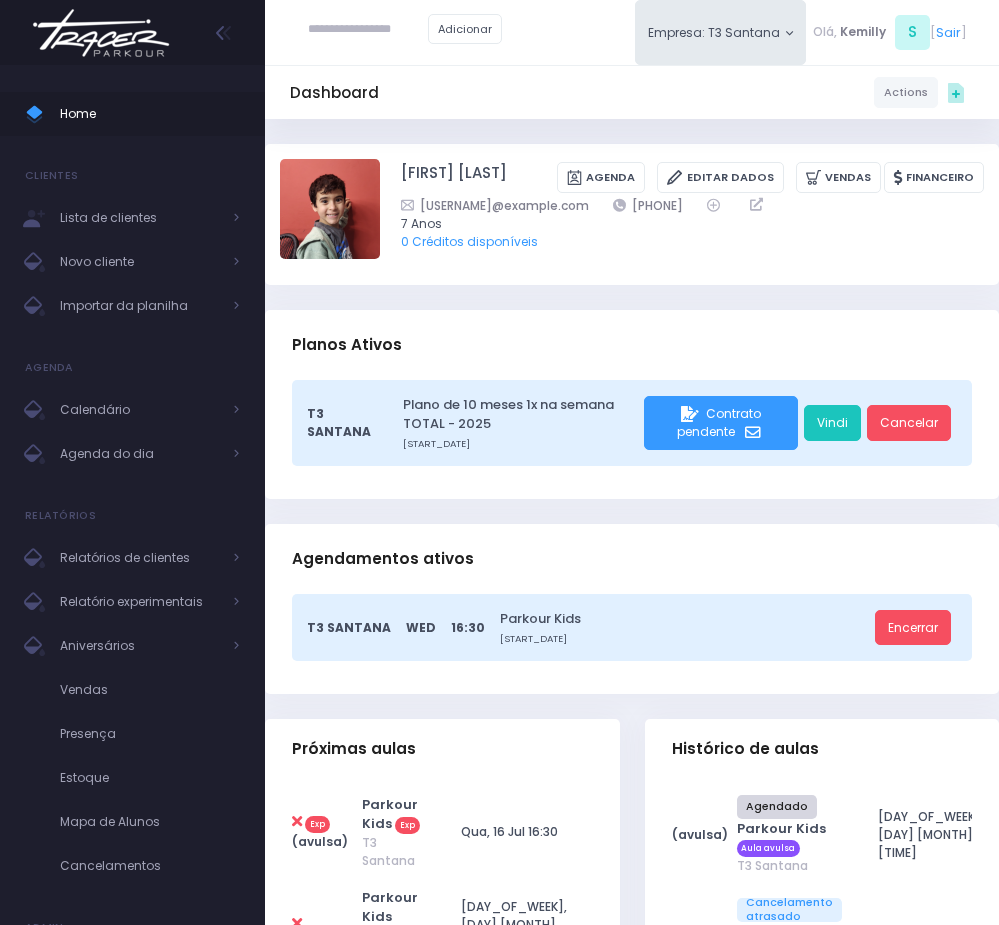 scroll, scrollTop: 0, scrollLeft: 0, axis: both 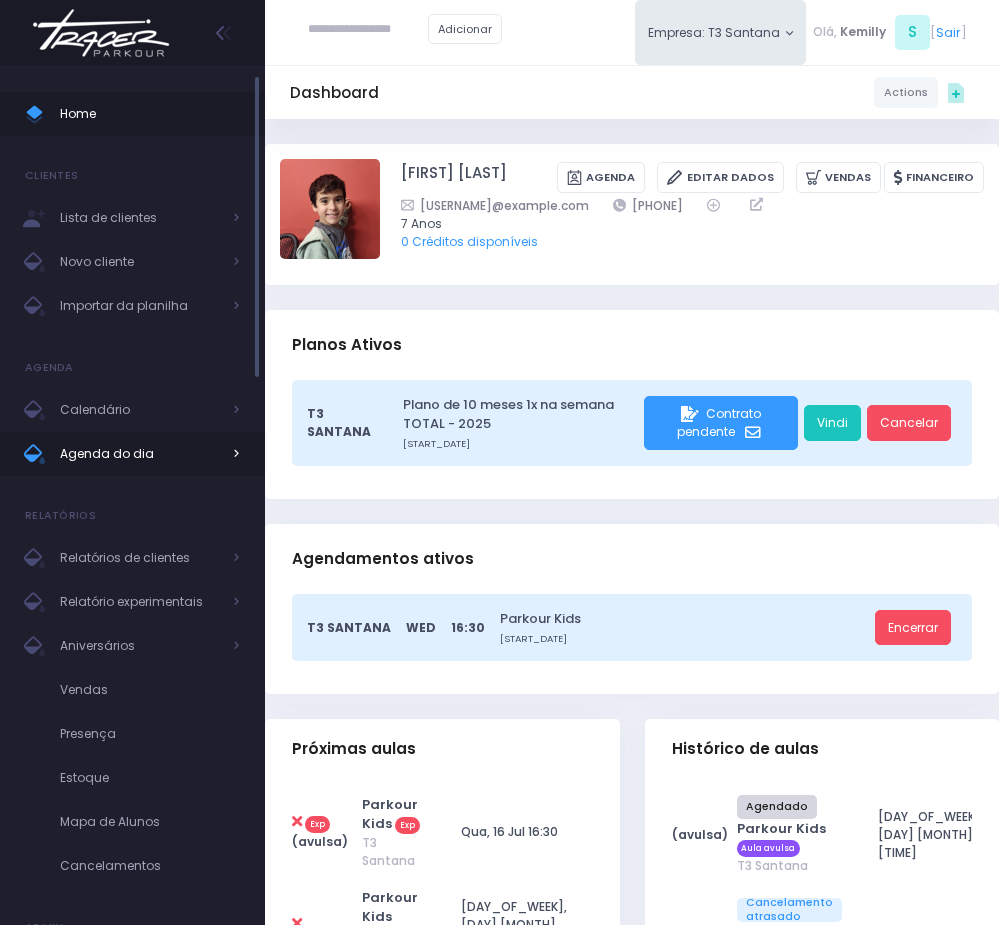 click on "Agenda do dia" at bounding box center [132, 454] 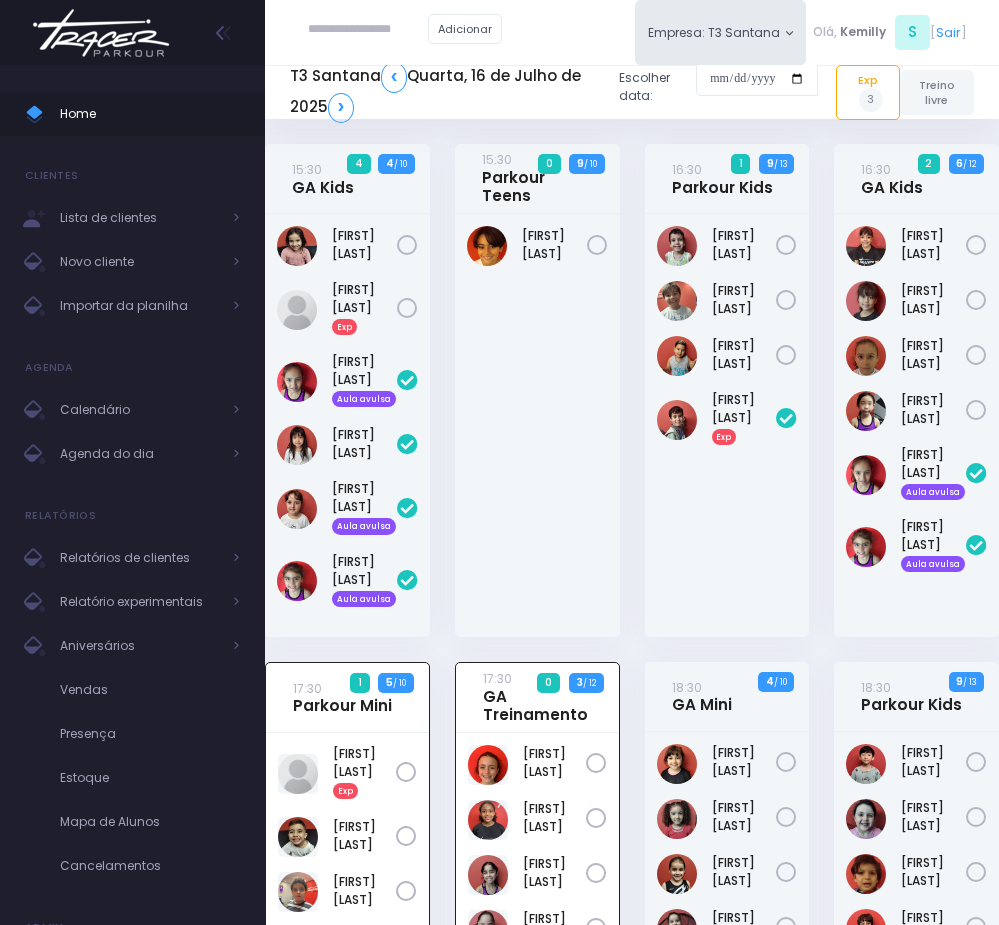 scroll, scrollTop: 679, scrollLeft: 0, axis: vertical 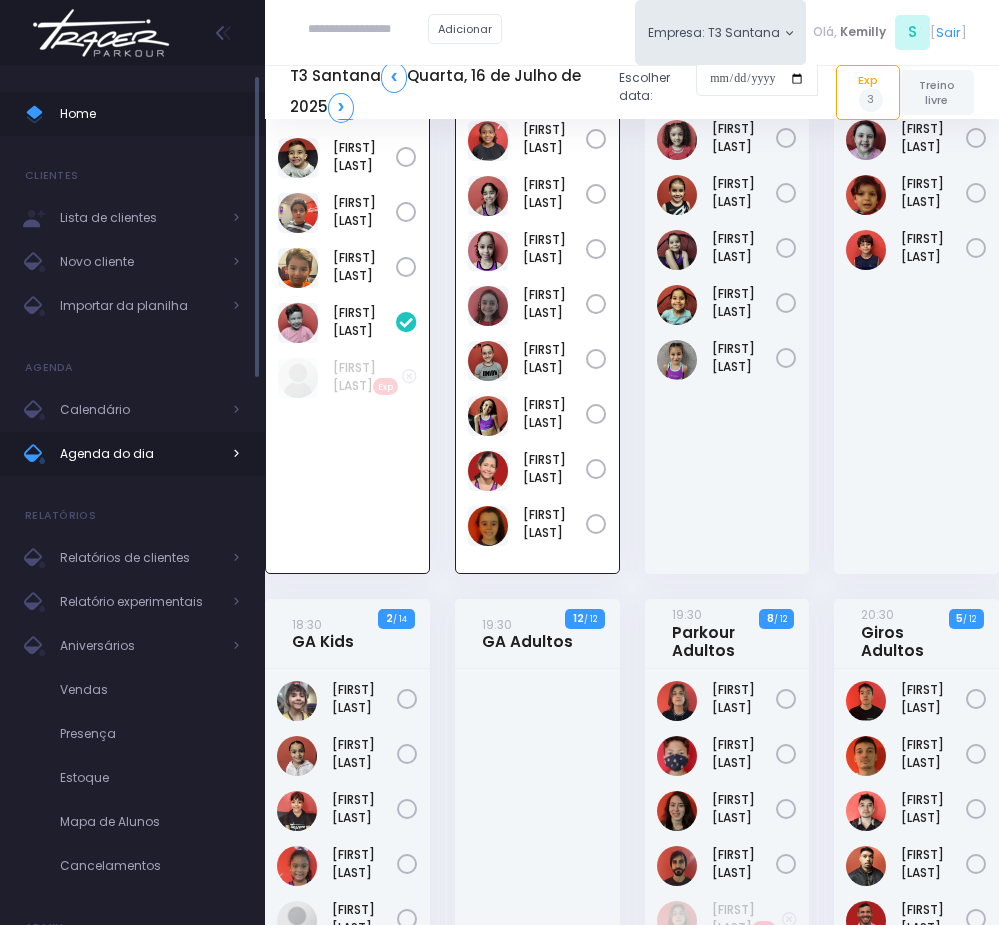 click on "Agenda do dia" at bounding box center (140, 454) 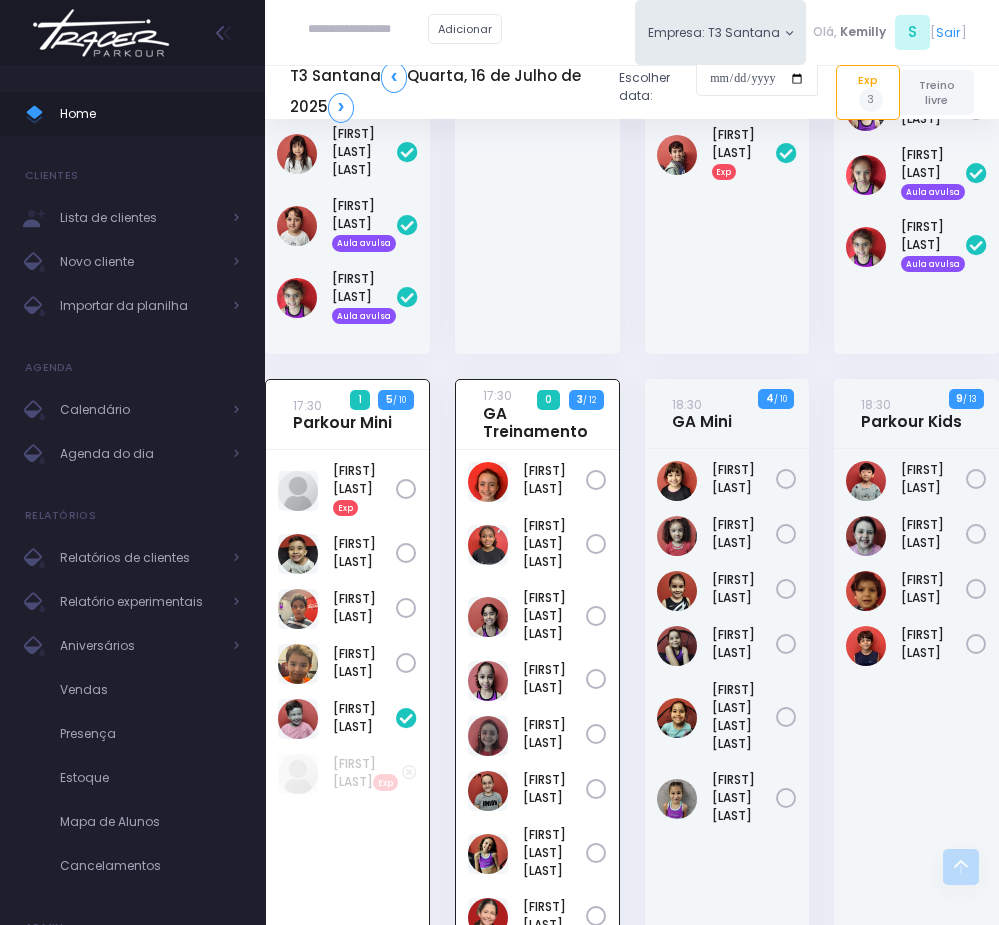 scroll, scrollTop: 229, scrollLeft: 0, axis: vertical 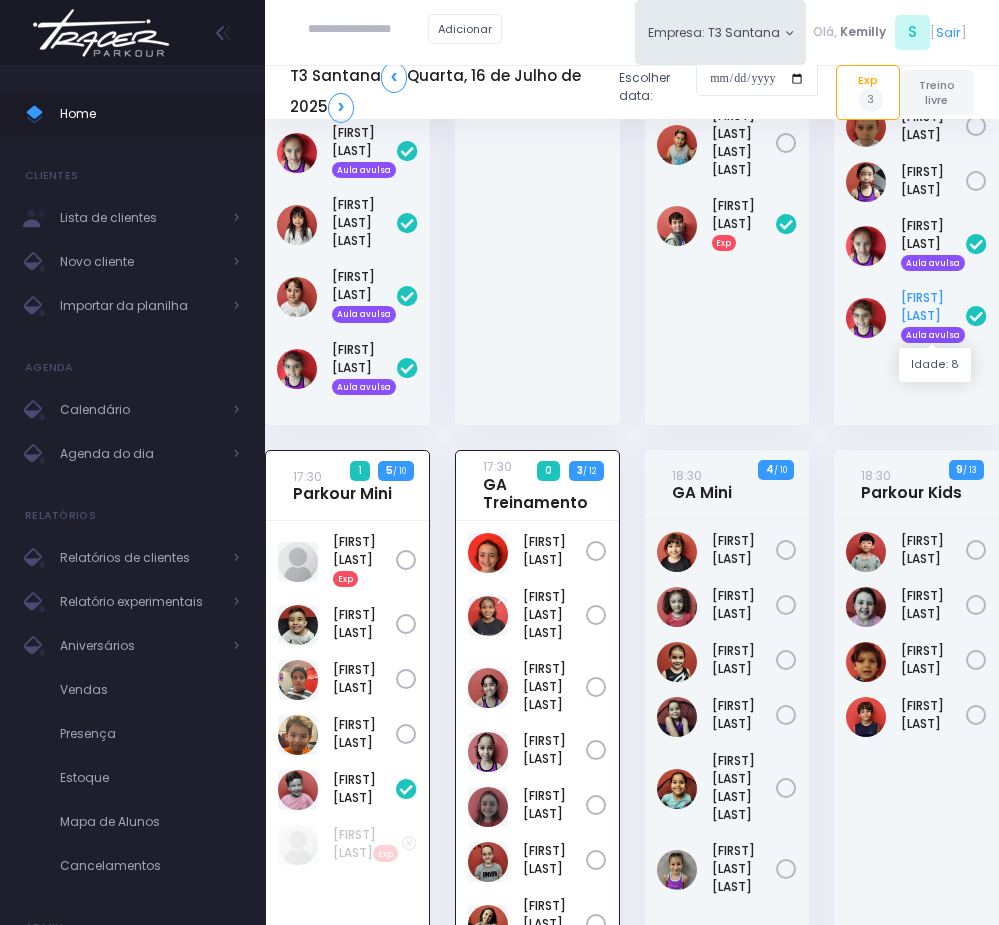 click on "[FIRST] [LAST]
Aula avulsa" at bounding box center [933, 316] 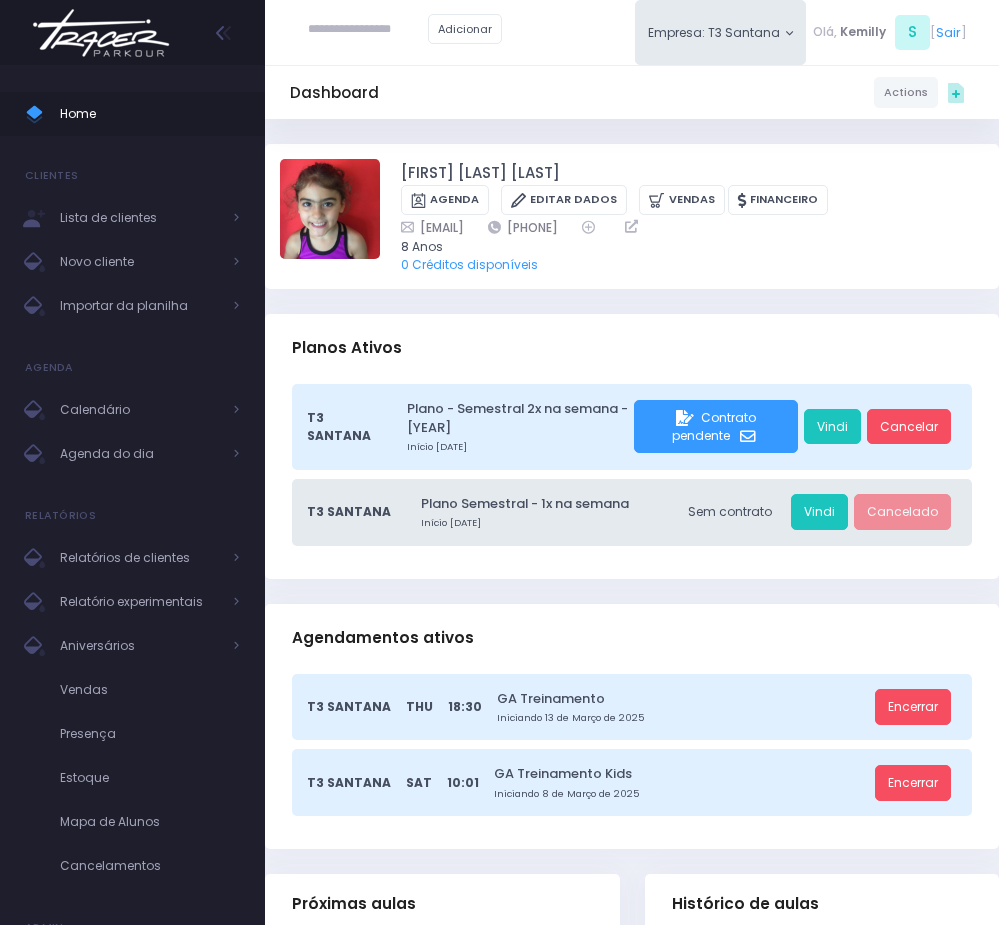 scroll, scrollTop: 0, scrollLeft: 0, axis: both 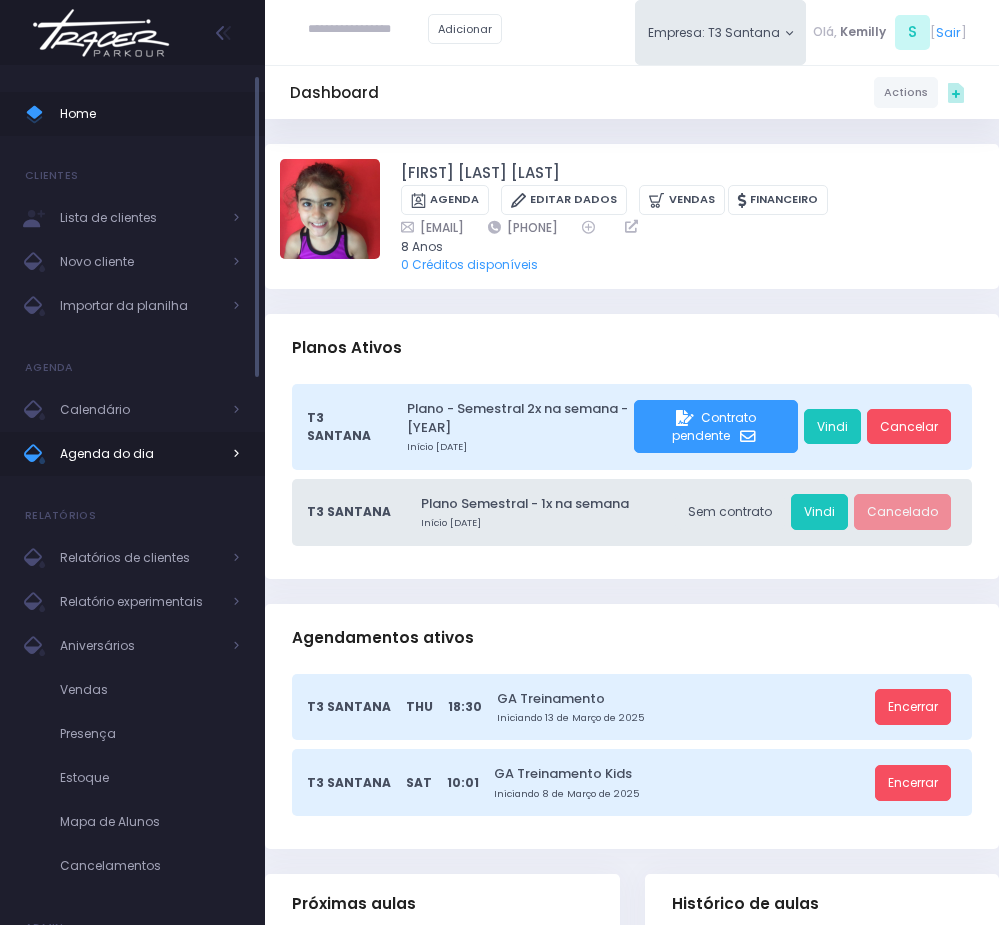 click on "Agenda do dia" at bounding box center [140, 454] 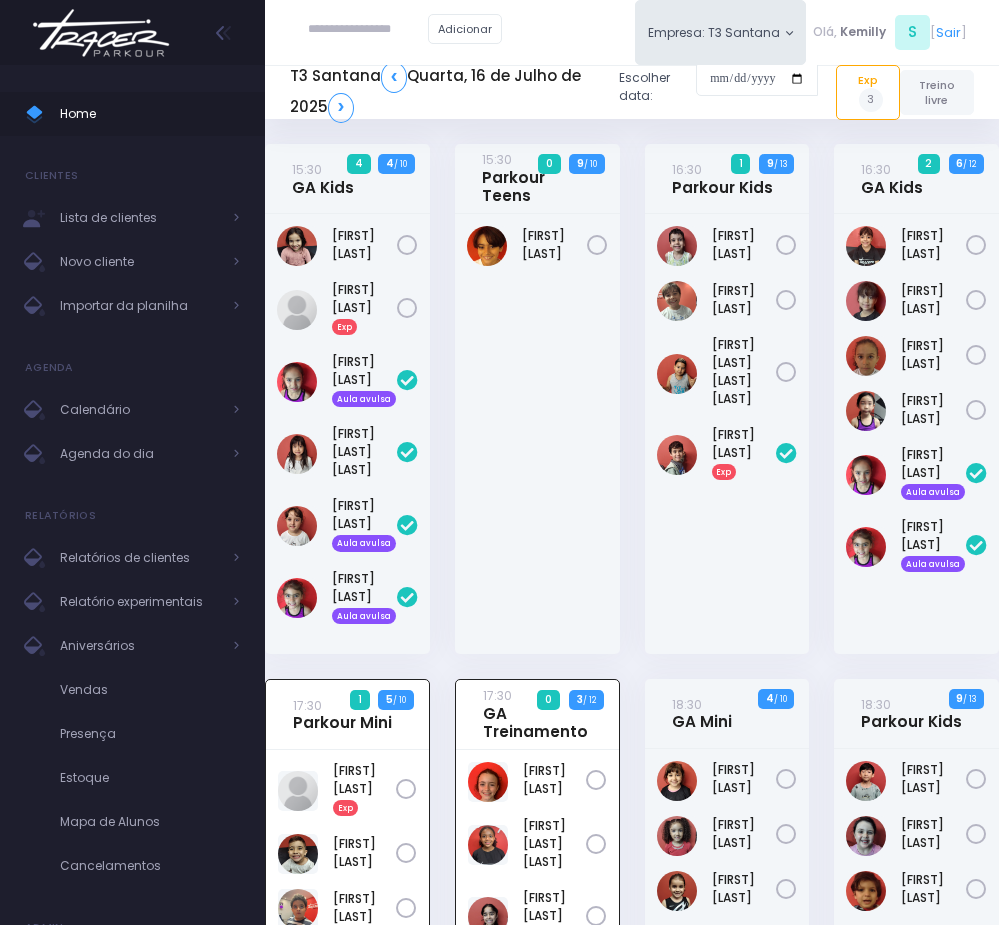 scroll, scrollTop: 679, scrollLeft: 0, axis: vertical 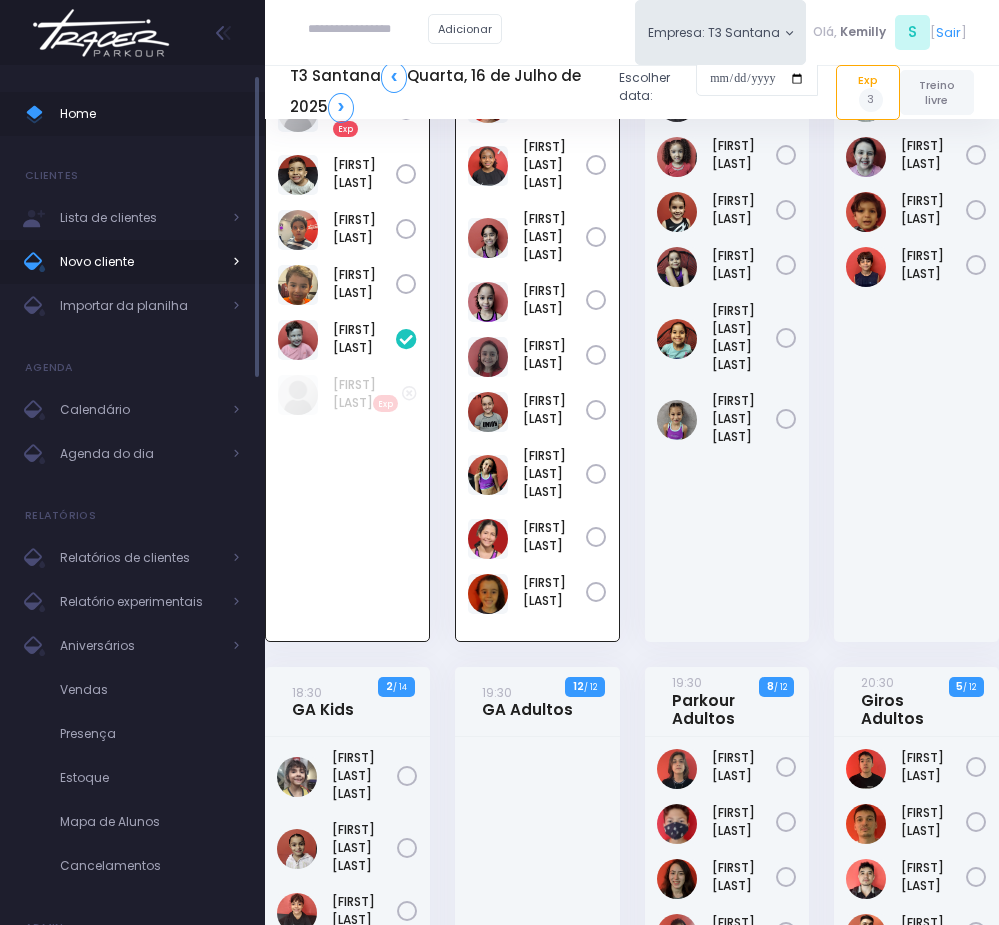 click 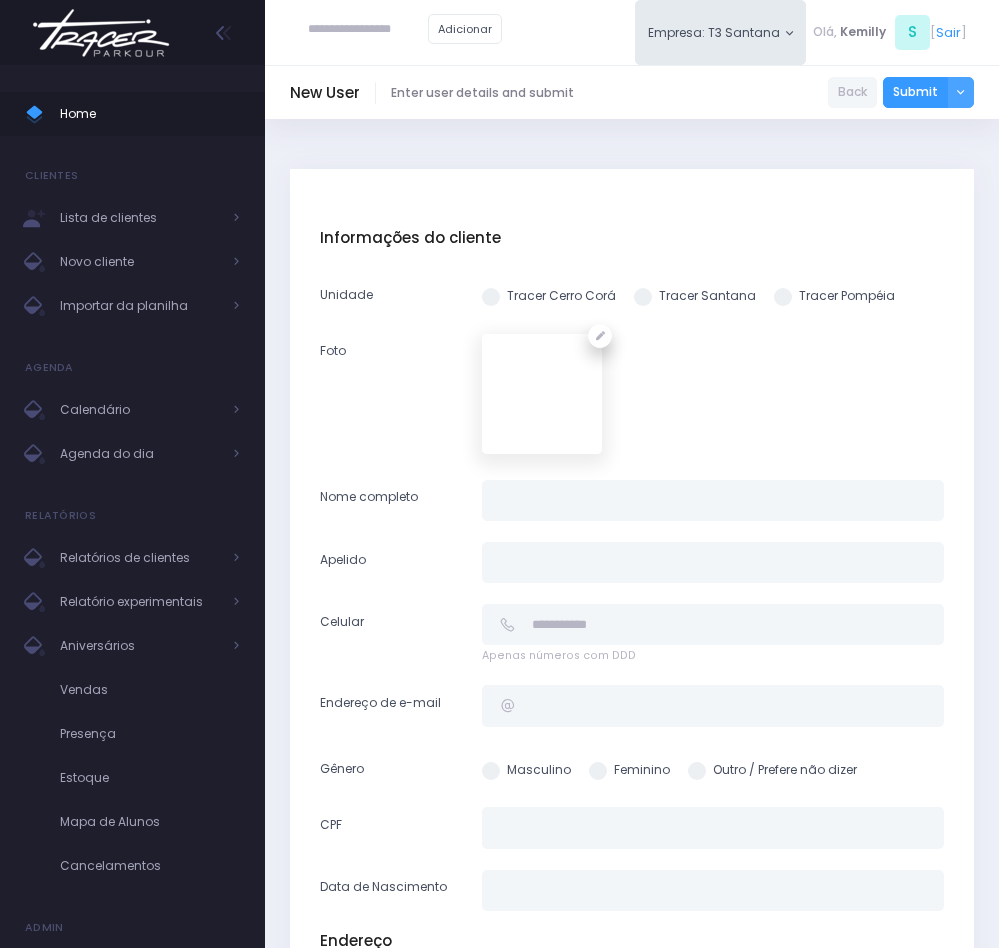 scroll, scrollTop: 0, scrollLeft: 0, axis: both 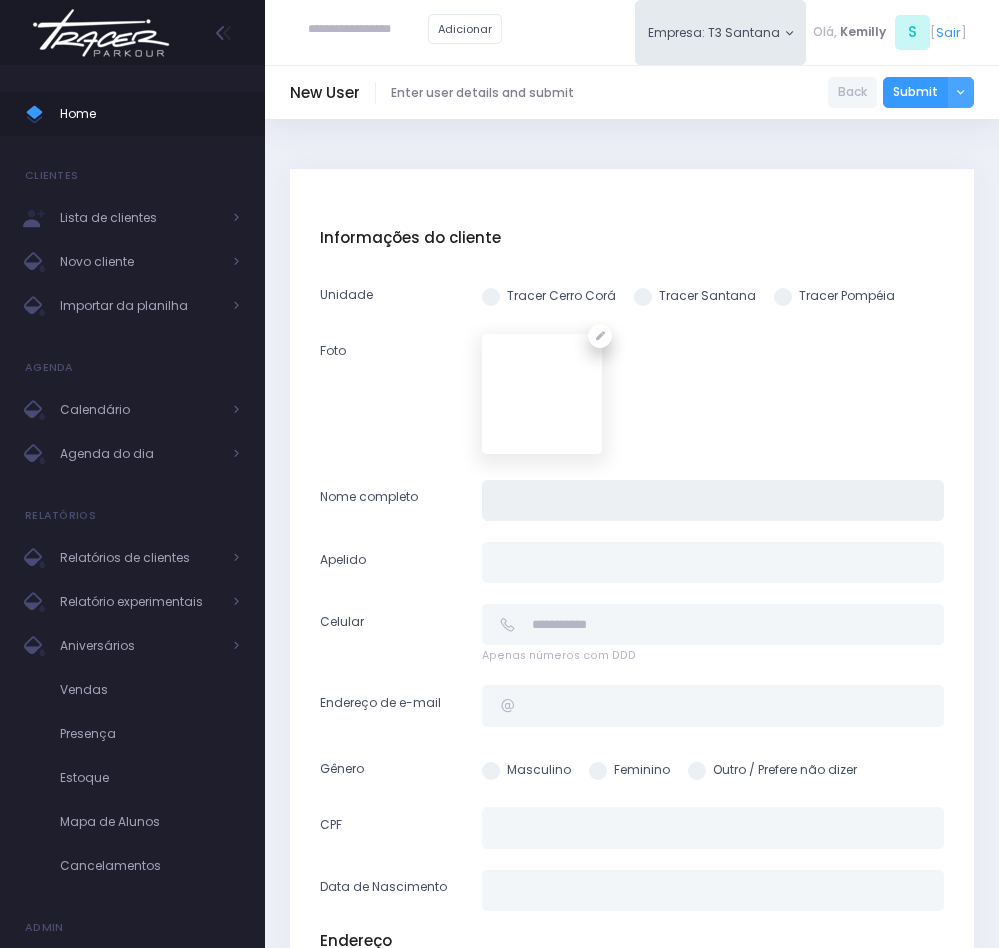 click at bounding box center (713, 500) 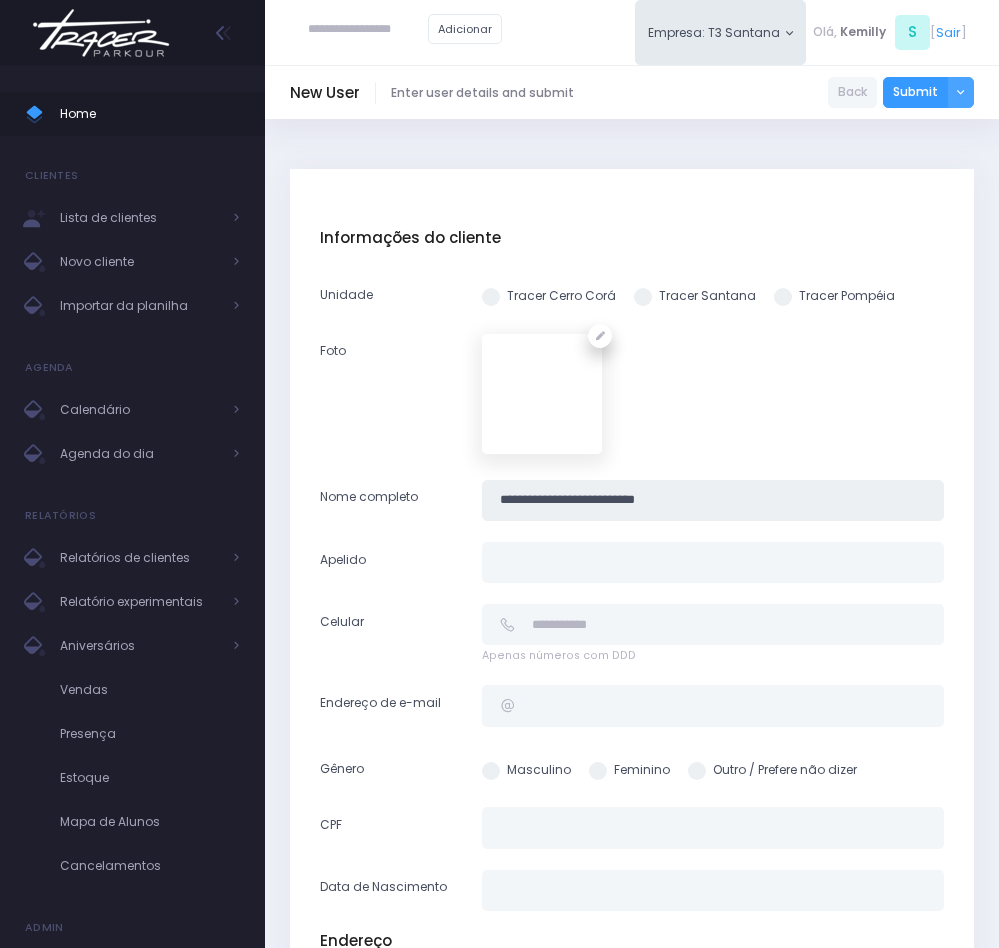 type on "**********" 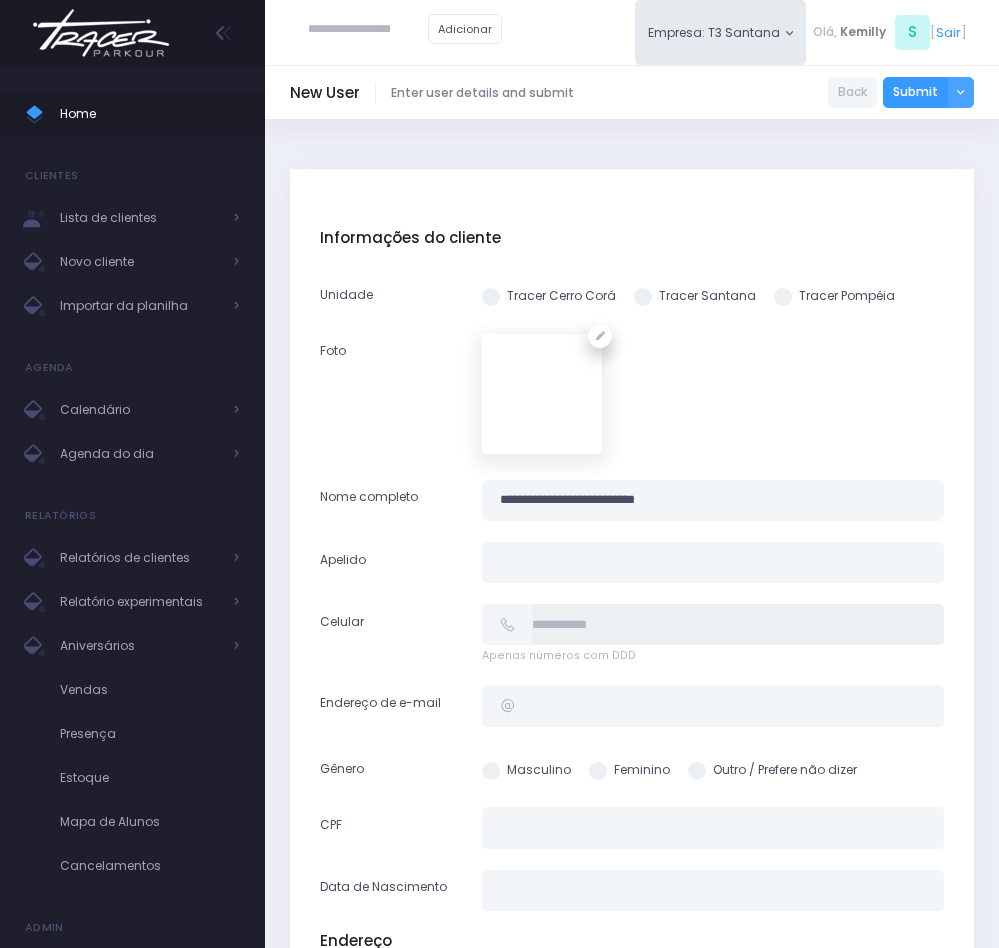 click at bounding box center [738, 624] 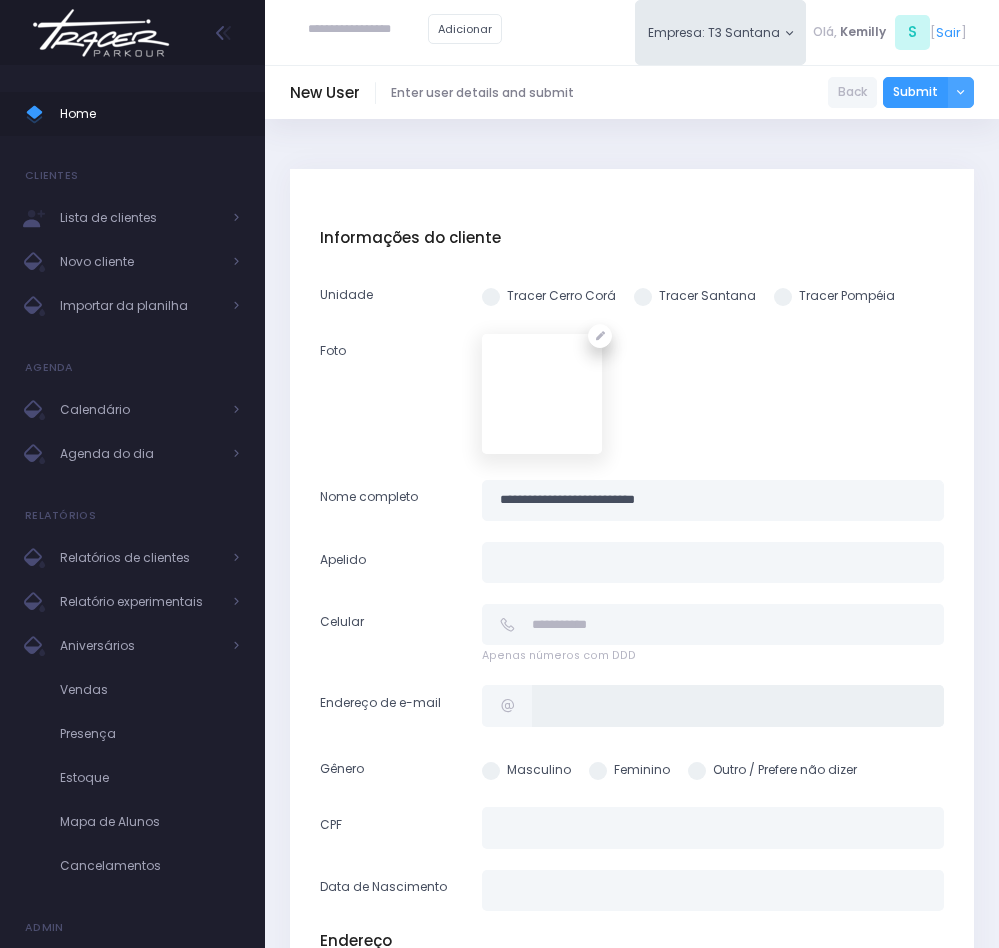click at bounding box center [738, 705] 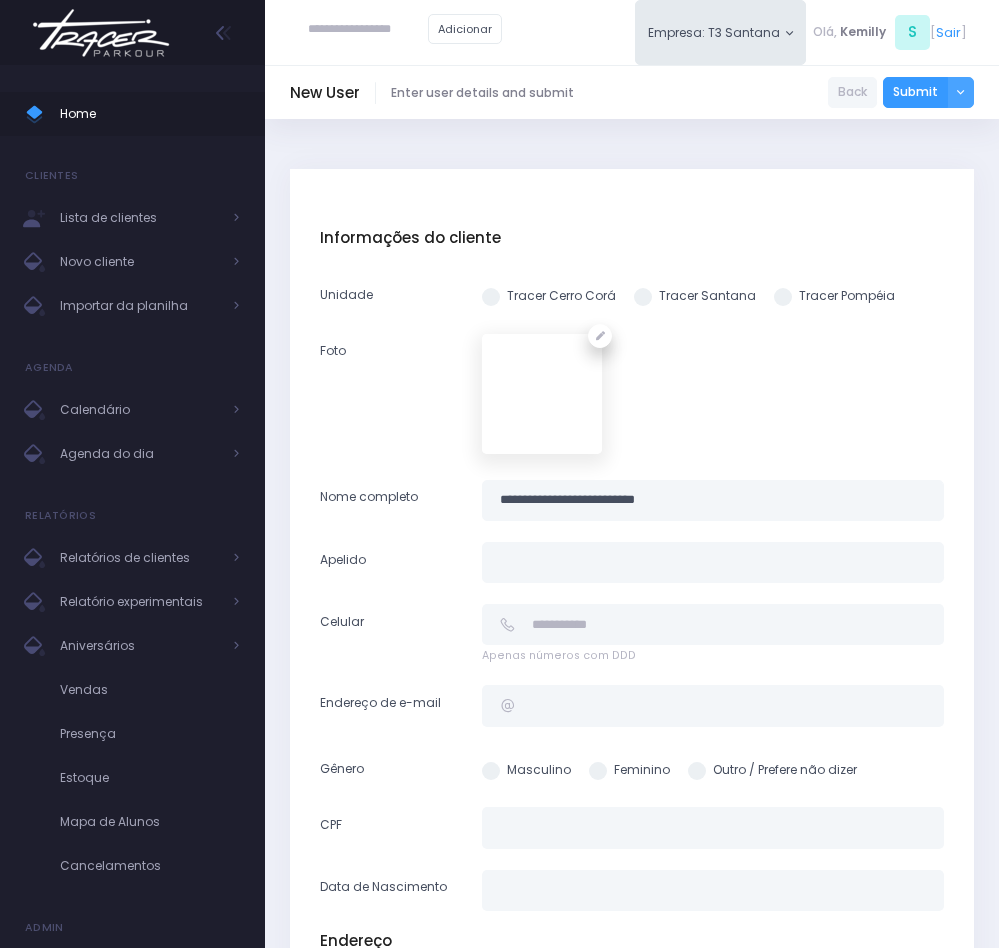 drag, startPoint x: 595, startPoint y: 768, endPoint x: 510, endPoint y: 864, distance: 128.22246 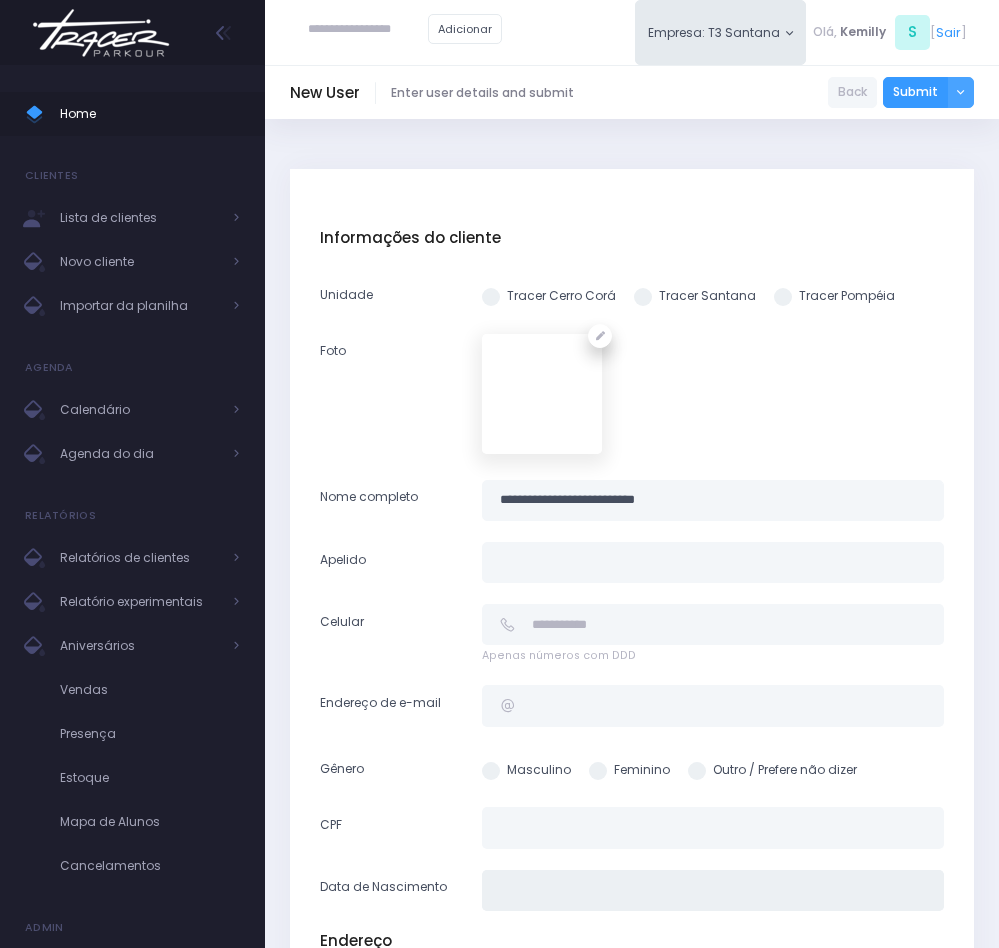 click at bounding box center (713, 890) 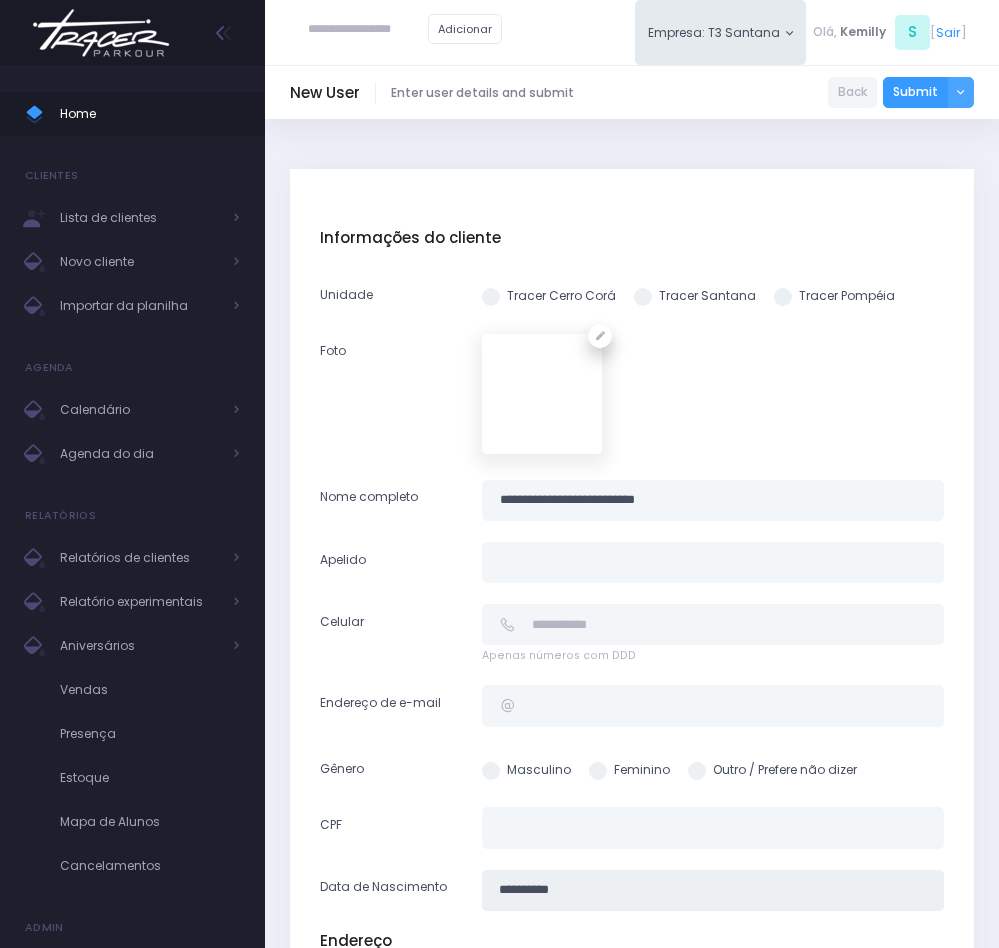 type on "**********" 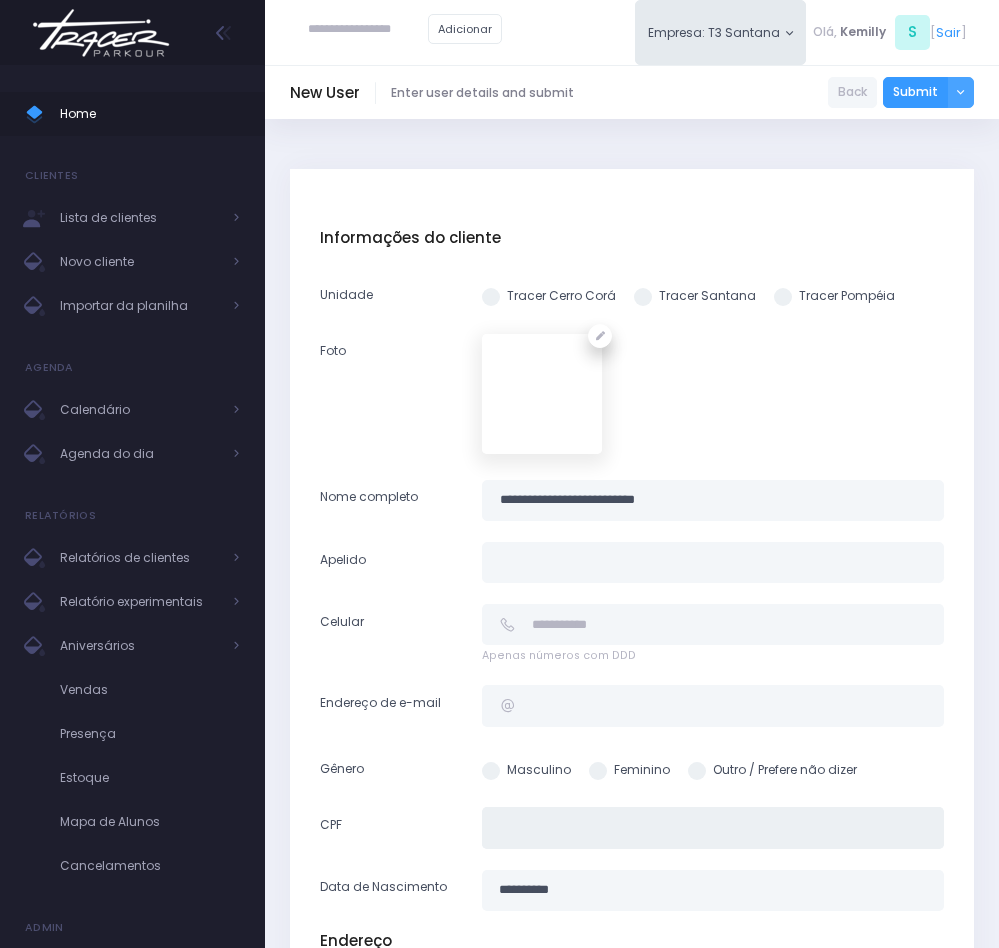 click at bounding box center [713, 827] 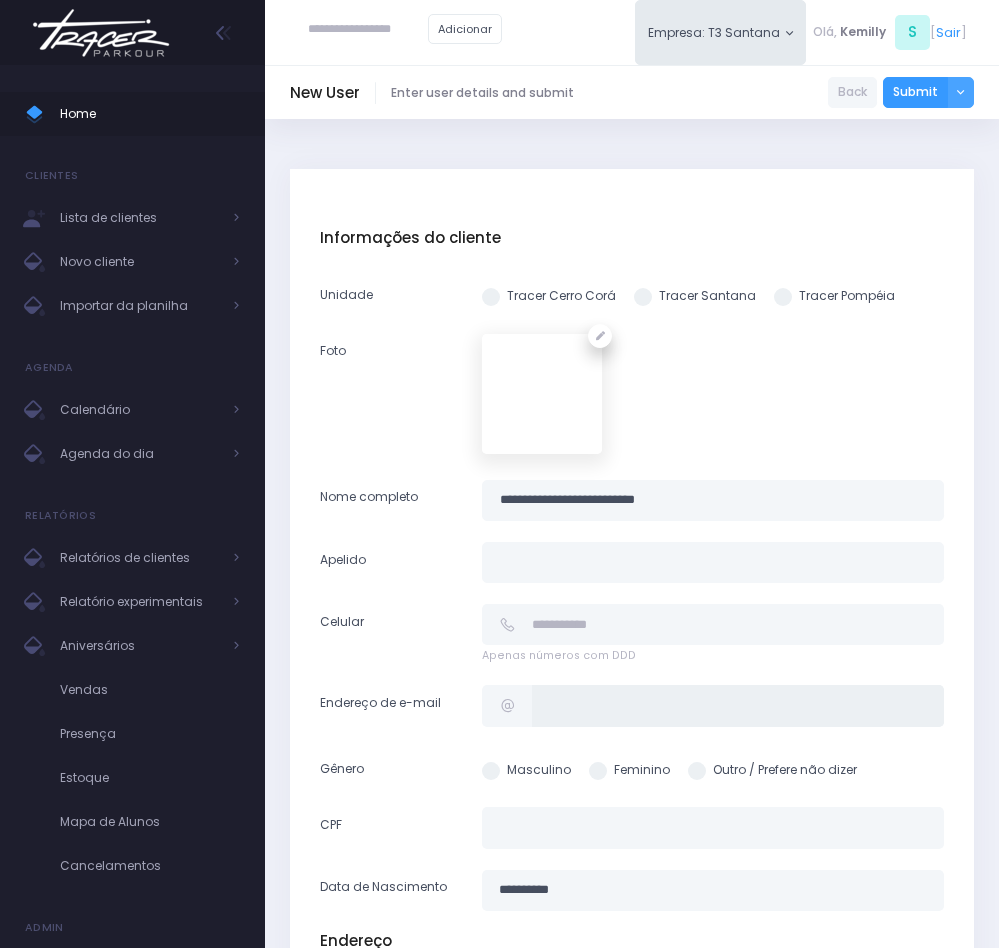 click at bounding box center [738, 705] 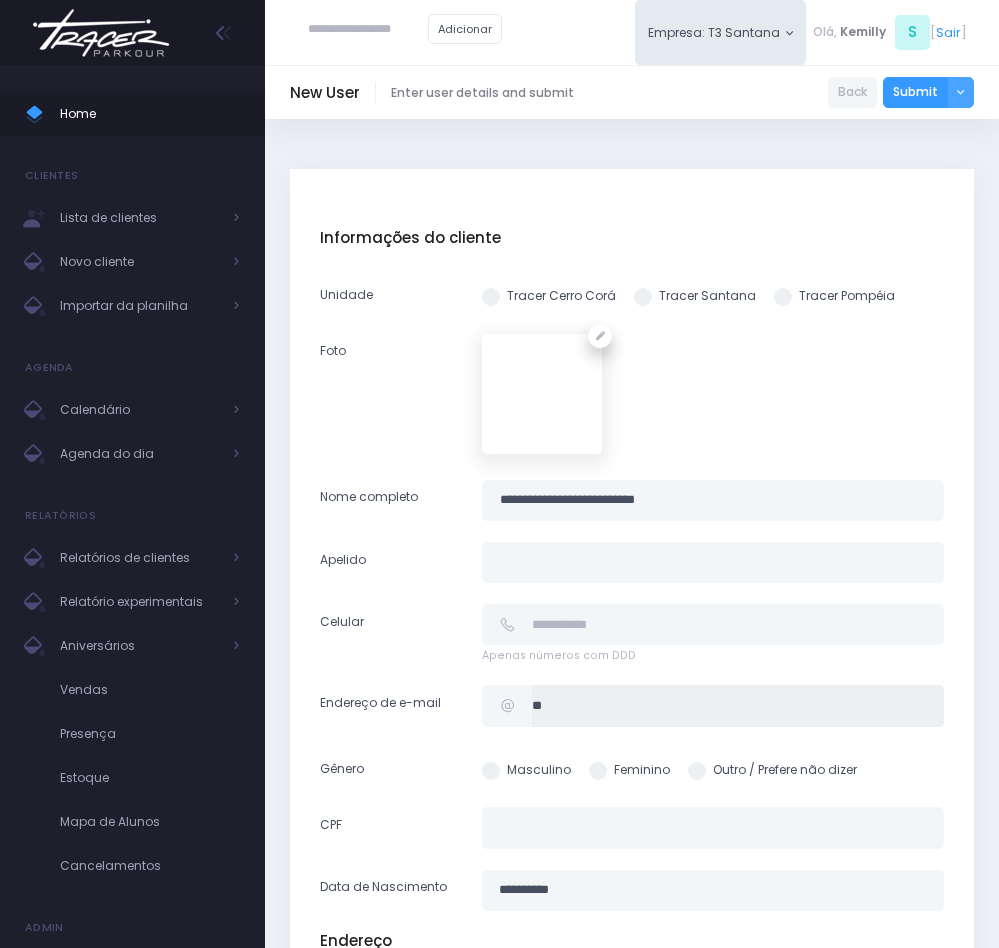 type on "*" 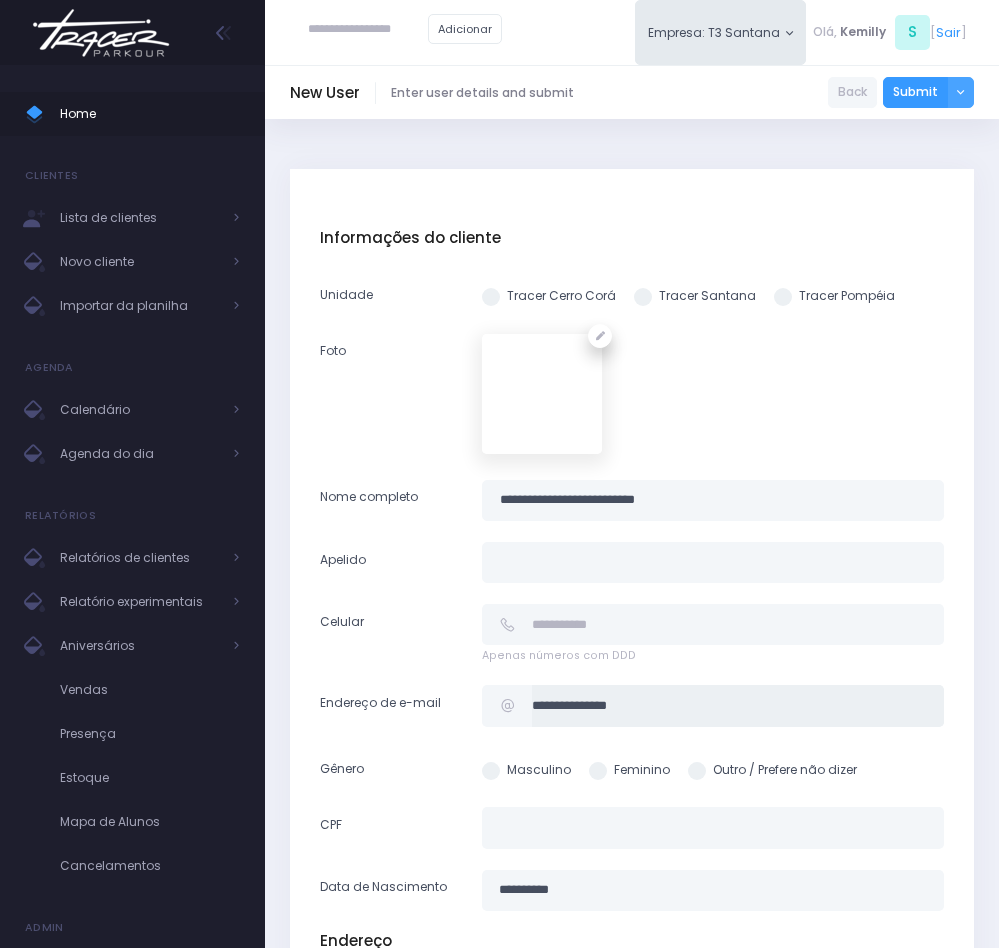 type on "**********" 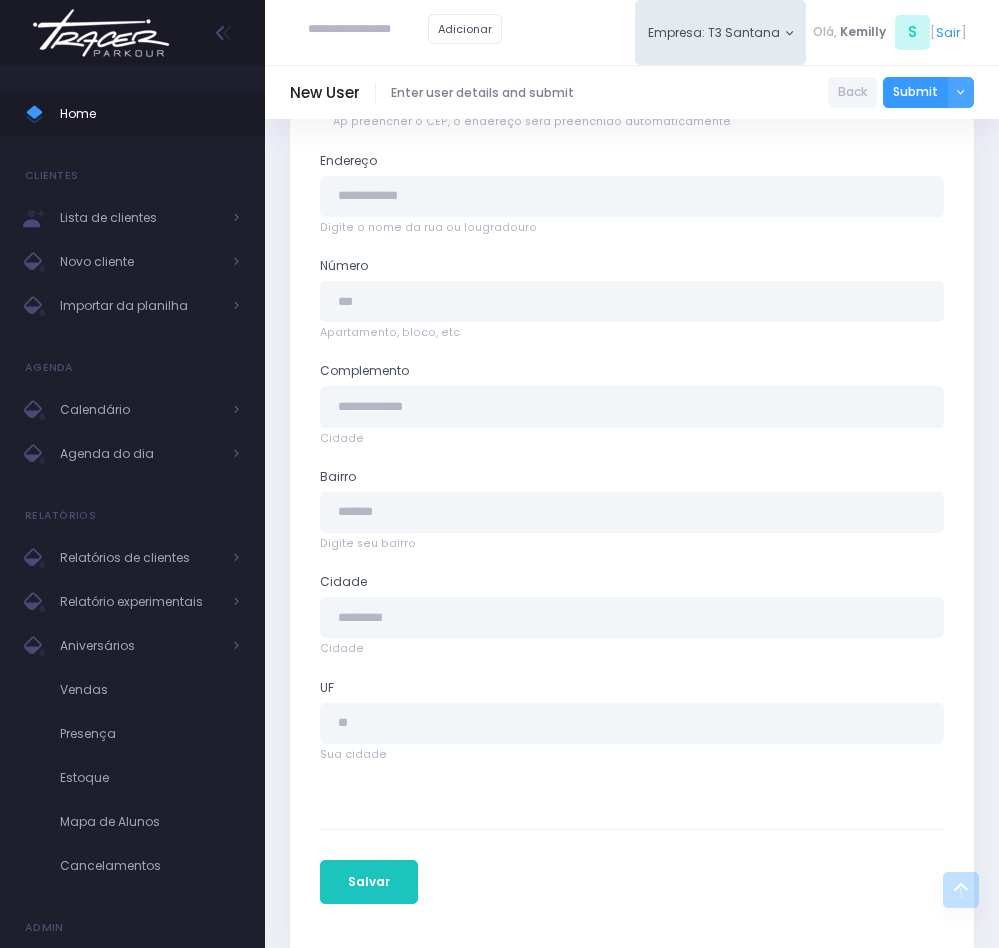 scroll, scrollTop: 1041, scrollLeft: 0, axis: vertical 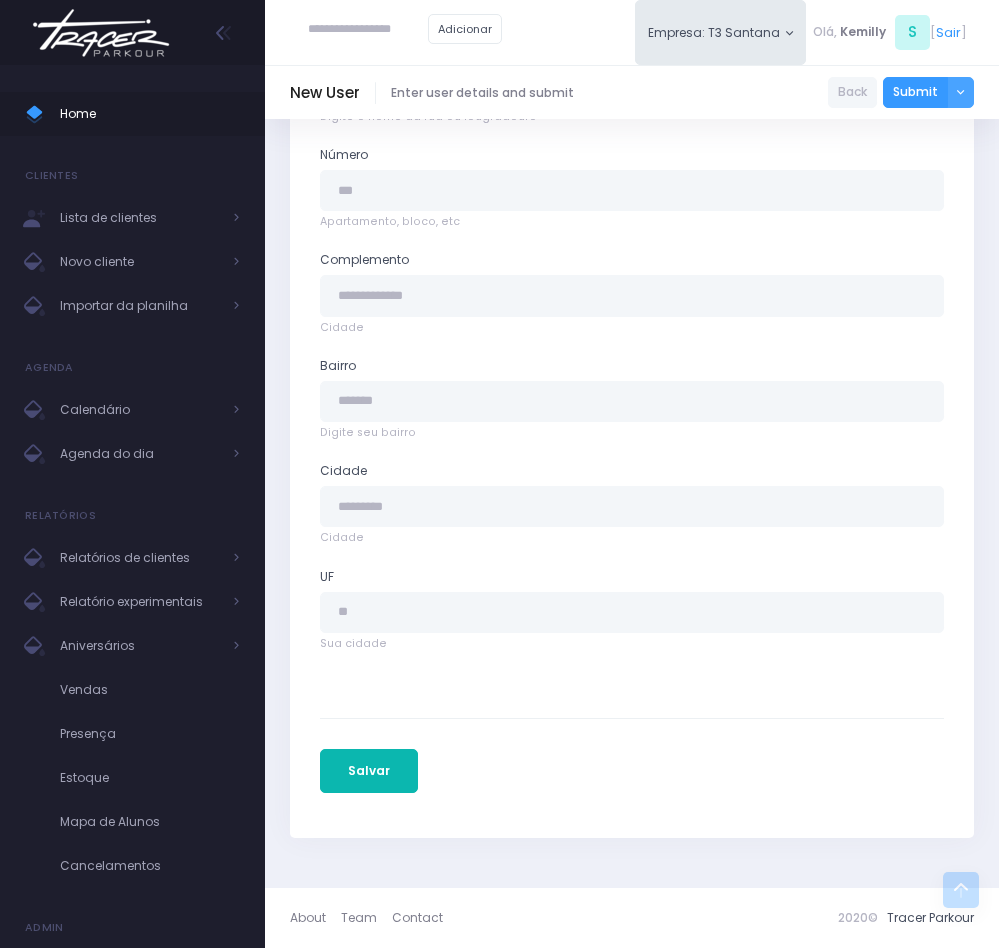 click on "Salvar" at bounding box center (369, 771) 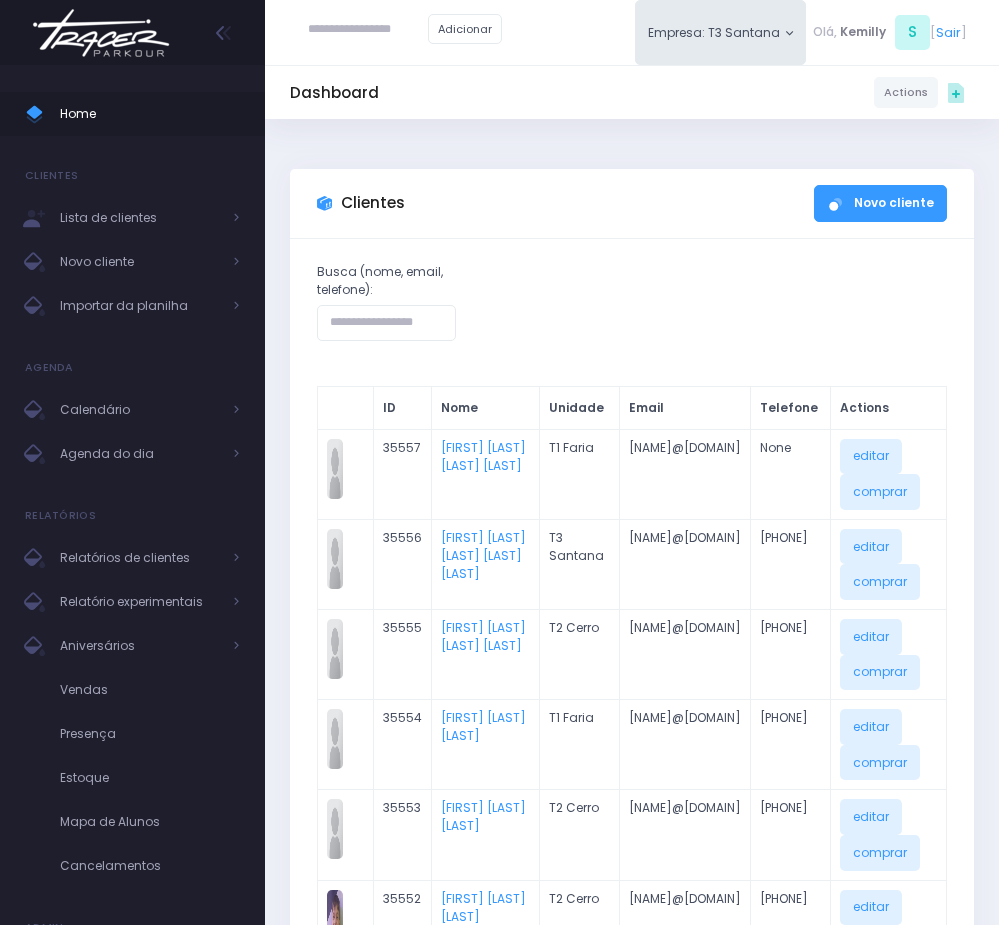 scroll, scrollTop: 0, scrollLeft: 0, axis: both 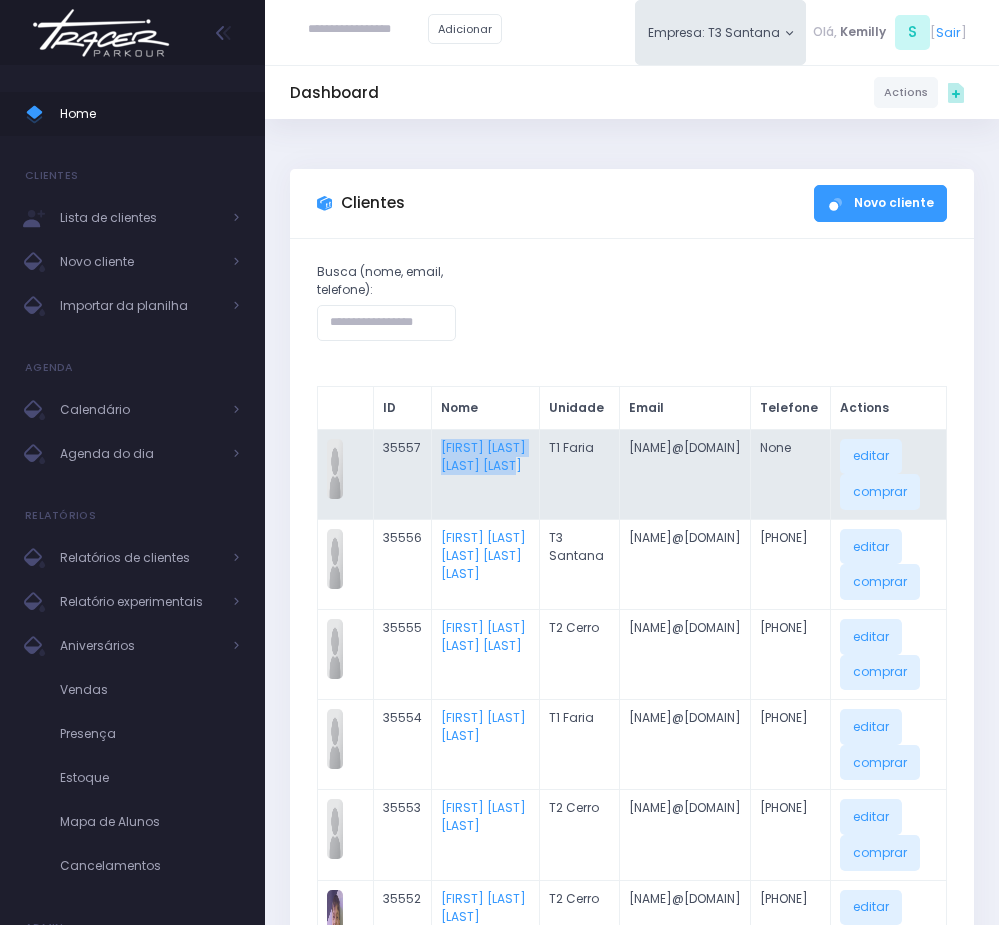 drag, startPoint x: 417, startPoint y: 442, endPoint x: 495, endPoint y: 478, distance: 85.90693 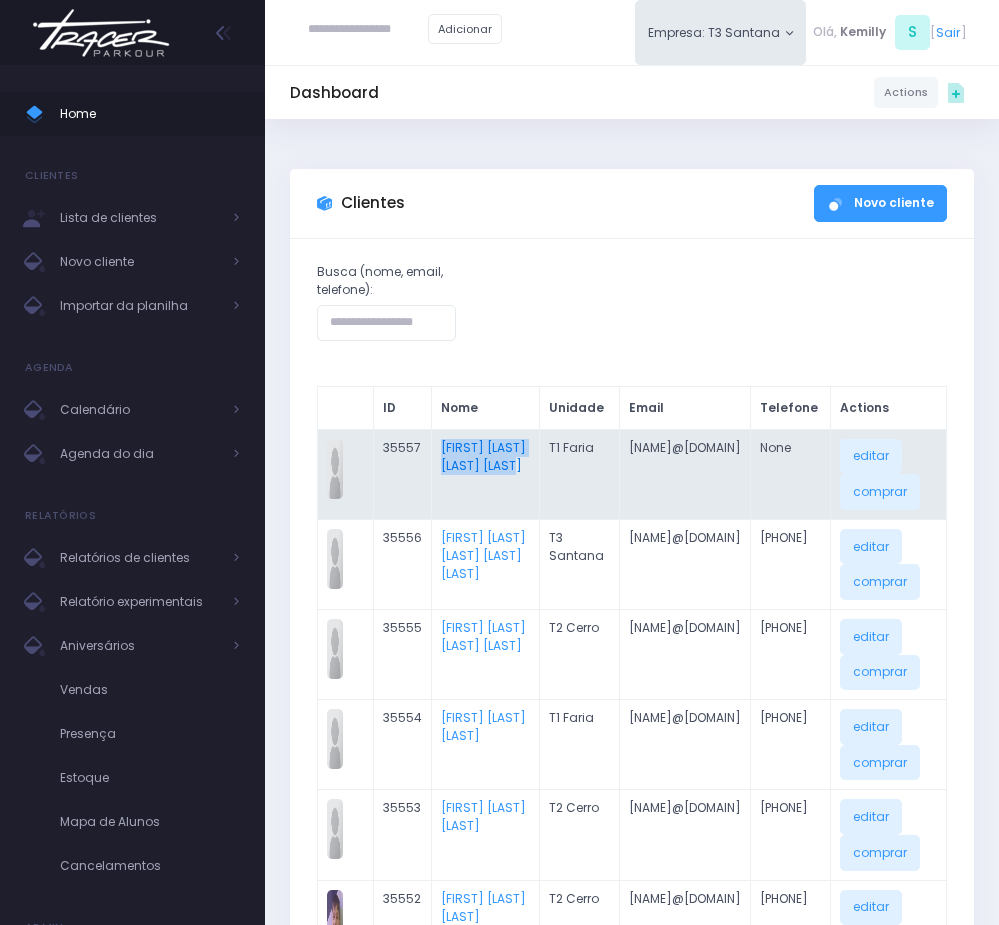 click on "Maria Julia Do Vale Pereira" at bounding box center [483, 456] 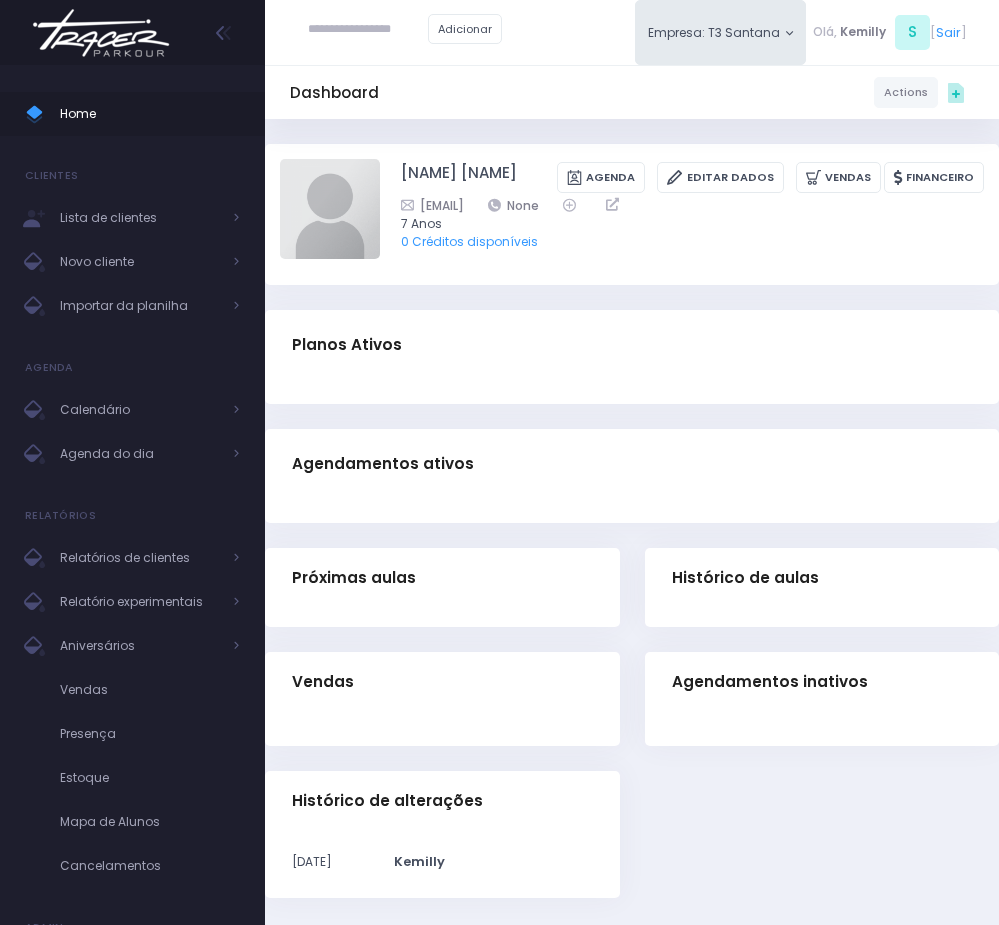 scroll, scrollTop: 0, scrollLeft: 0, axis: both 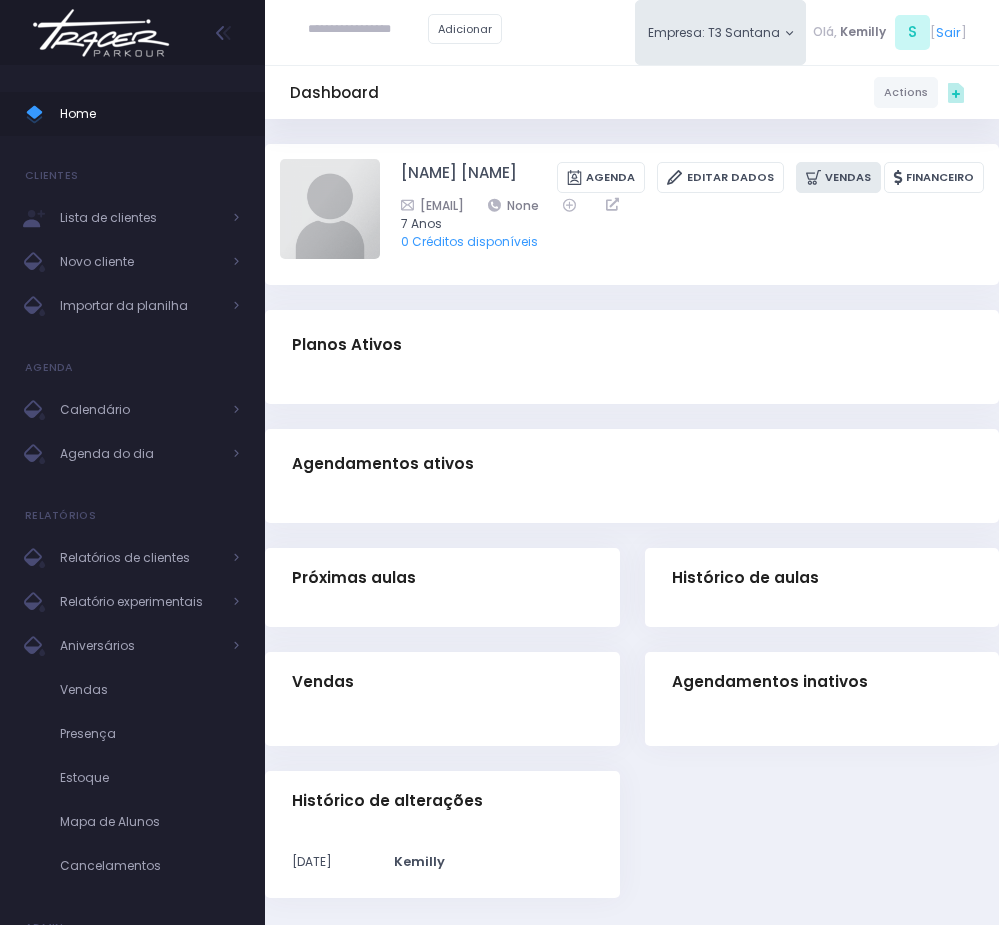 click on "Vendas" at bounding box center [838, 177] 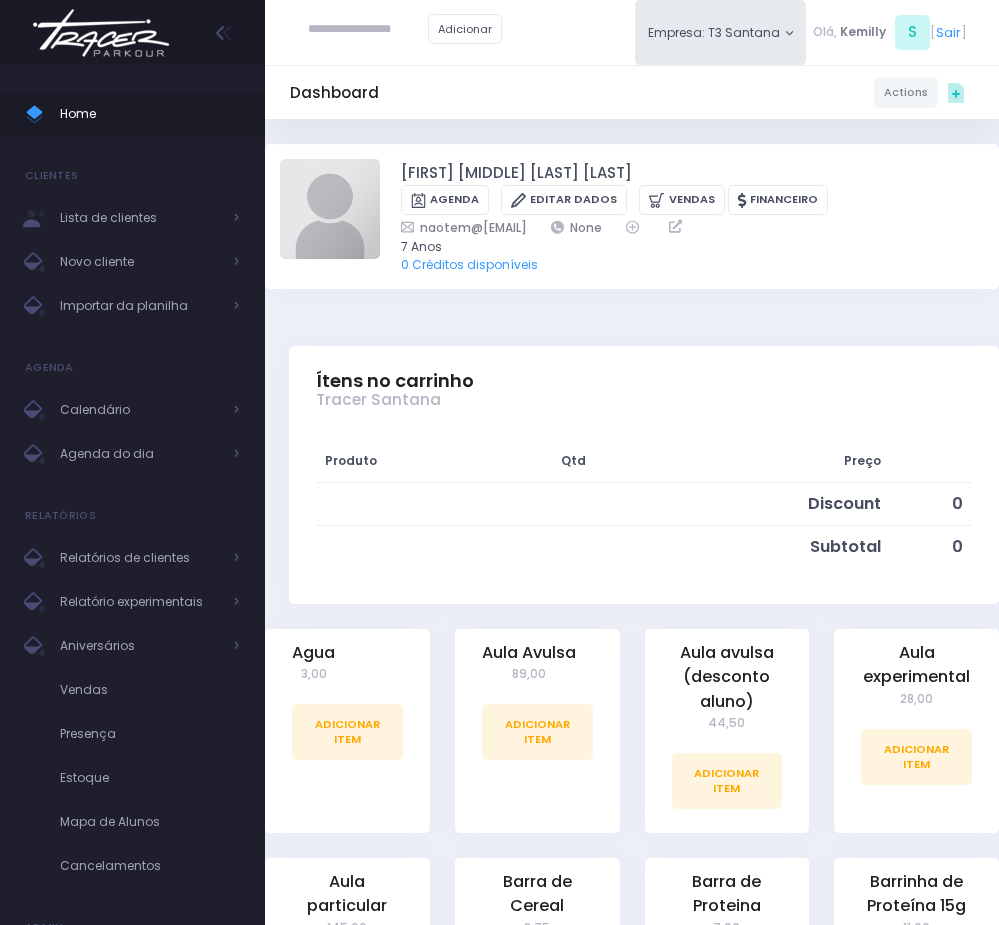 scroll, scrollTop: 0, scrollLeft: 0, axis: both 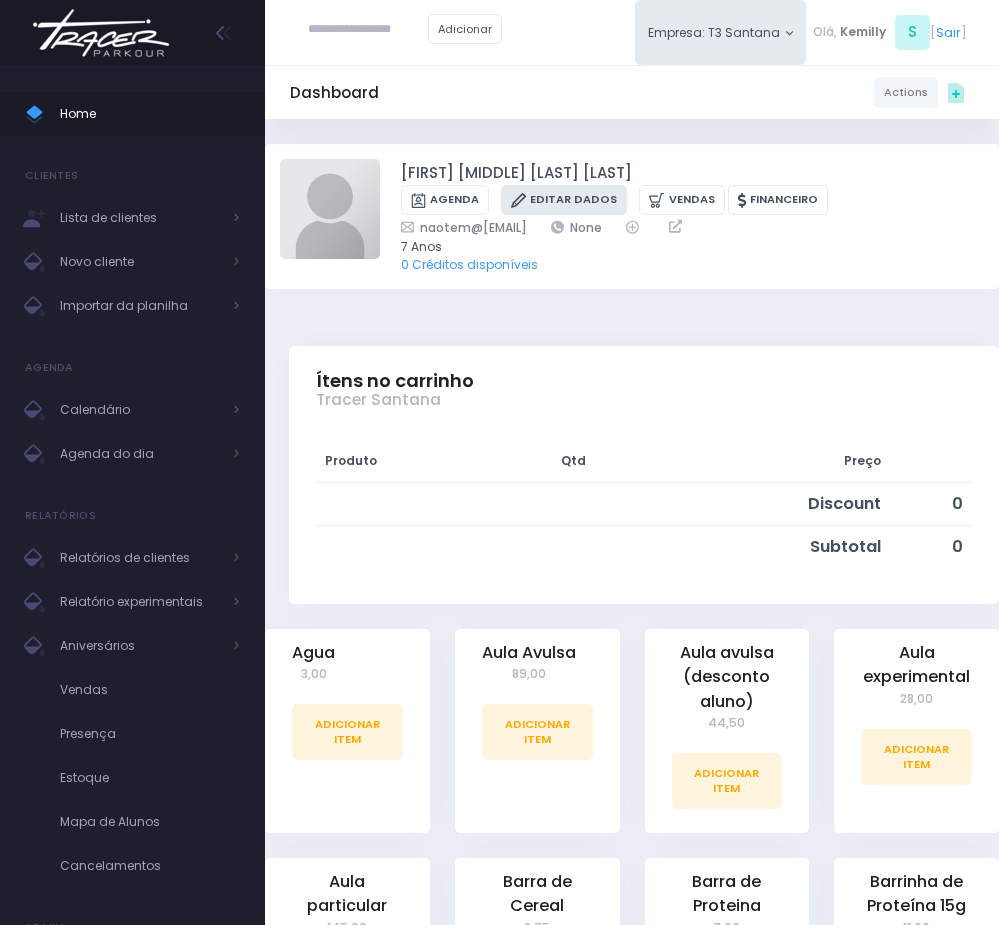 click on "Editar Dados" at bounding box center [564, 200] 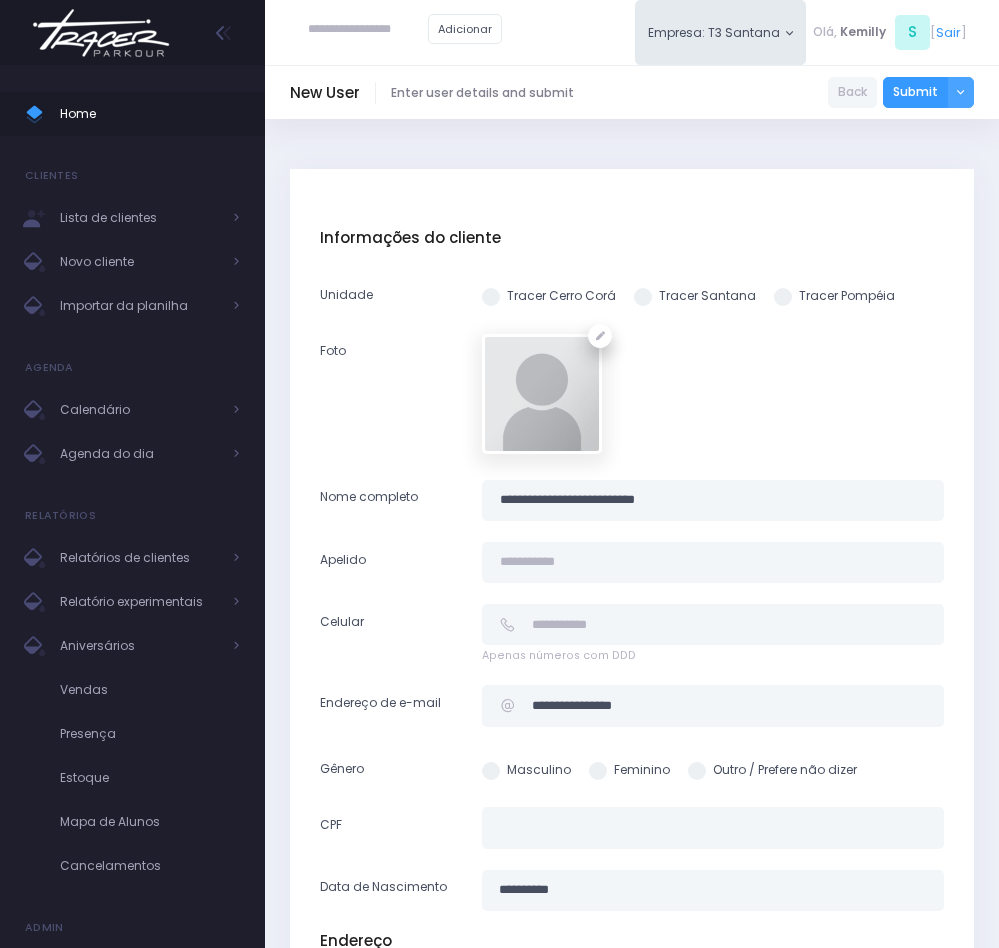 scroll, scrollTop: 0, scrollLeft: 0, axis: both 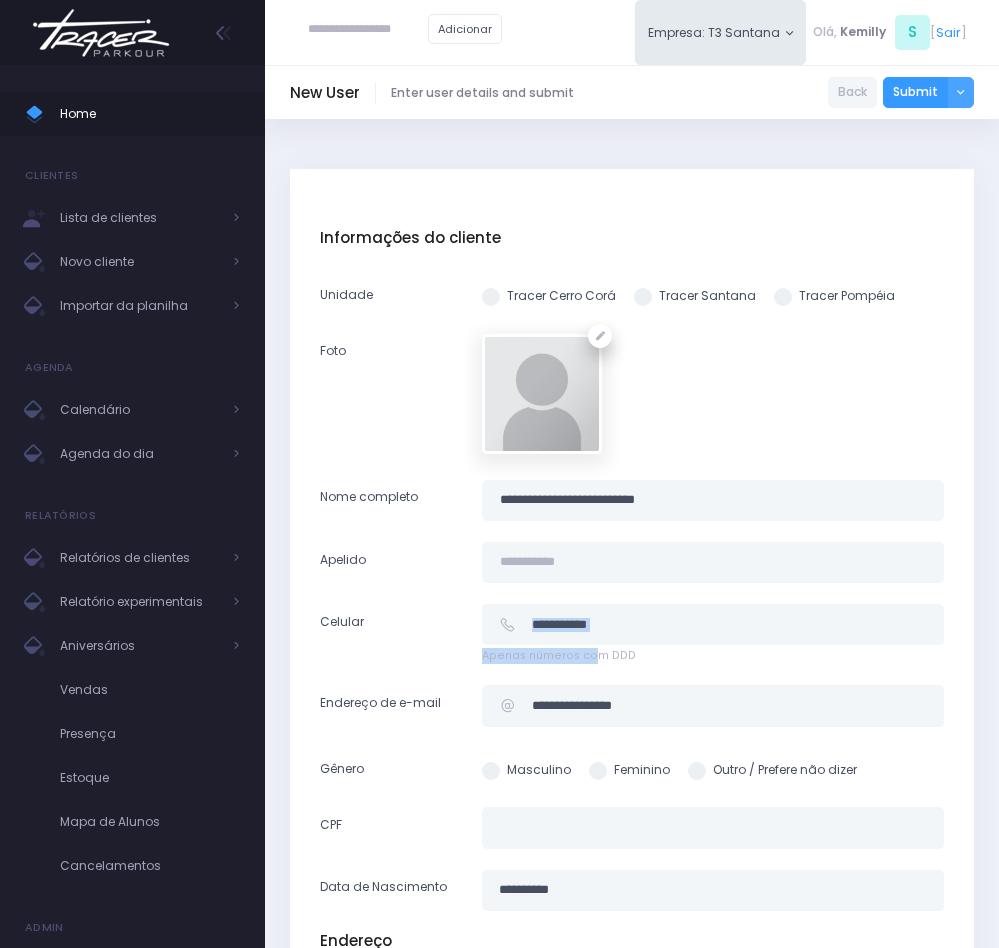 click on "Informações do cliente
Unidade
Tracer Cerro Corá
Tracer Santana Tracer Pompéia Foto CPF" at bounding box center (632, 570) 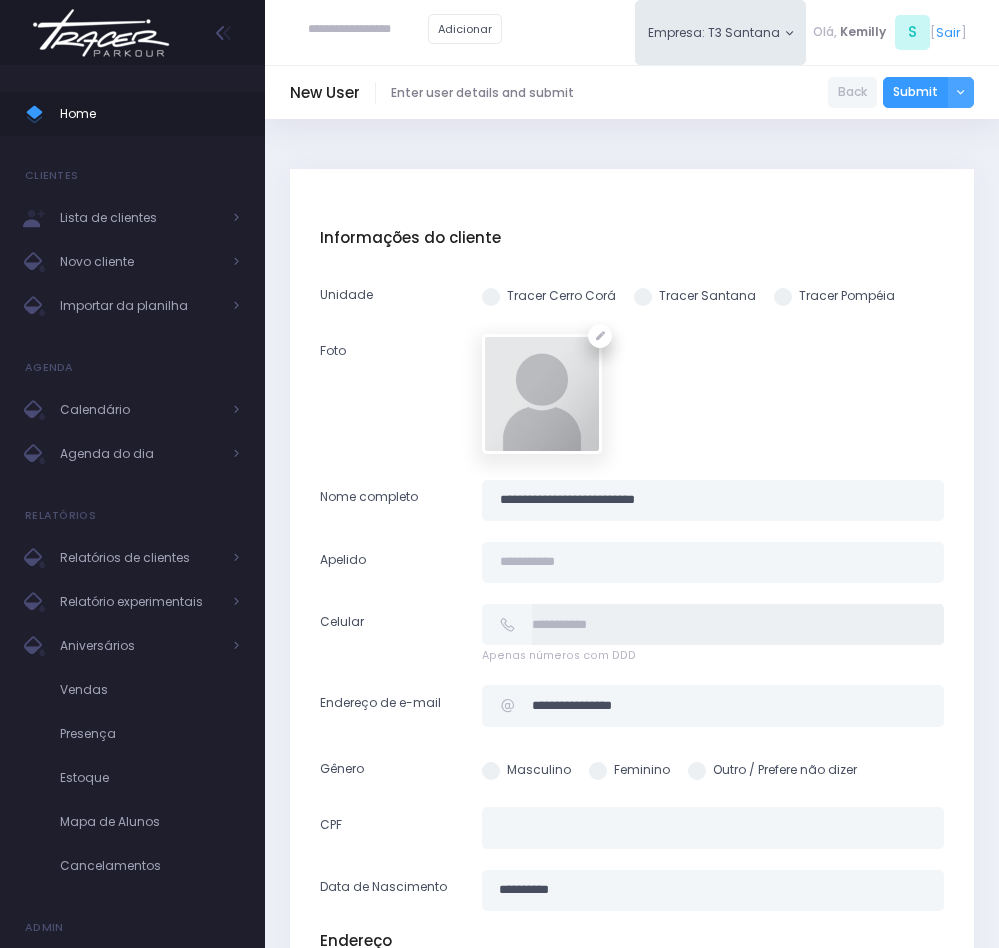 click at bounding box center [738, 624] 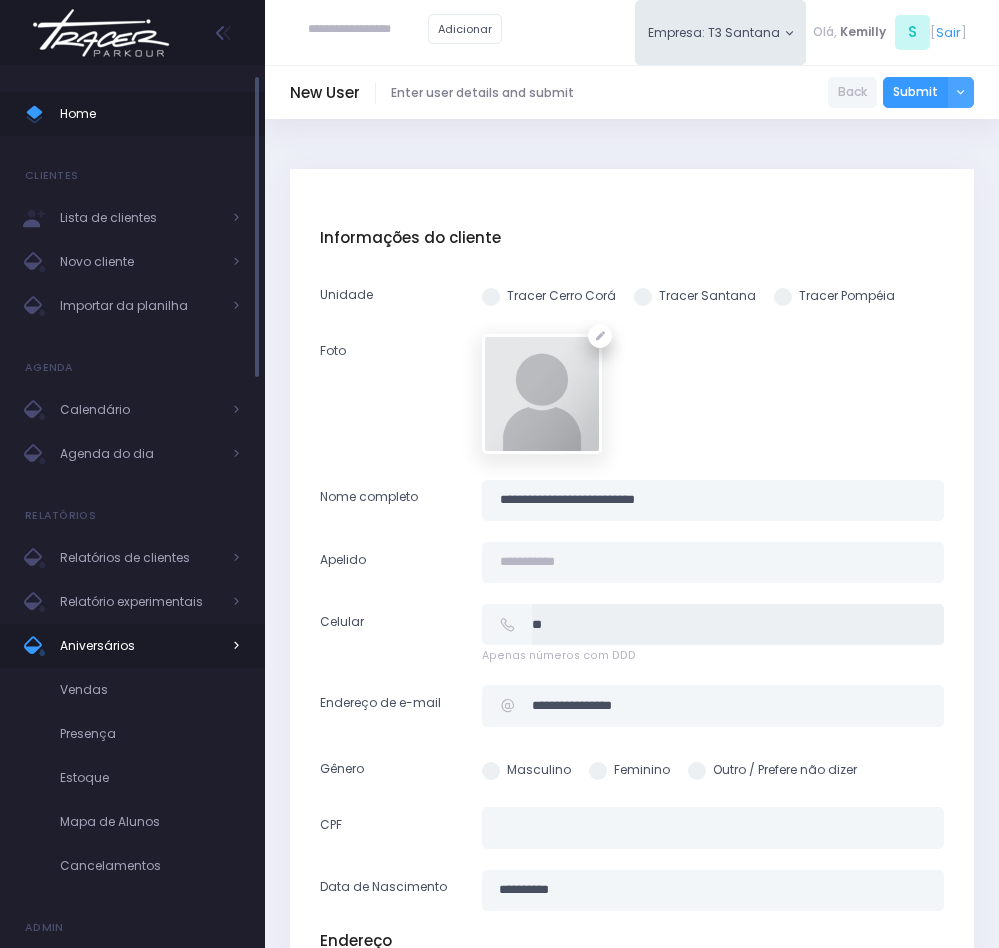 type on "*" 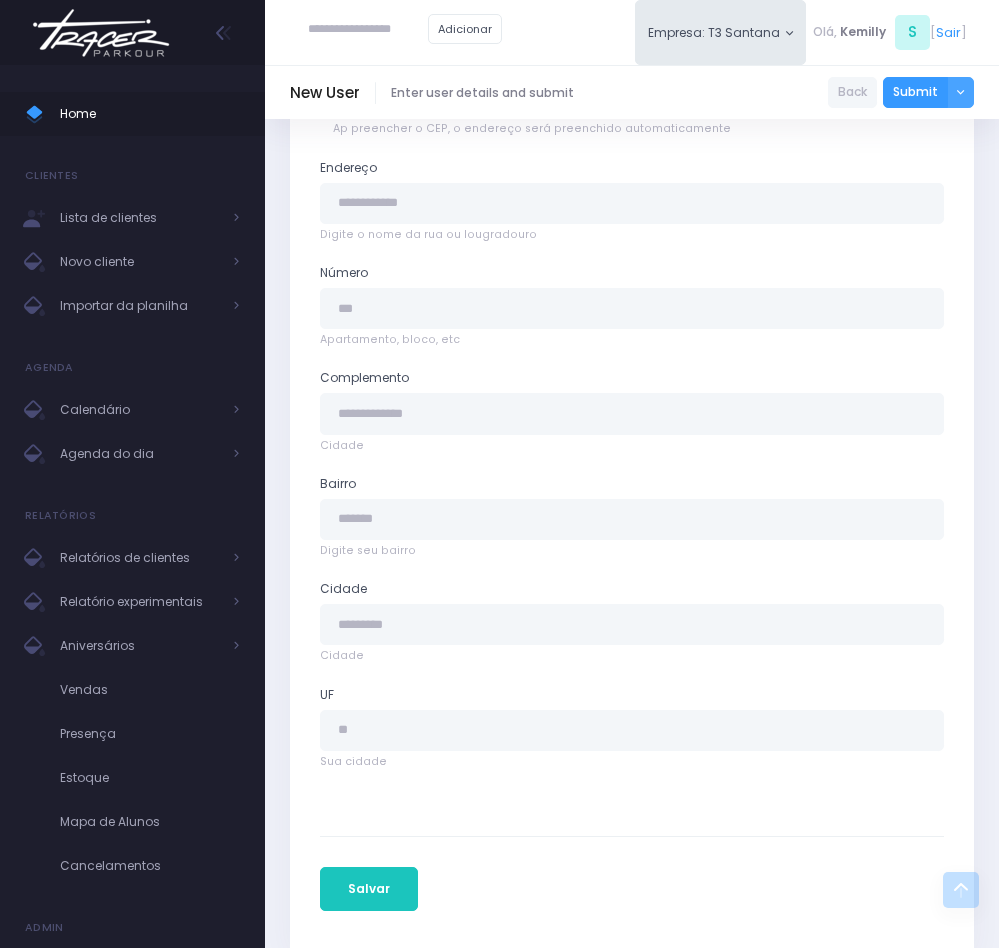 scroll, scrollTop: 1041, scrollLeft: 0, axis: vertical 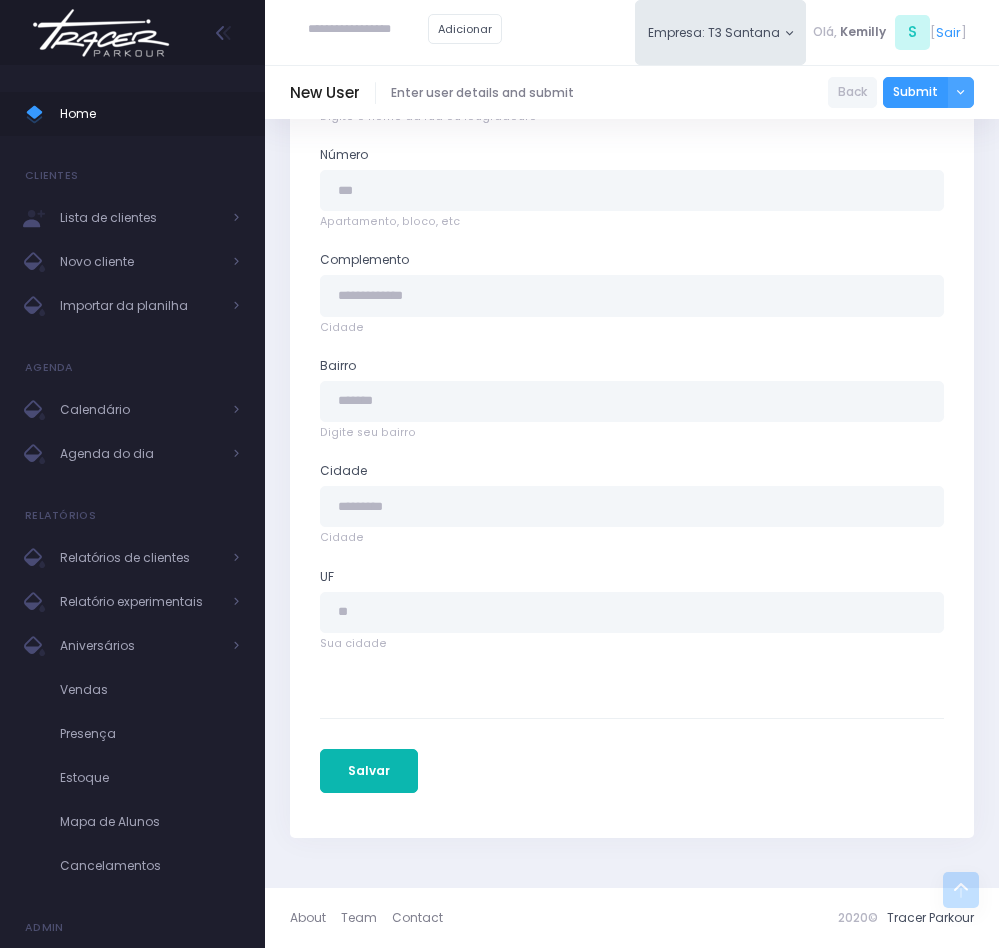 type on "**********" 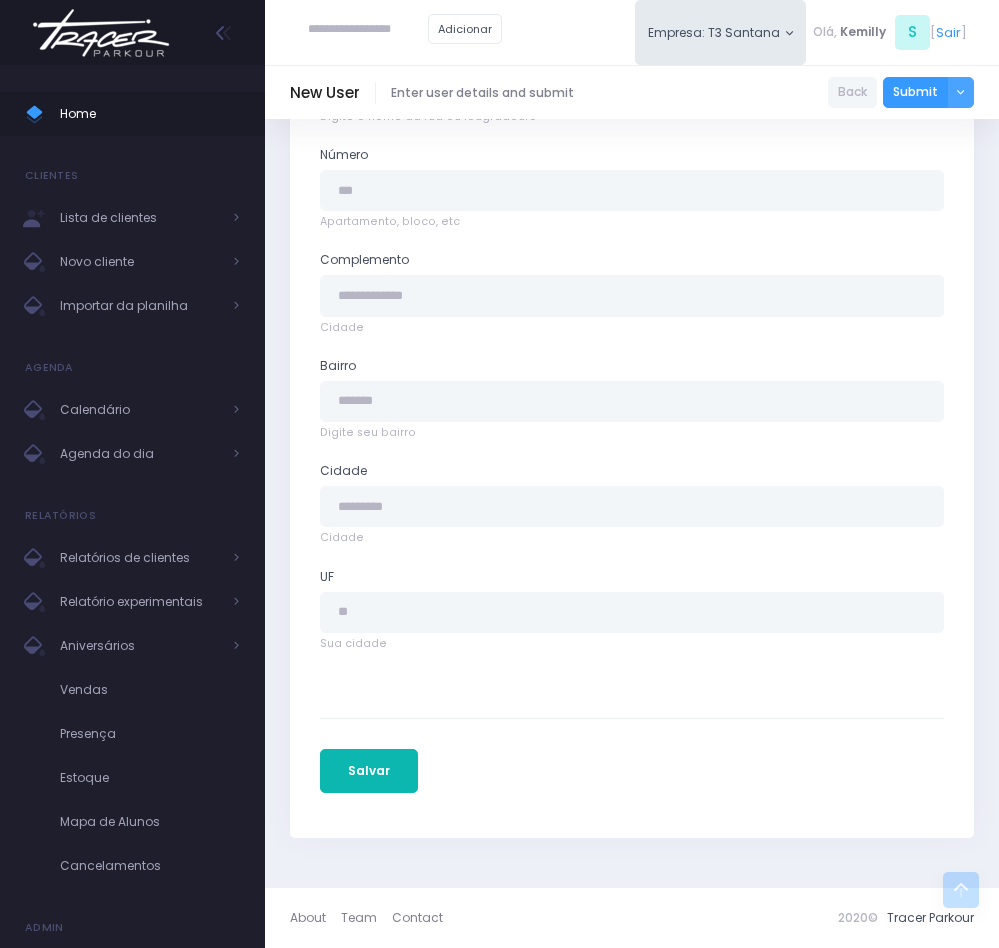 click on "Salvar" at bounding box center [369, 771] 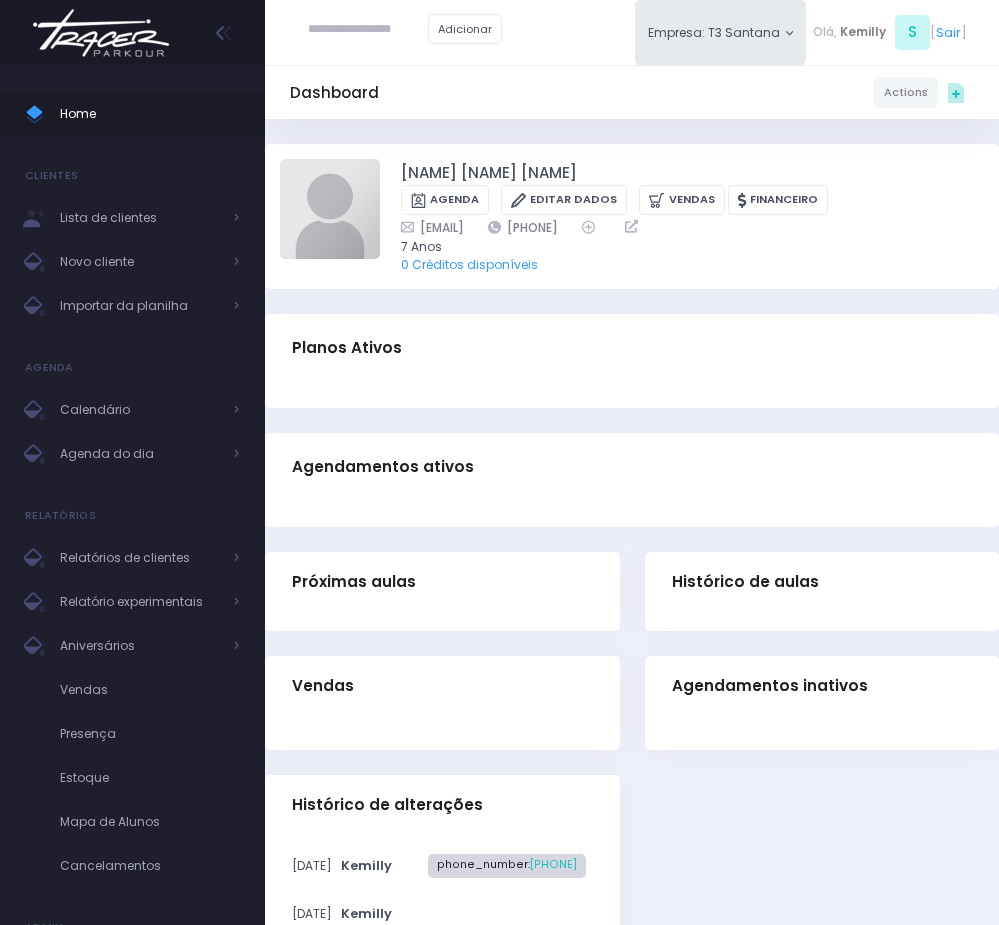 scroll, scrollTop: 0, scrollLeft: 0, axis: both 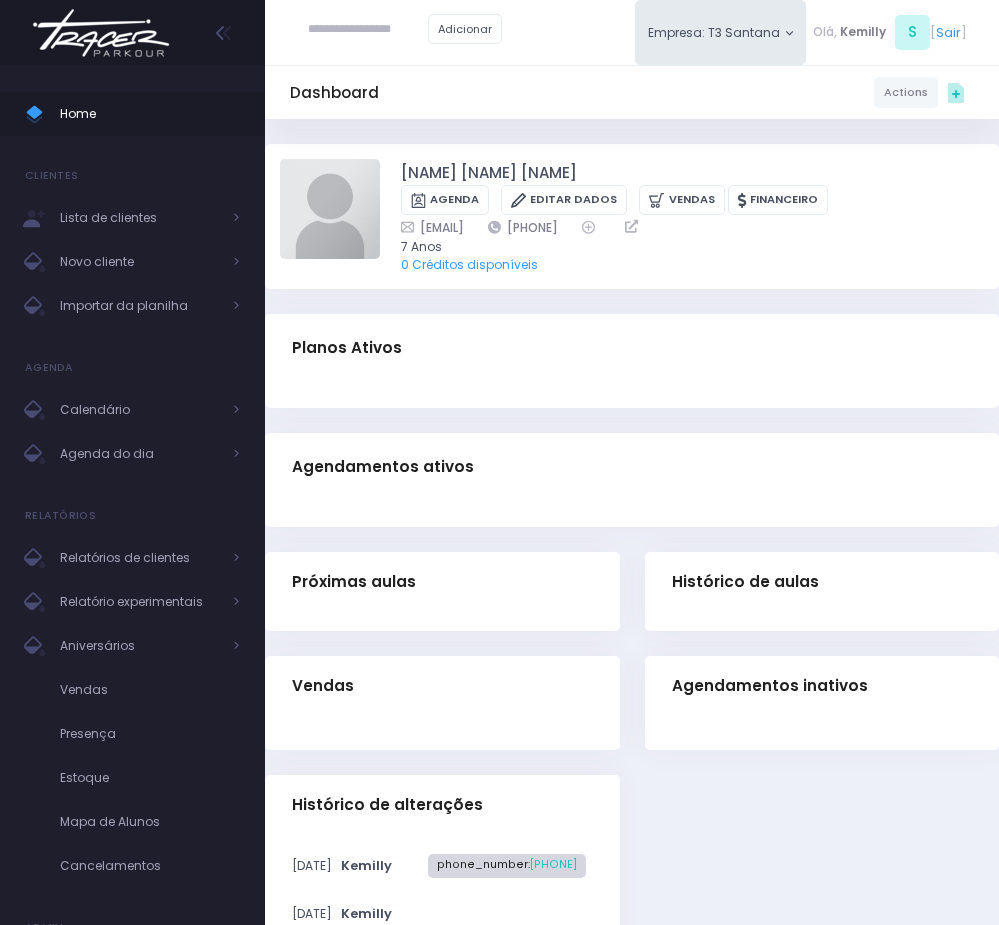 click on "Planos Ativos" at bounding box center [632, 349] 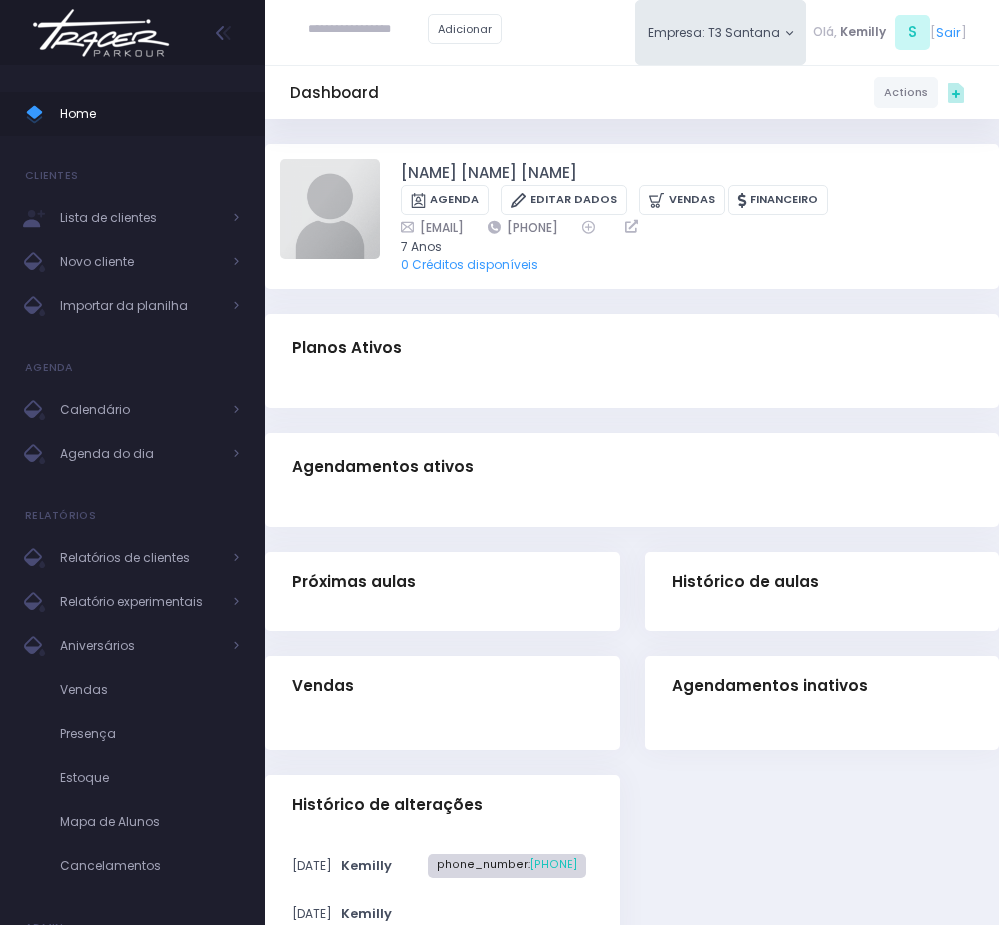 click on "Dashboard
Actions
Choose Label:
Customer
Partner
Suplier
Member
Staff
Add new" at bounding box center [632, 559] 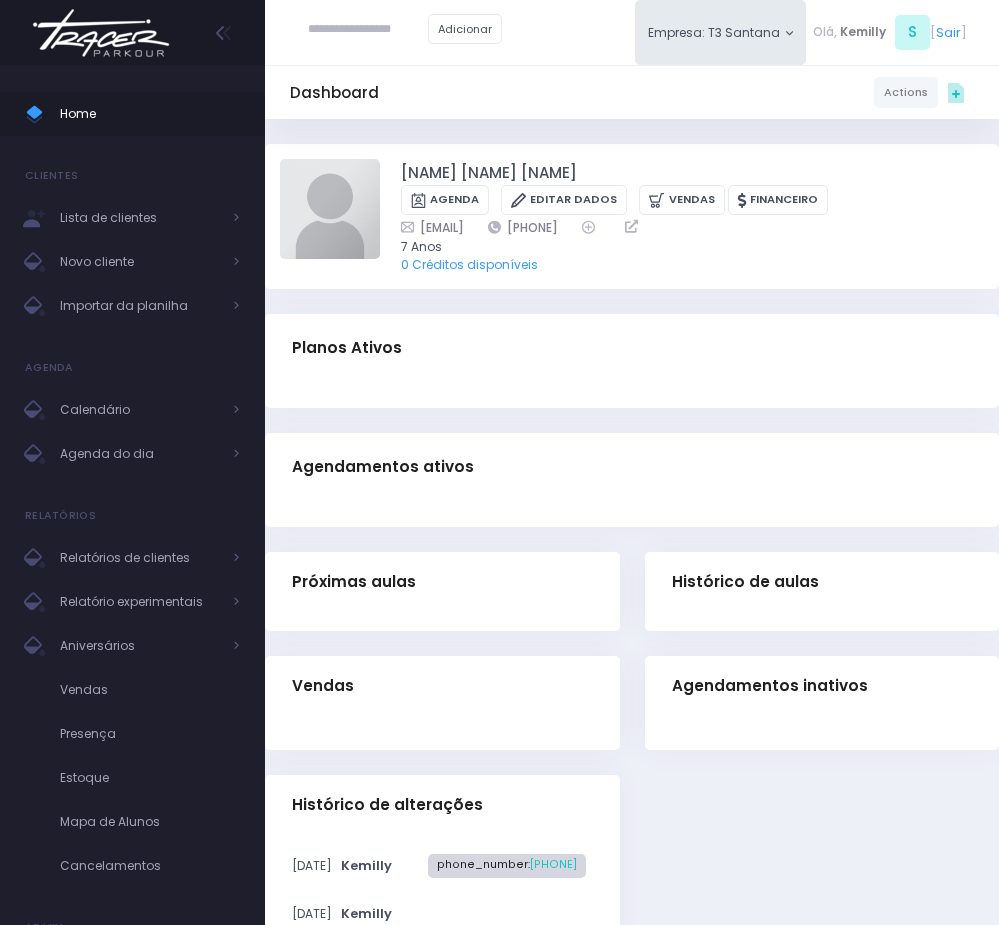 drag, startPoint x: 556, startPoint y: 223, endPoint x: 667, endPoint y: 237, distance: 111.8794 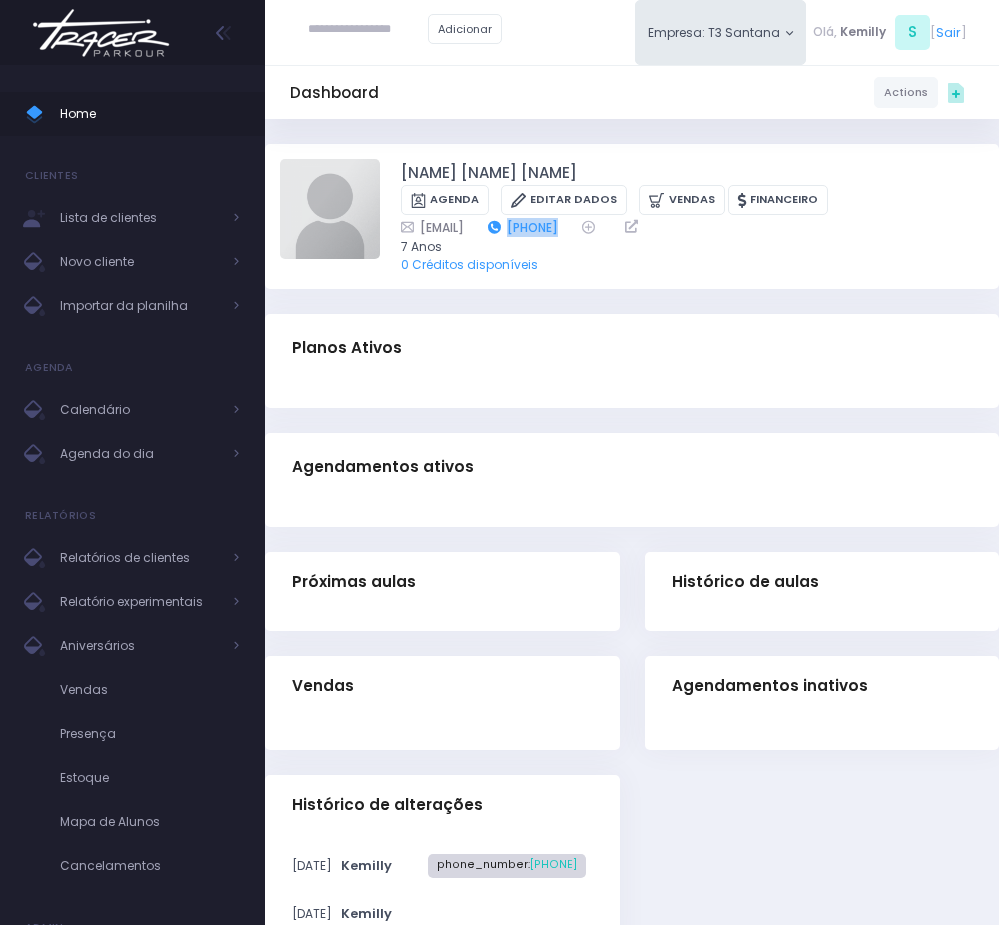 drag, startPoint x: 672, startPoint y: 231, endPoint x: 589, endPoint y: 229, distance: 83.02409 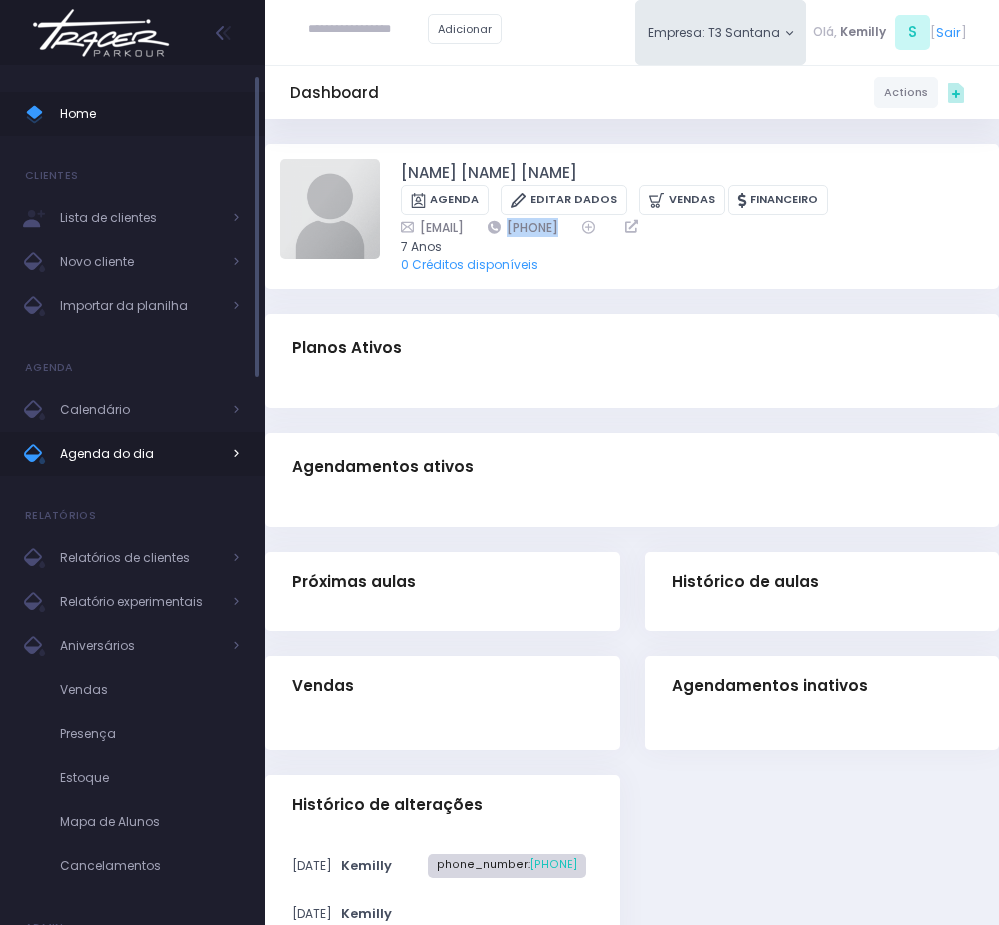 click on "Agenda do dia" at bounding box center (140, 454) 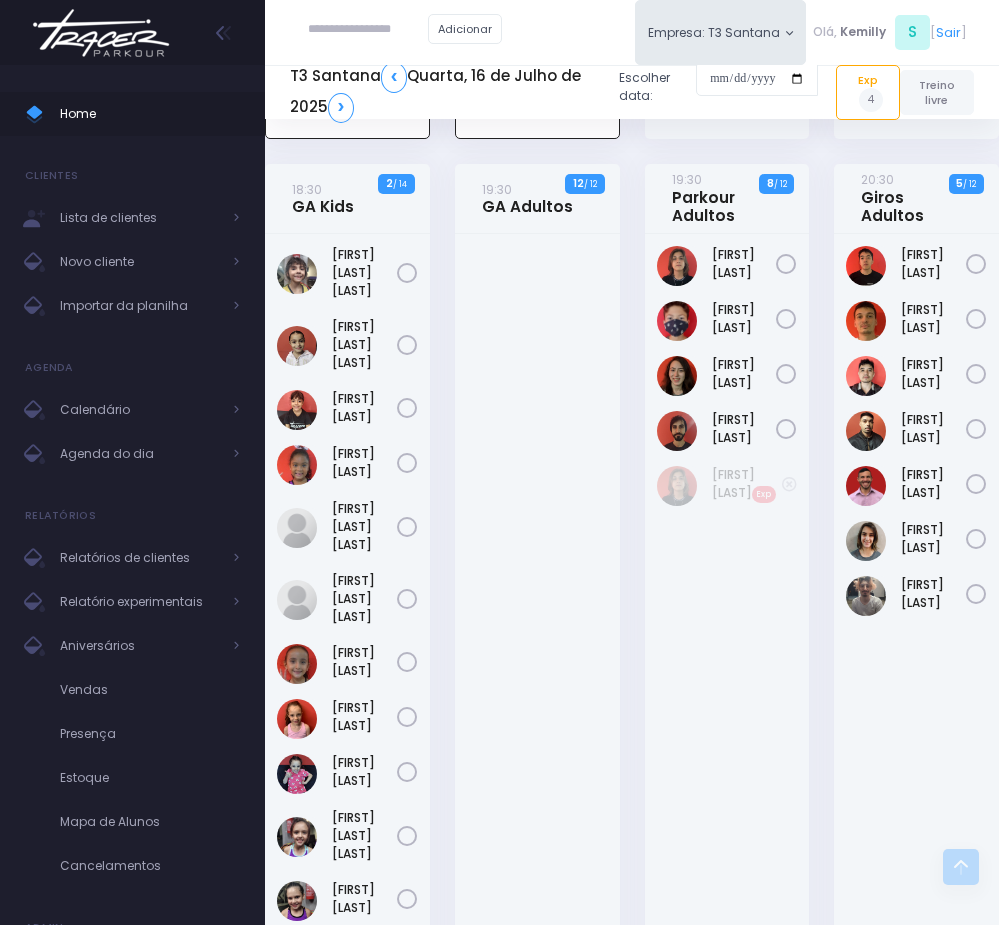 scroll, scrollTop: 1129, scrollLeft: 0, axis: vertical 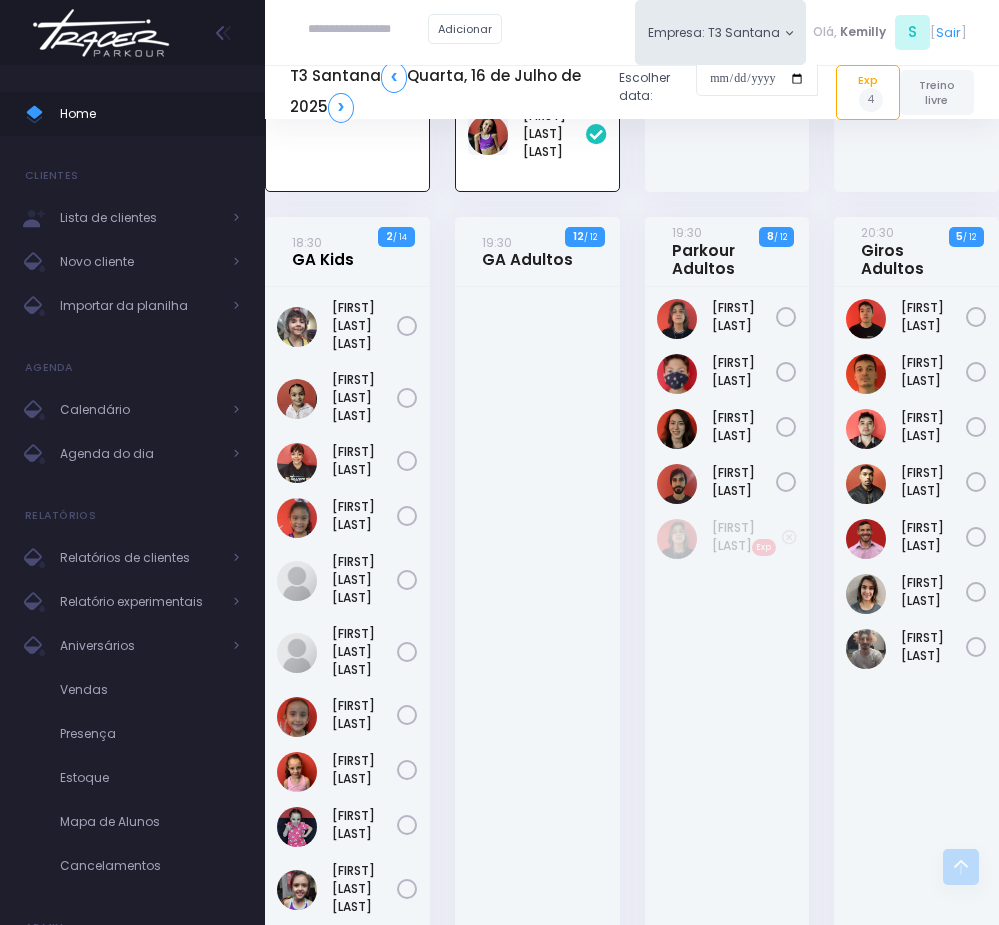 click on "18:30 GA Kids" at bounding box center (323, 251) 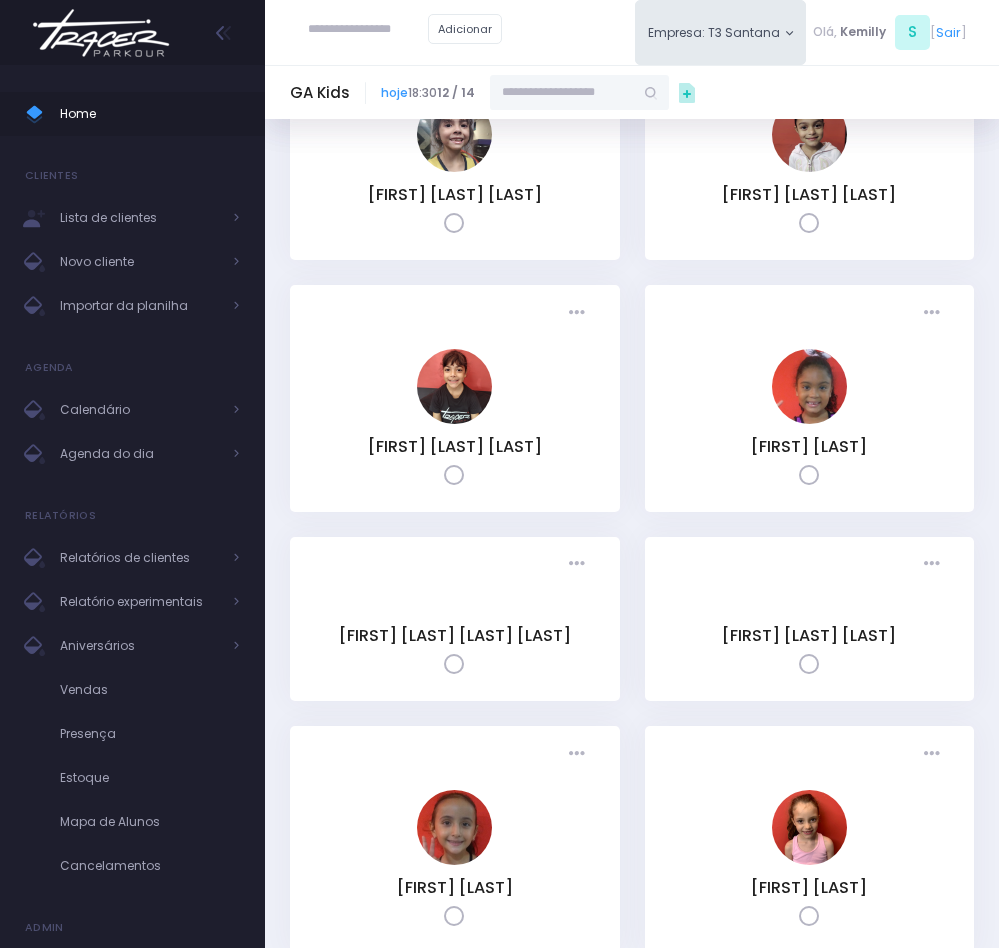scroll, scrollTop: 150, scrollLeft: 0, axis: vertical 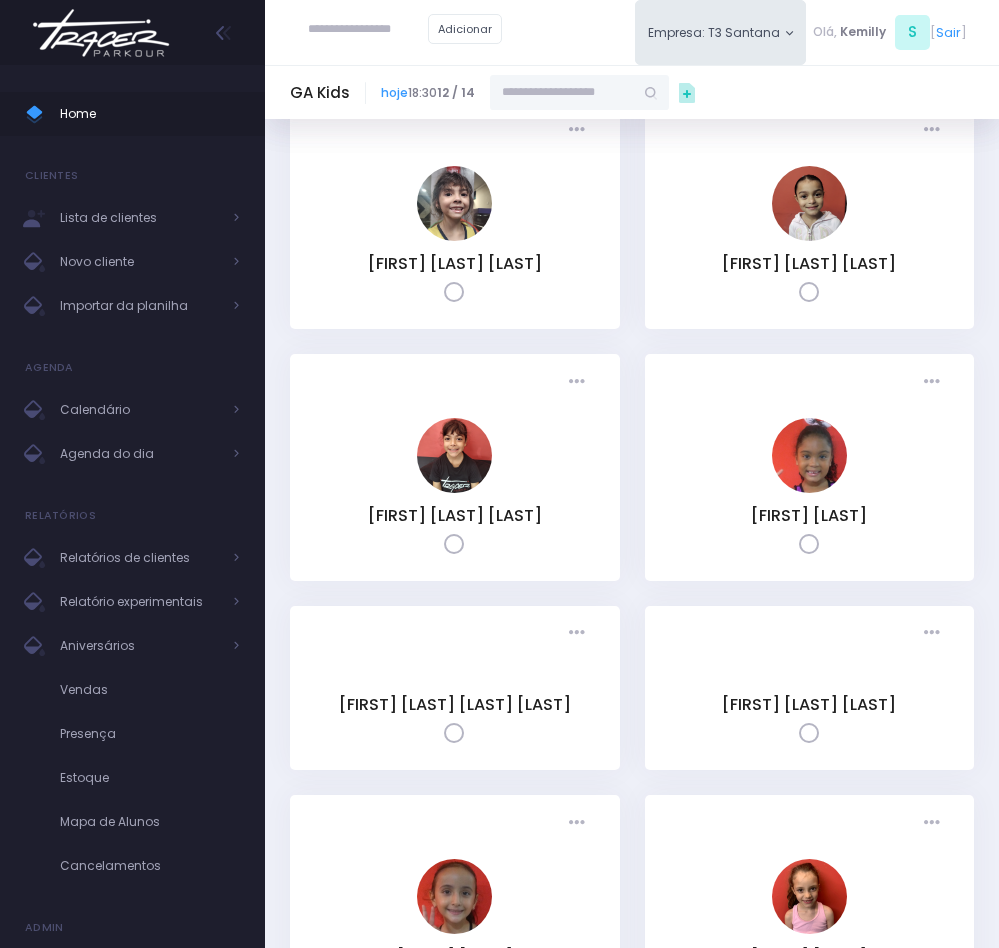 click at bounding box center (562, 93) 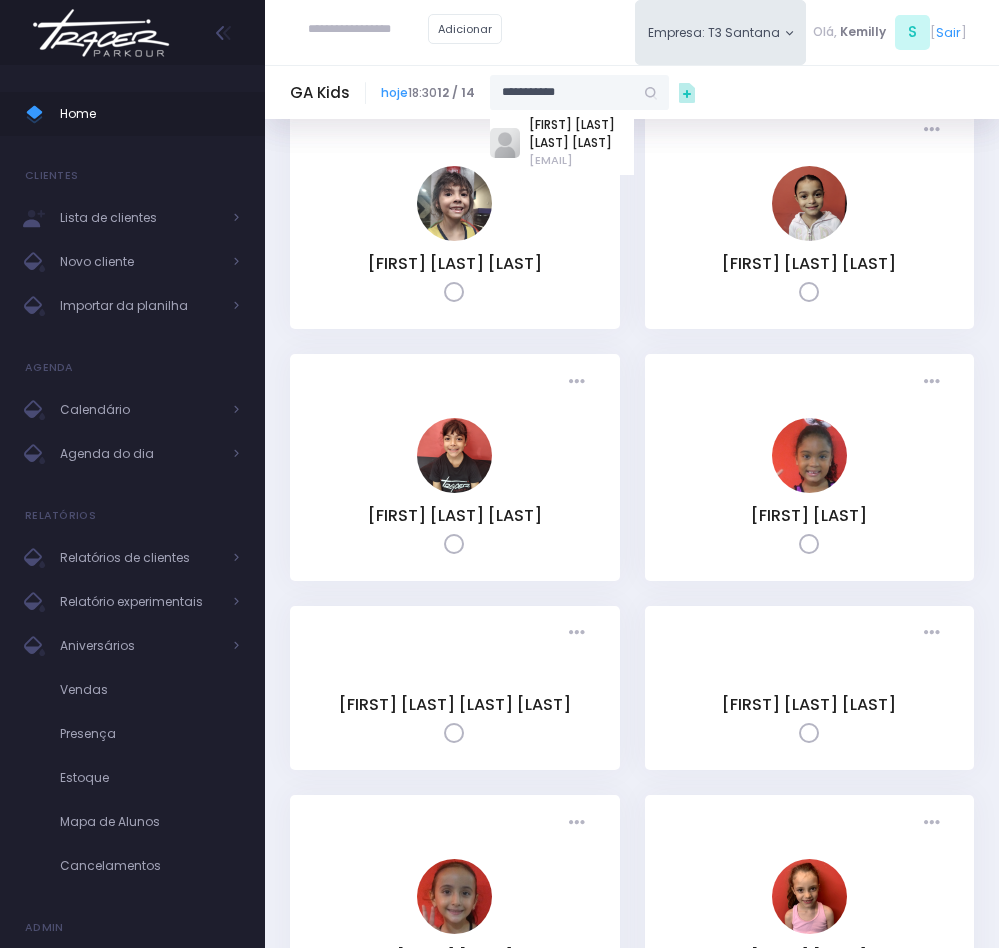 click on "naotem@gmail.com" at bounding box center (581, 160) 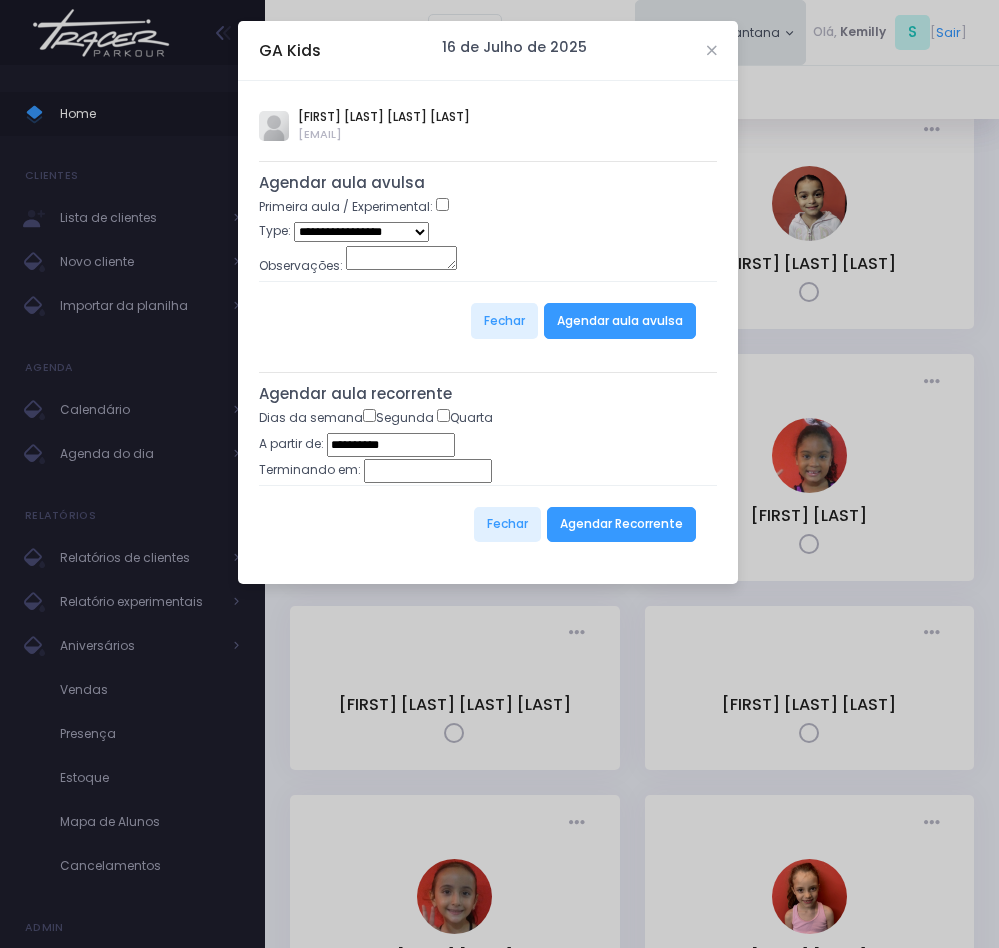 type on "**********" 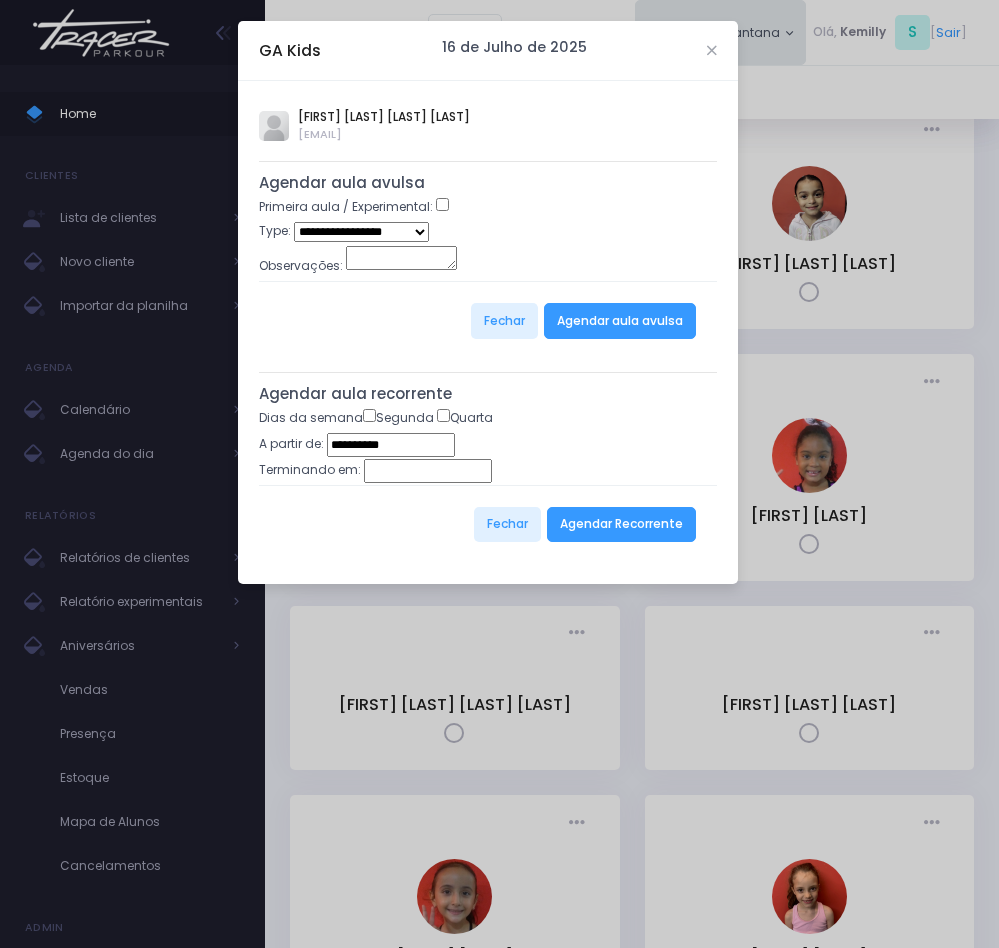 select on "*" 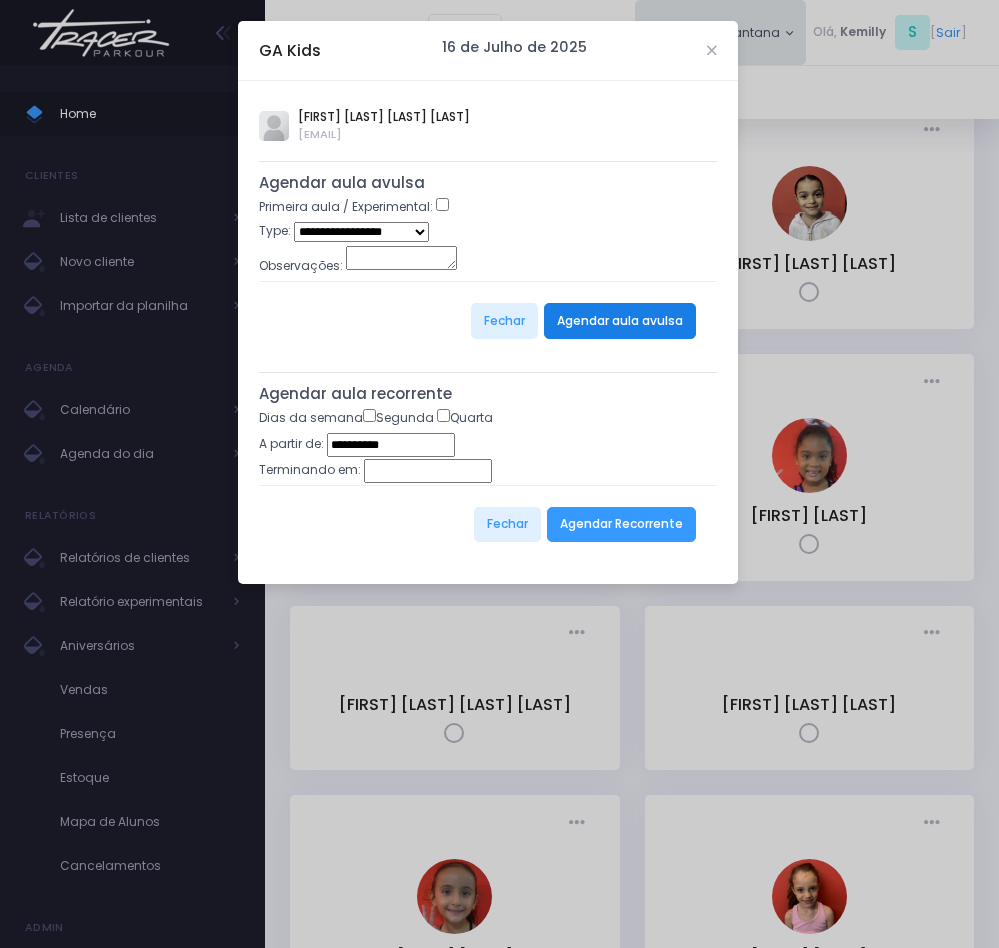 click on "Agendar aula avulsa" at bounding box center [620, 321] 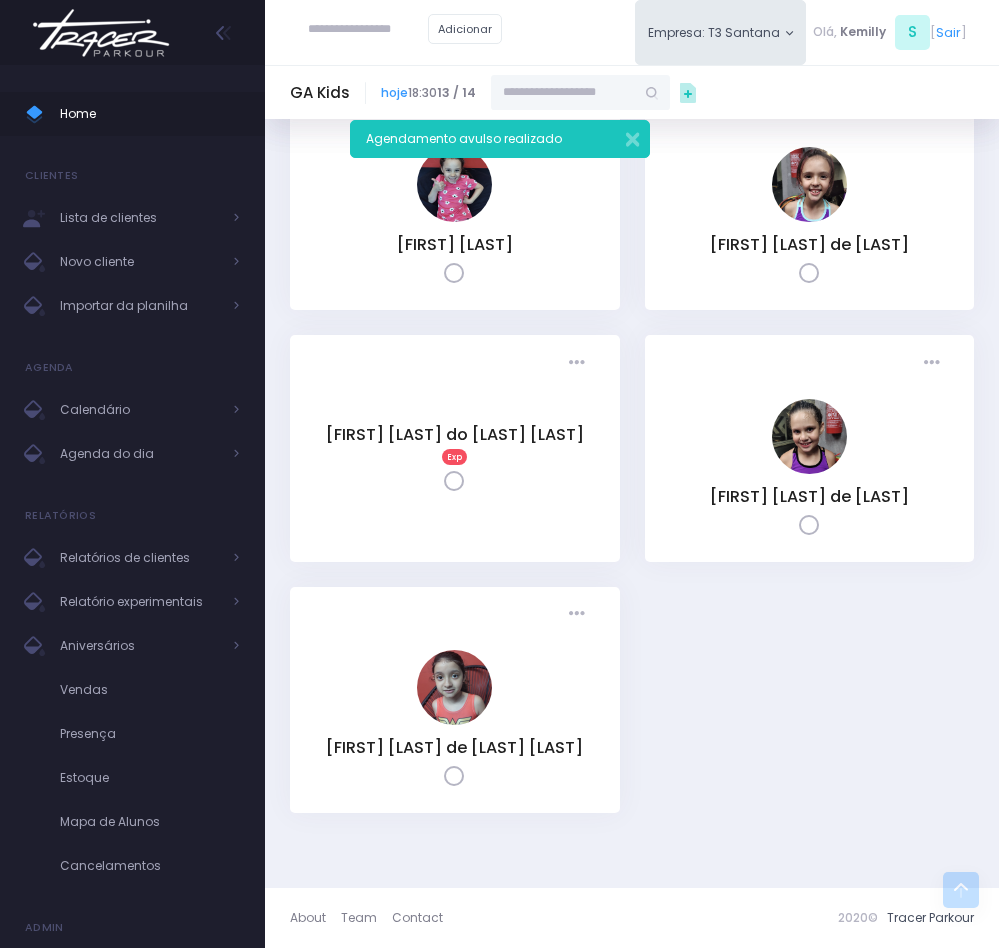 scroll, scrollTop: 1150, scrollLeft: 0, axis: vertical 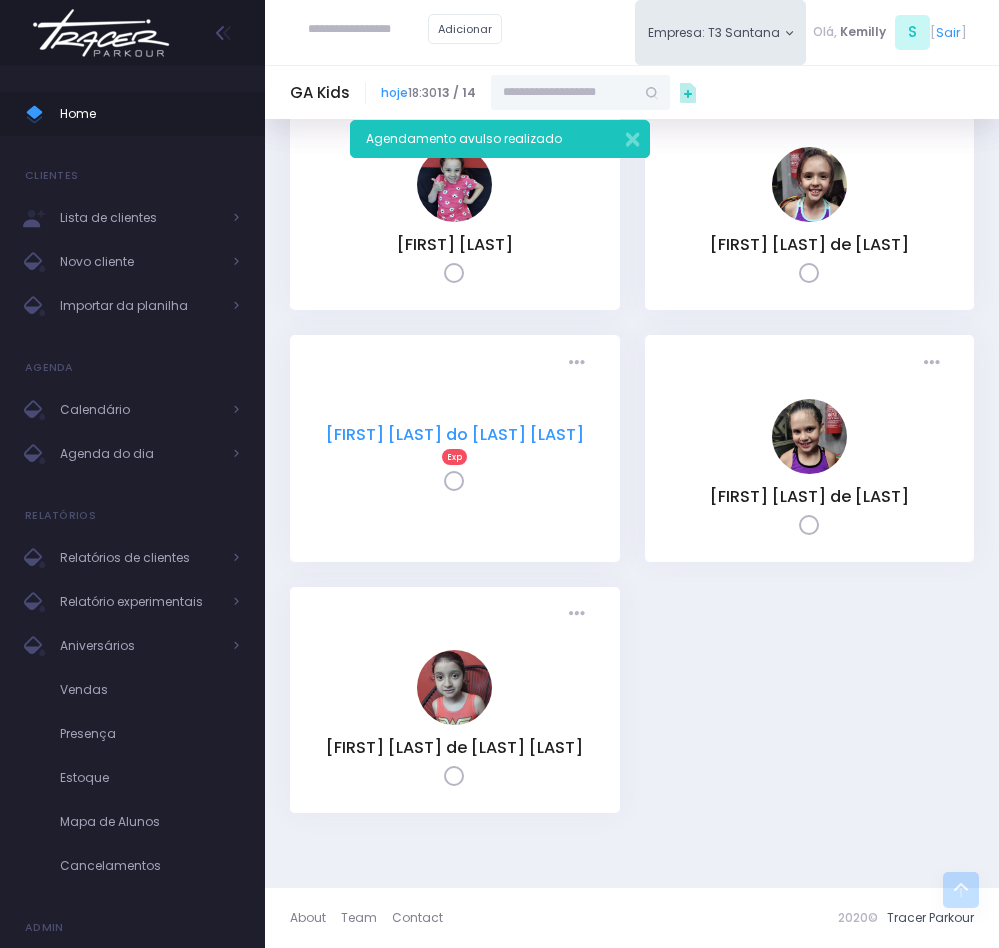 click on "[FIRST] [LAST] do [LAST] [LAST]" at bounding box center [455, 434] 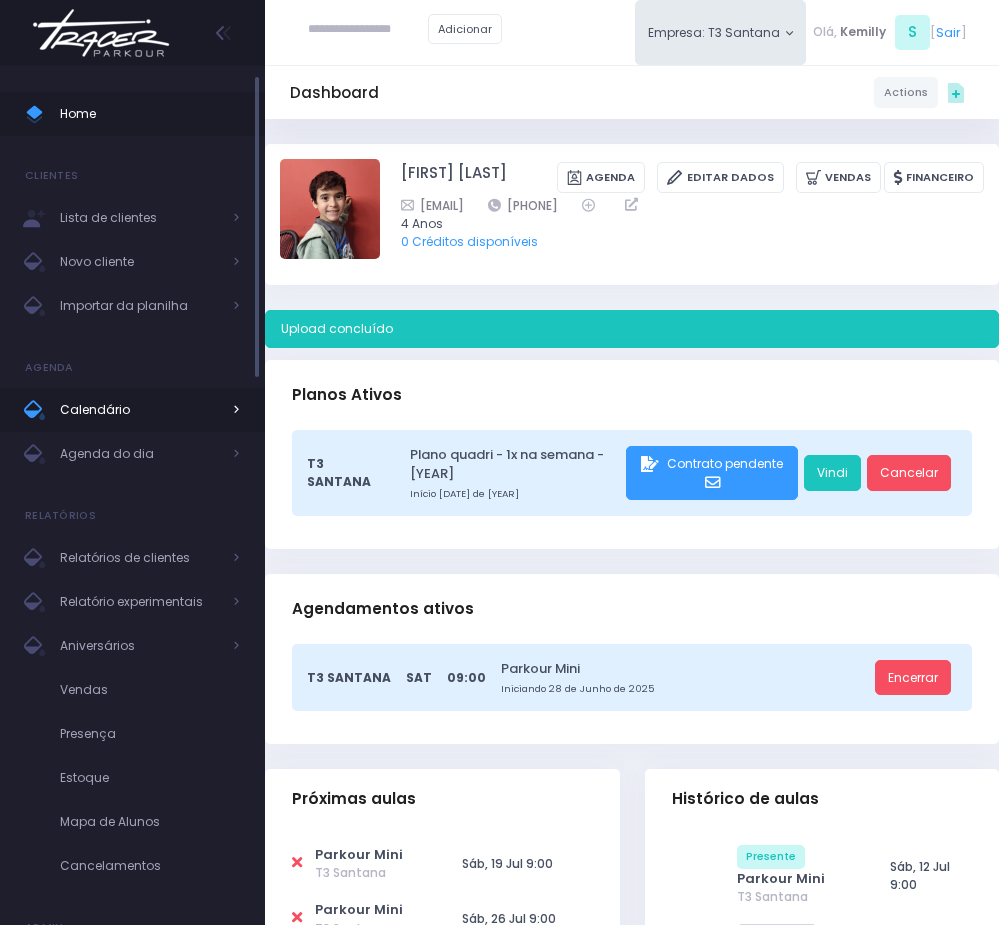 scroll, scrollTop: 0, scrollLeft: 0, axis: both 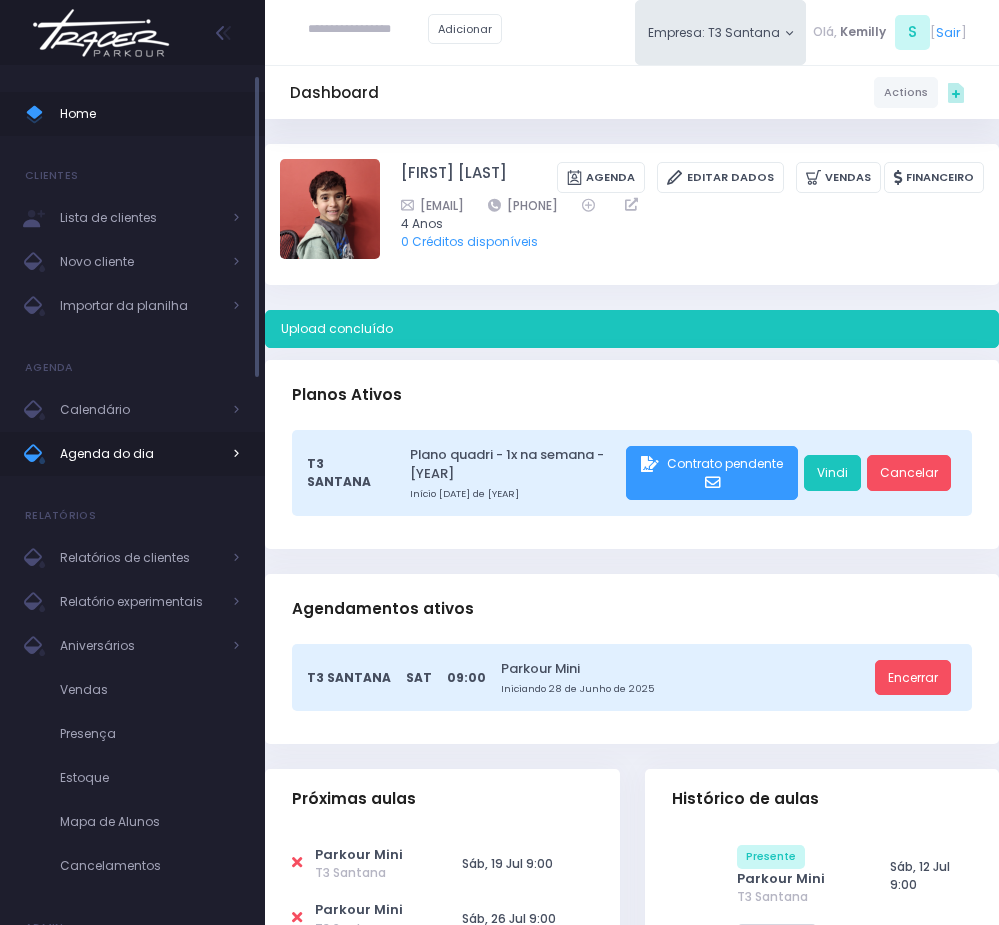 click on "Agenda do dia" at bounding box center (140, 454) 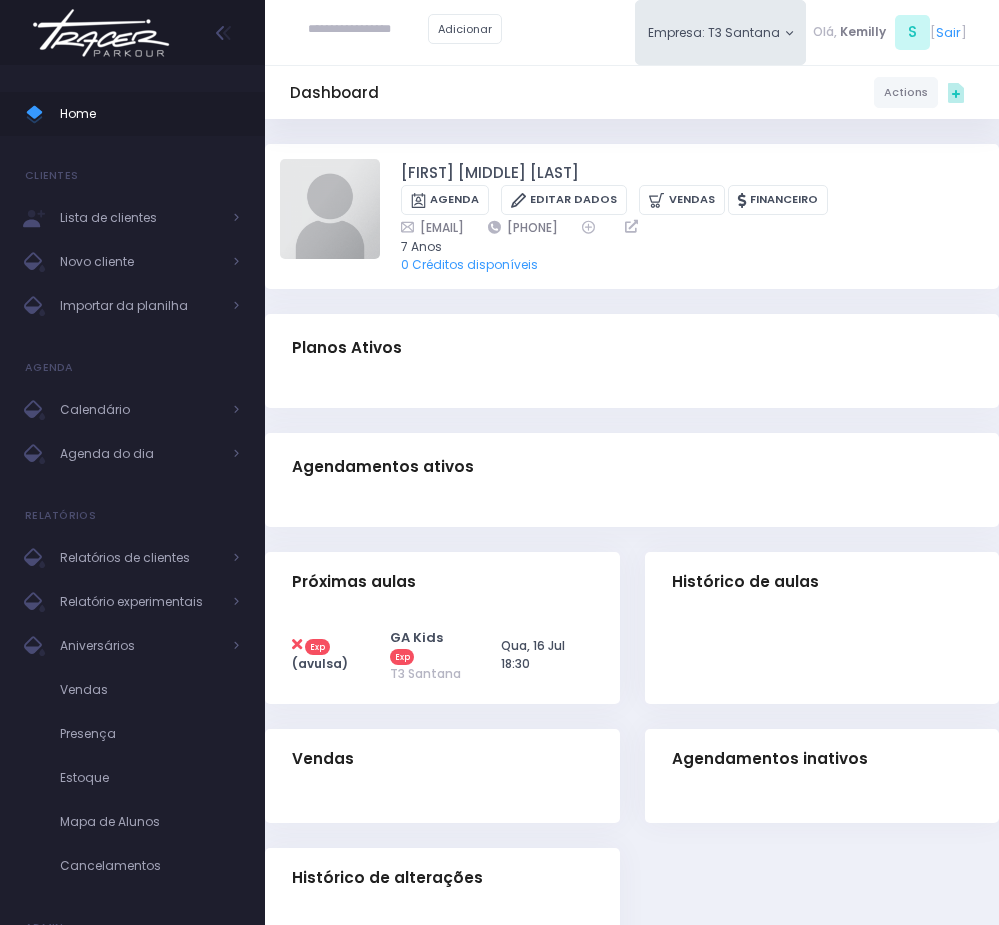 scroll, scrollTop: 0, scrollLeft: 0, axis: both 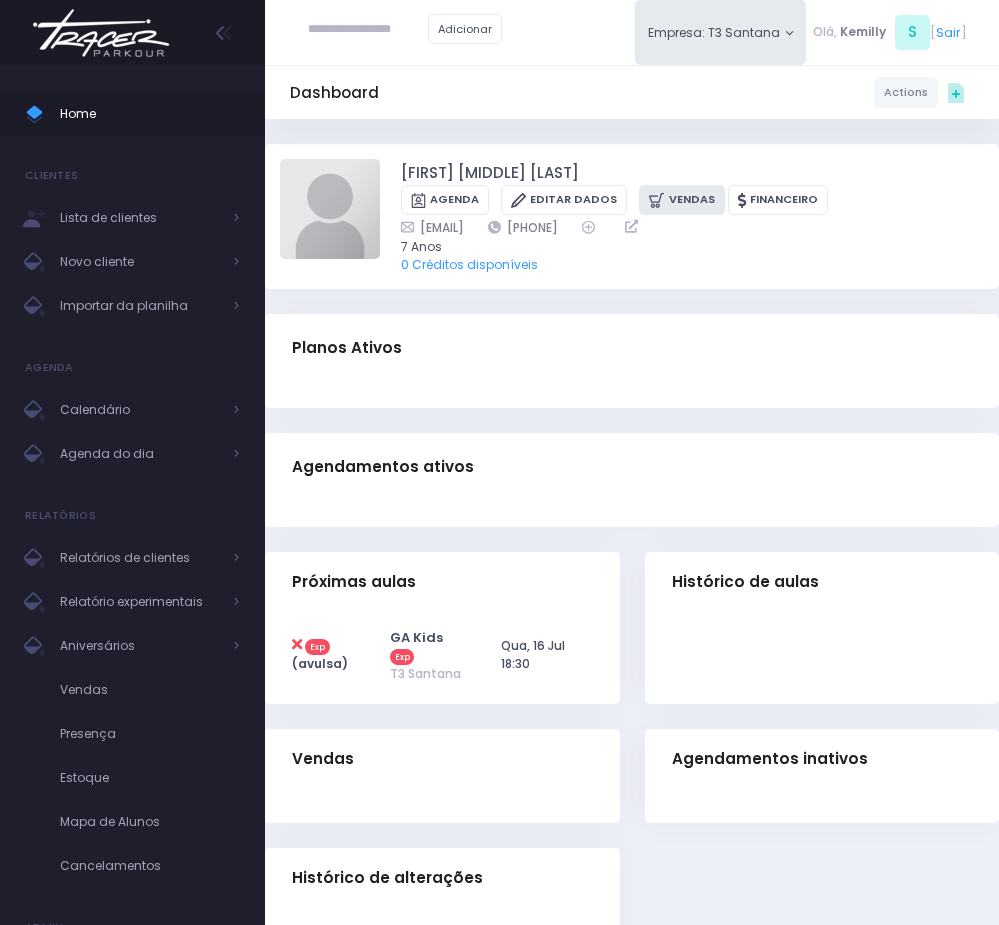 click on "Vendas" at bounding box center (681, 200) 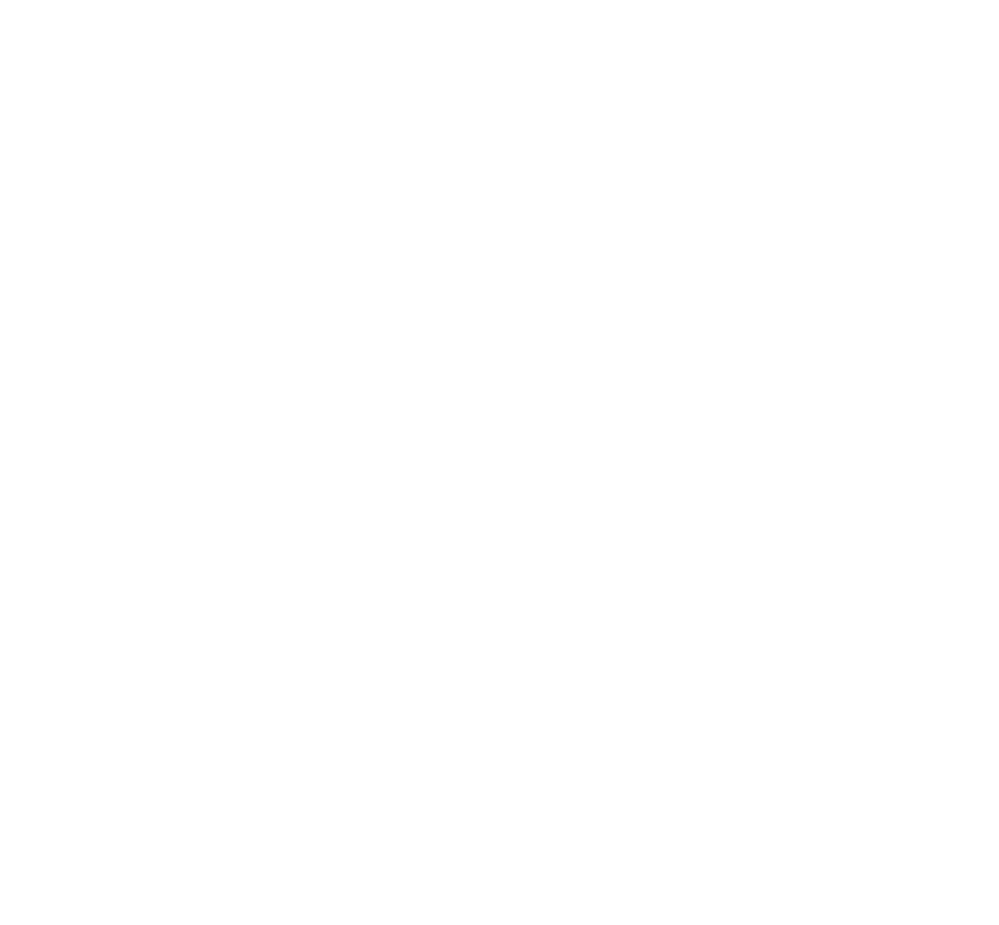 scroll, scrollTop: 679, scrollLeft: 0, axis: vertical 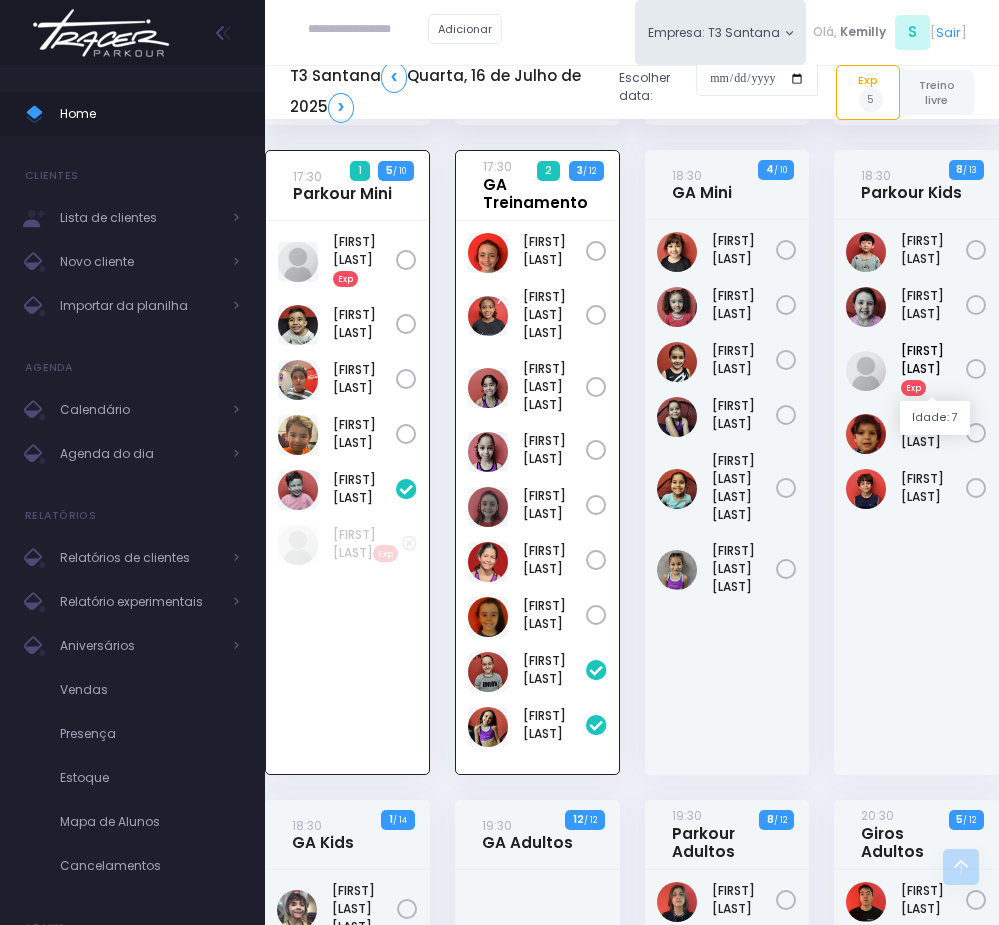 drag, startPoint x: 916, startPoint y: 354, endPoint x: 520, endPoint y: 183, distance: 431.34326 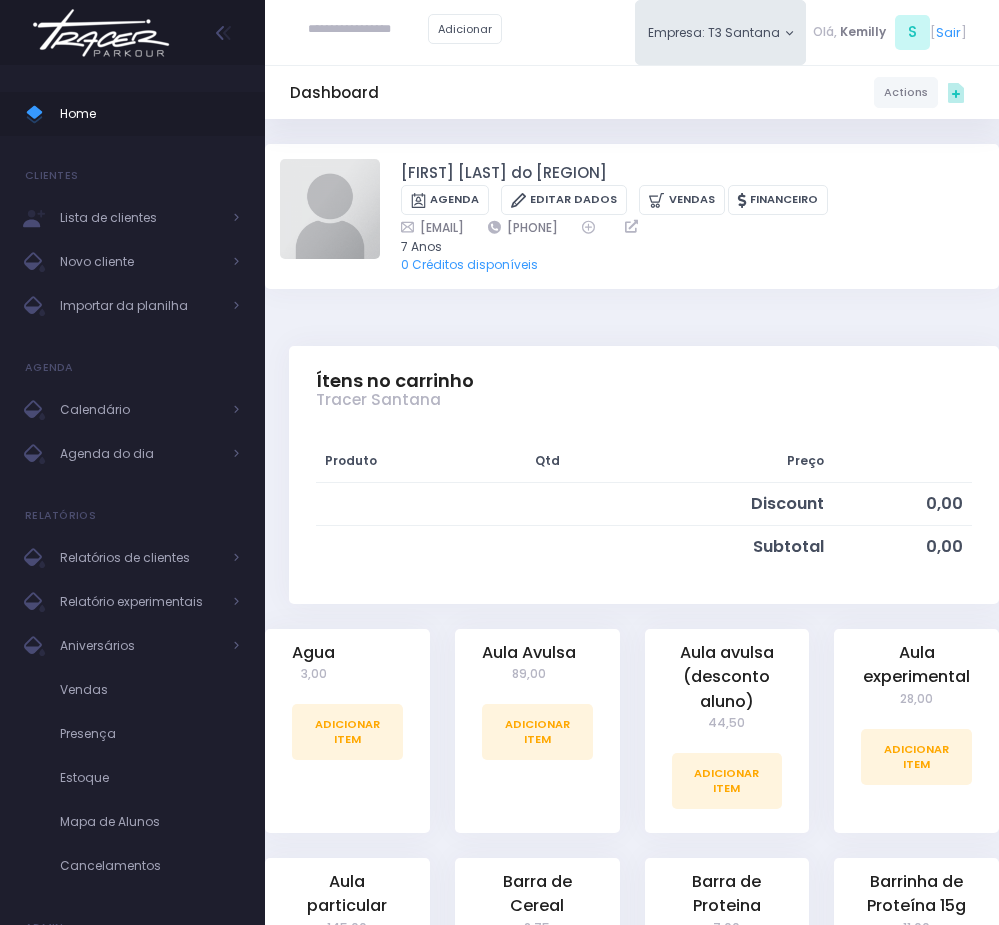 scroll, scrollTop: 0, scrollLeft: 0, axis: both 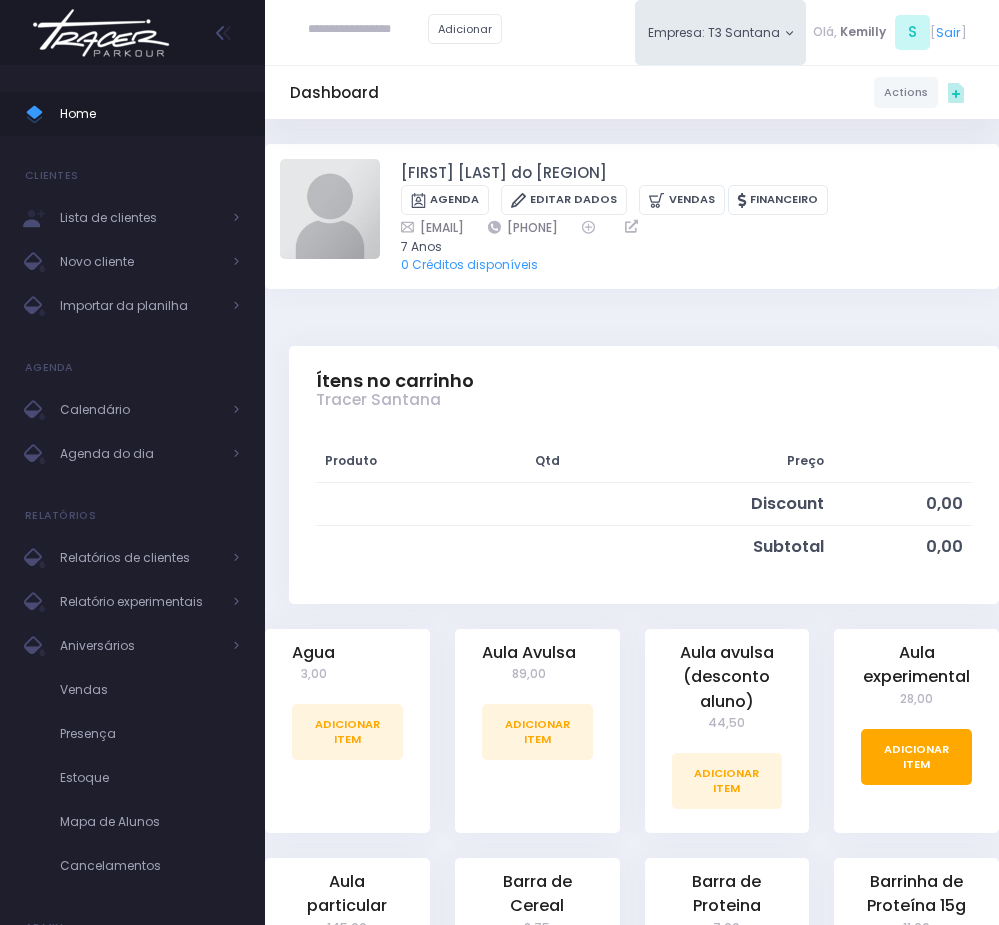 click on "Adicionar Item" at bounding box center (916, 757) 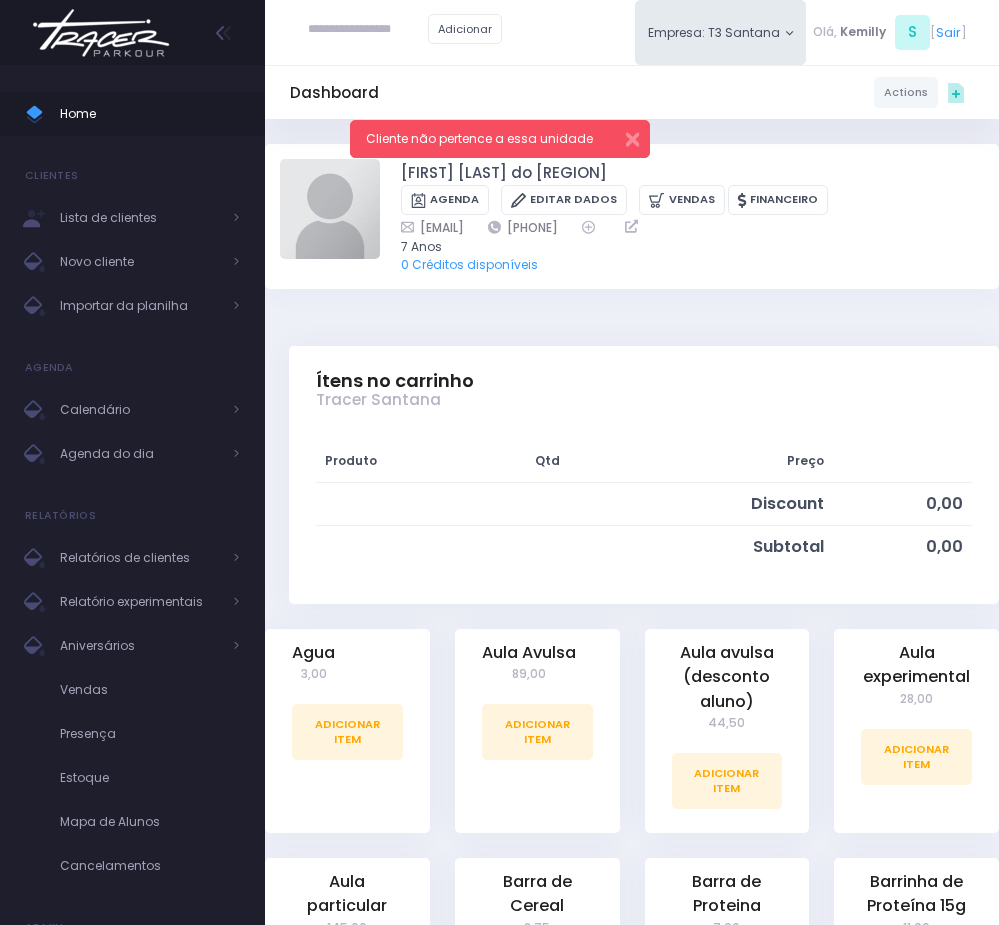 scroll, scrollTop: 0, scrollLeft: 0, axis: both 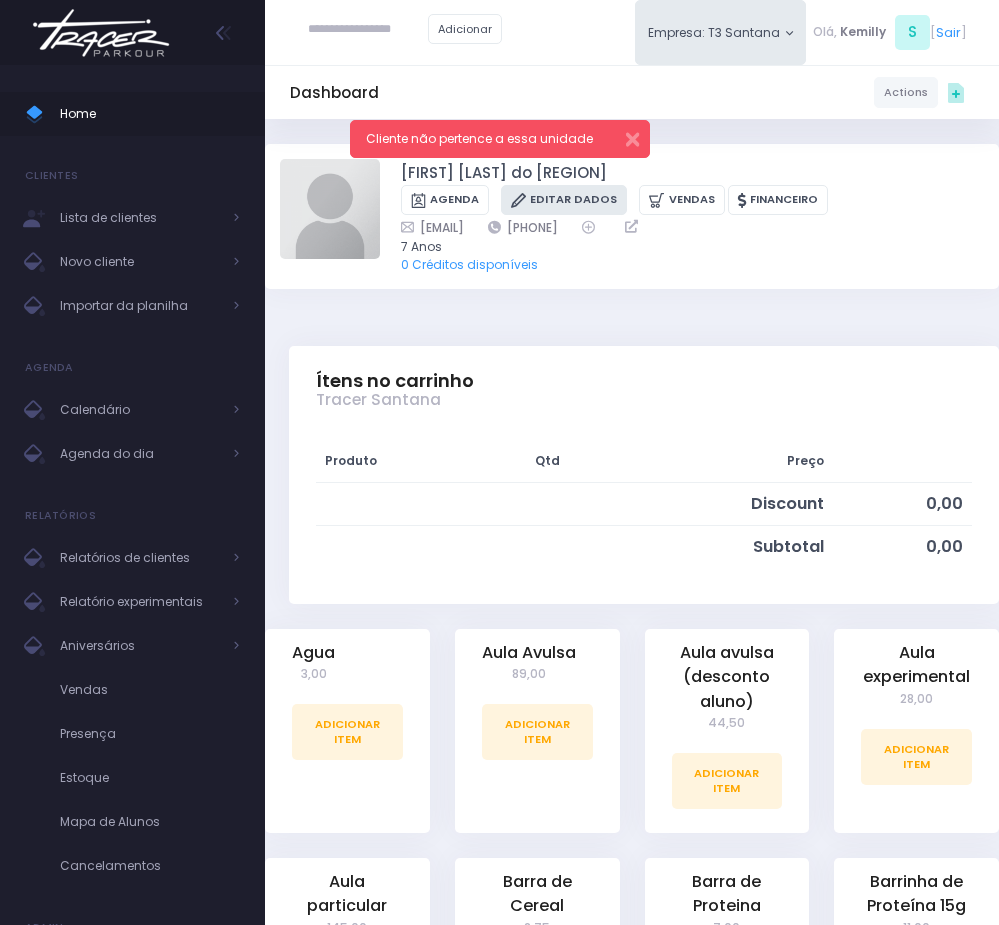 click on "Editar Dados" at bounding box center [564, 200] 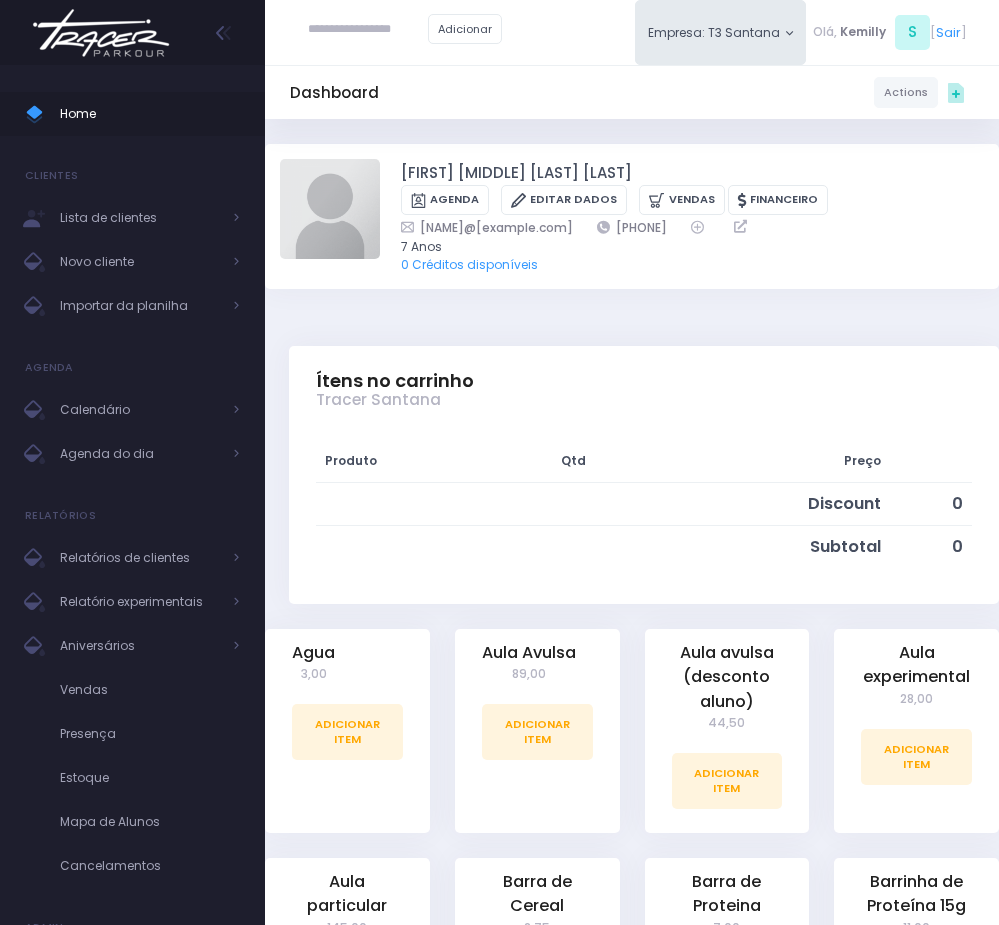scroll, scrollTop: 0, scrollLeft: 0, axis: both 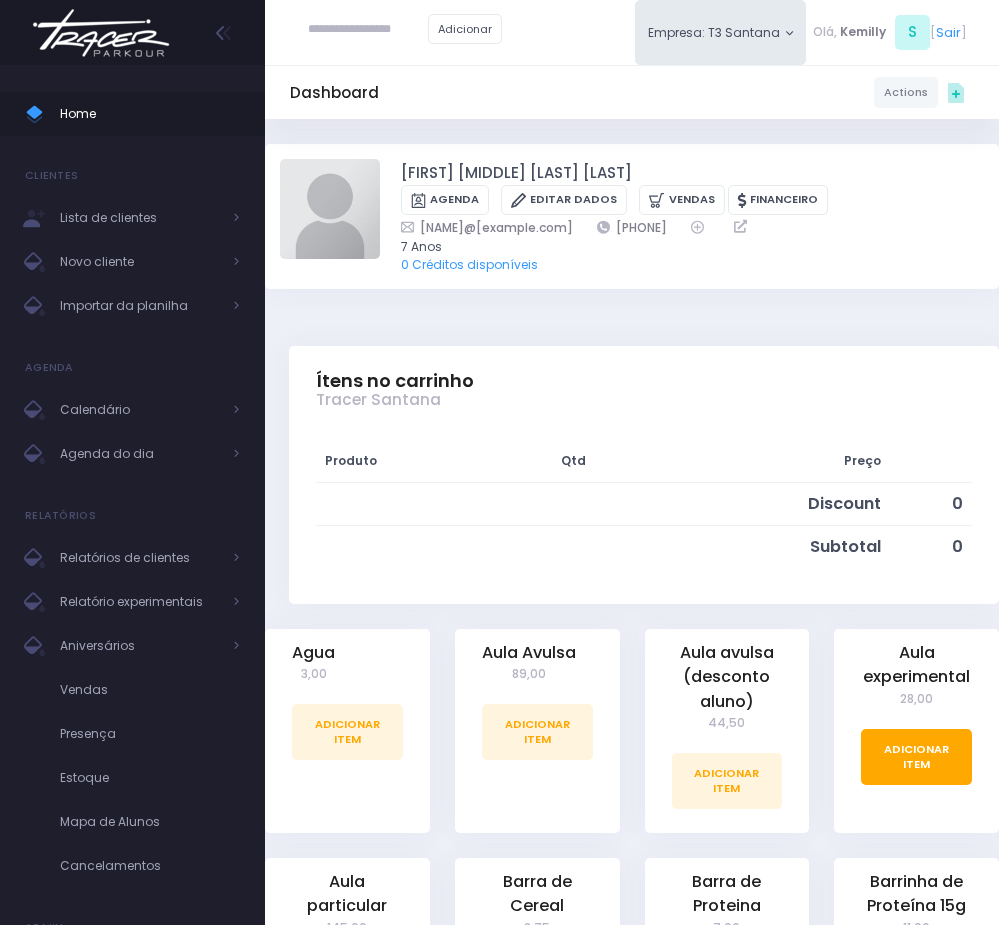 click on "Adicionar Item" at bounding box center [916, 757] 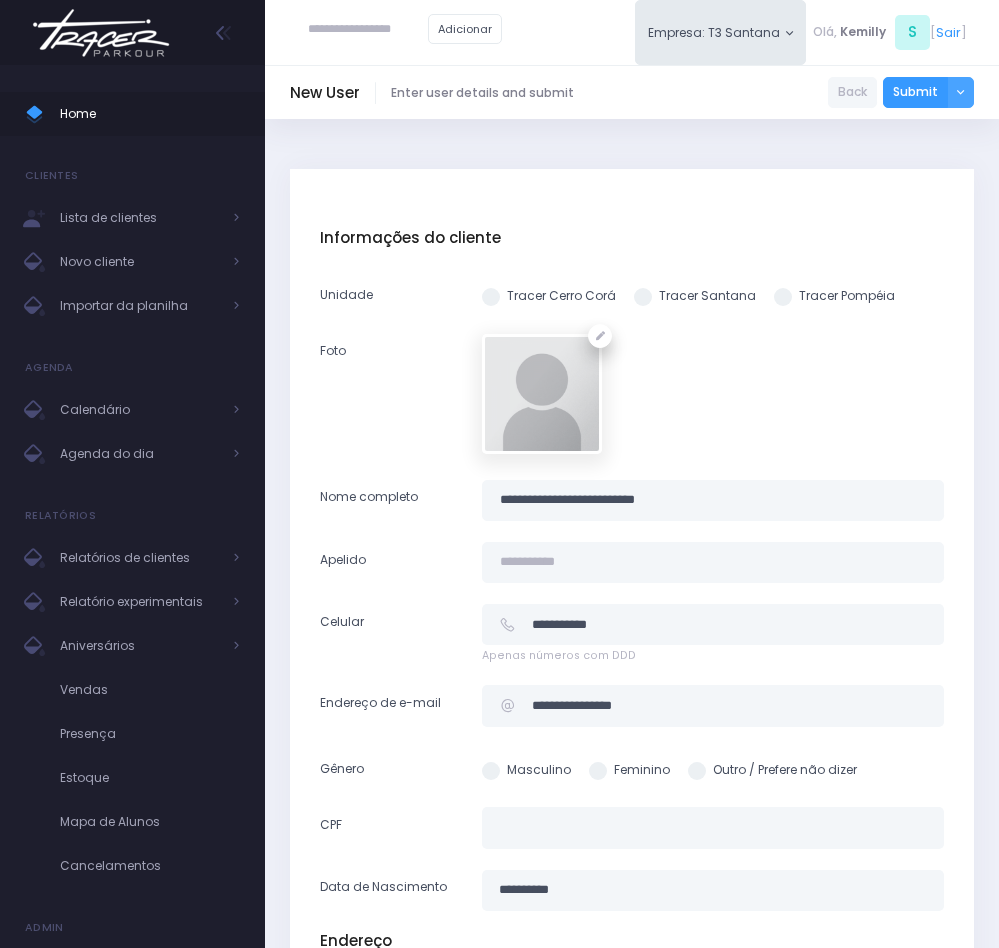 scroll, scrollTop: 0, scrollLeft: 0, axis: both 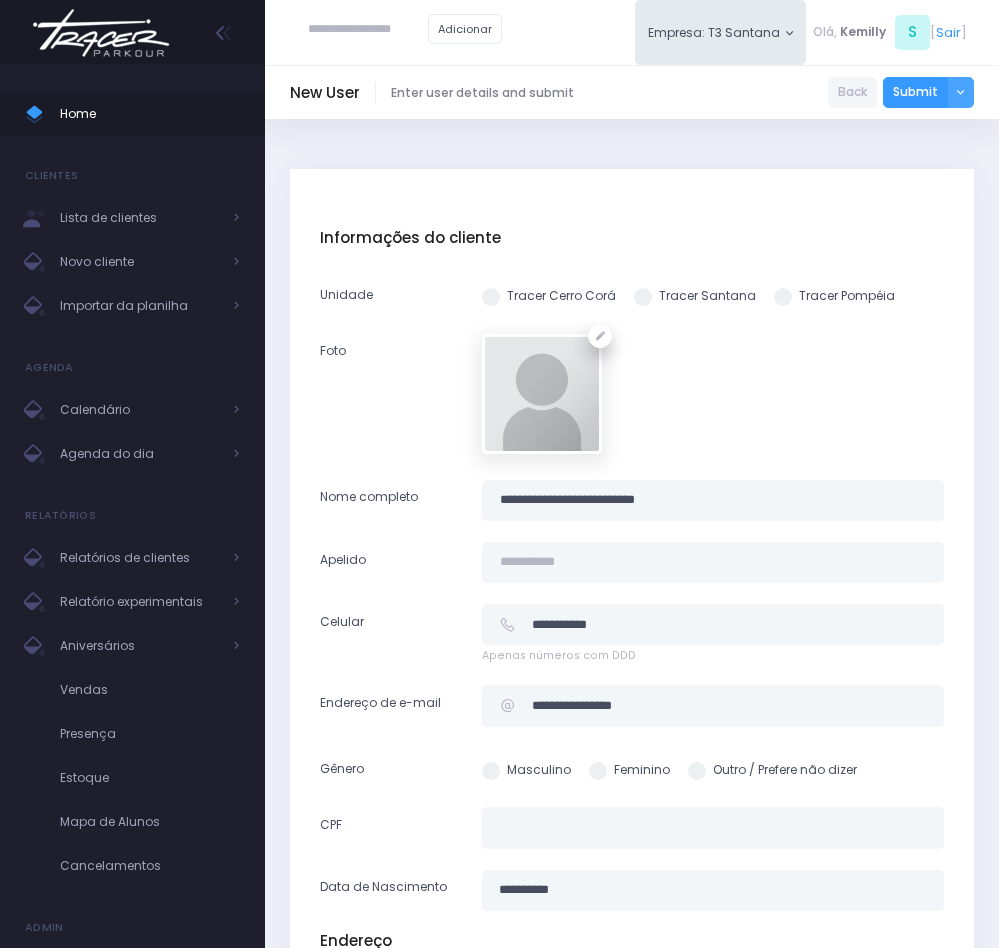click at bounding box center [643, 297] 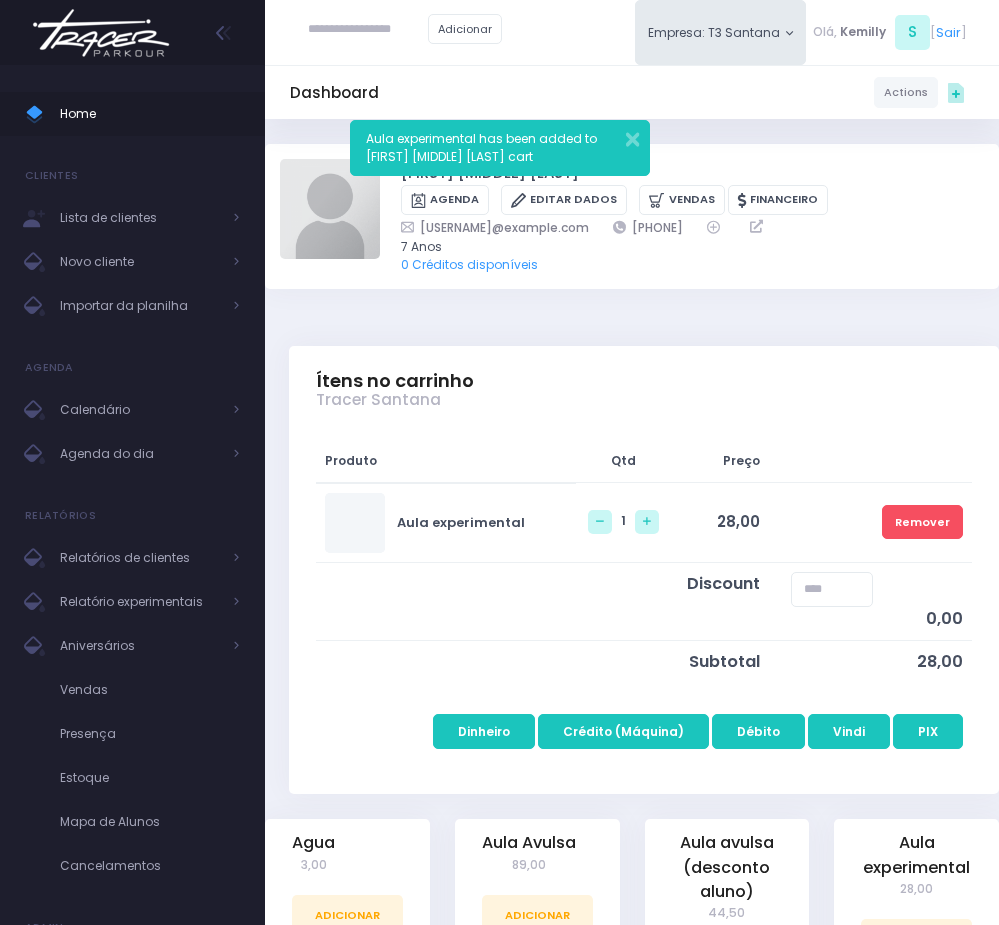 scroll, scrollTop: 0, scrollLeft: 0, axis: both 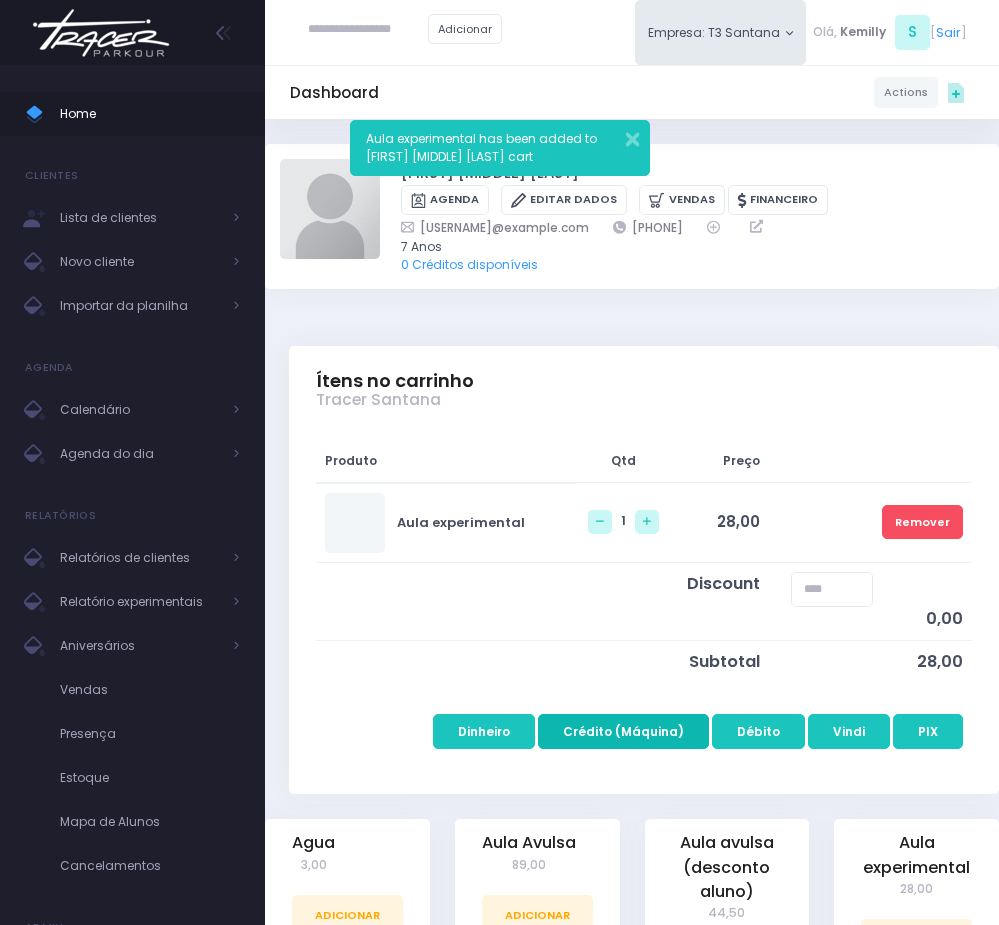 click on "Crédito (Máquina)" at bounding box center (623, 732) 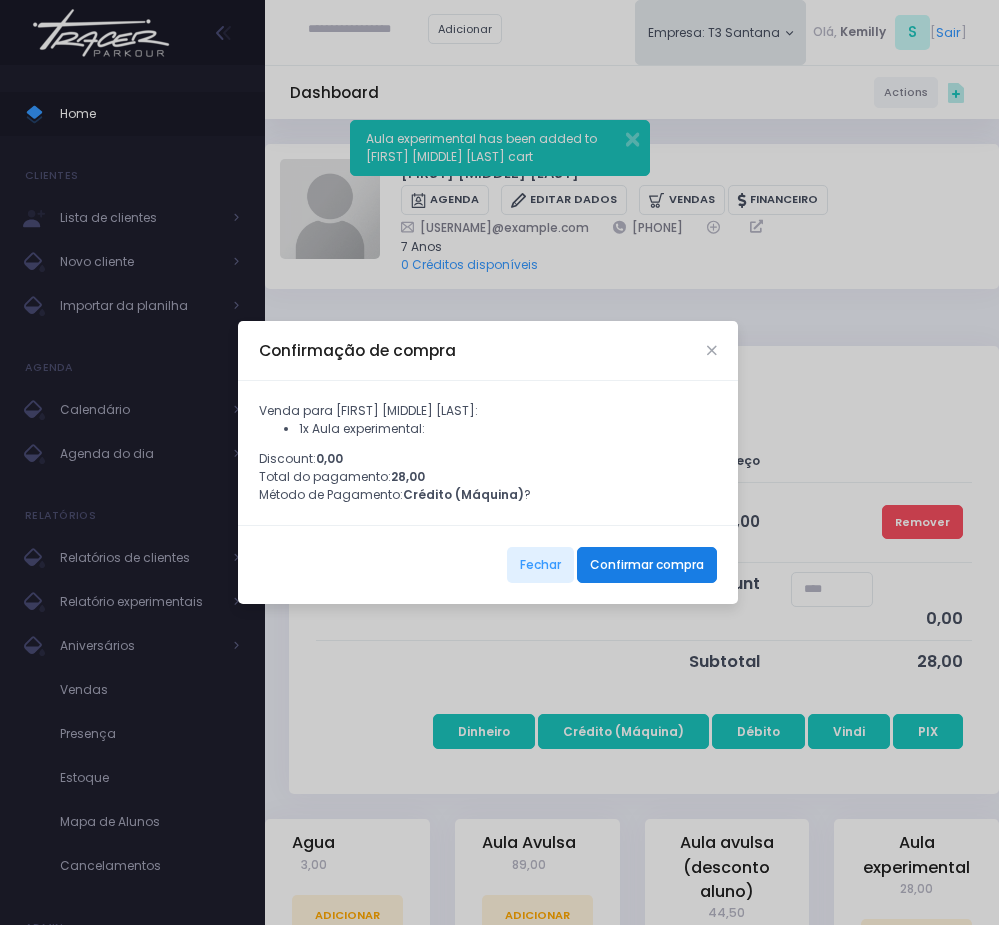 click on "Confirmar compra" at bounding box center (647, 565) 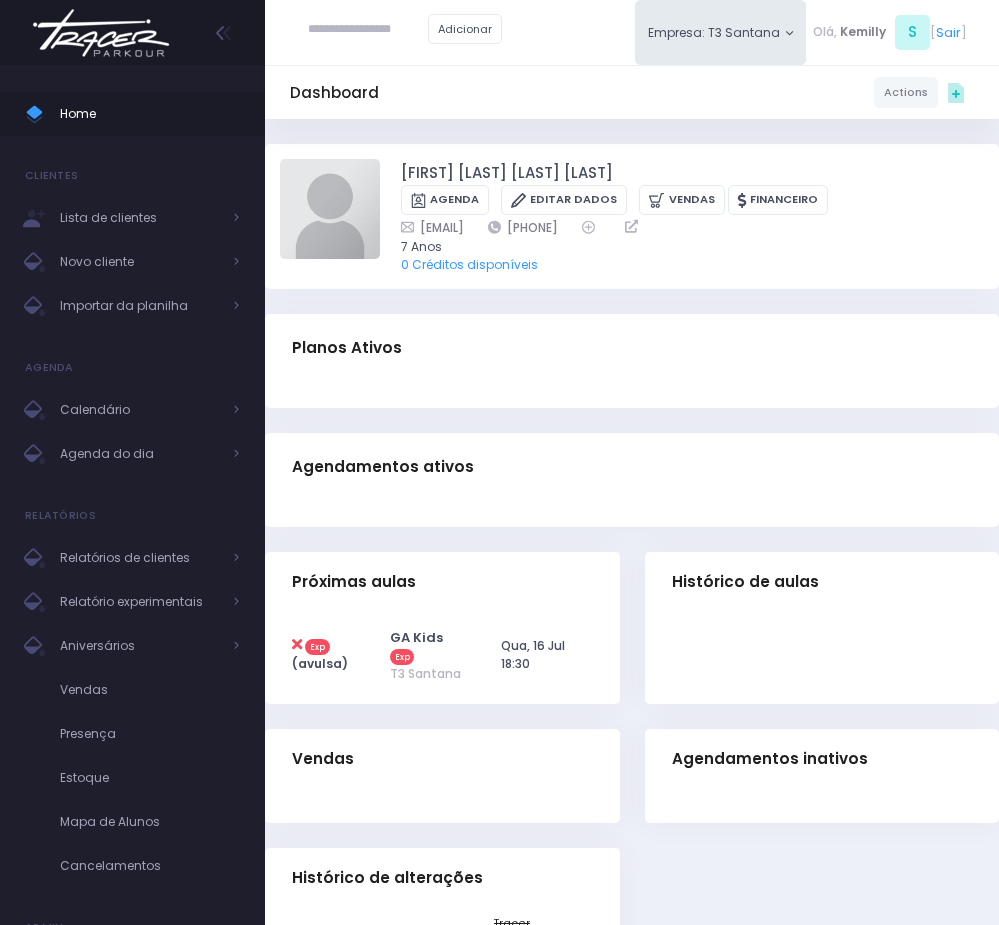 scroll, scrollTop: 0, scrollLeft: 0, axis: both 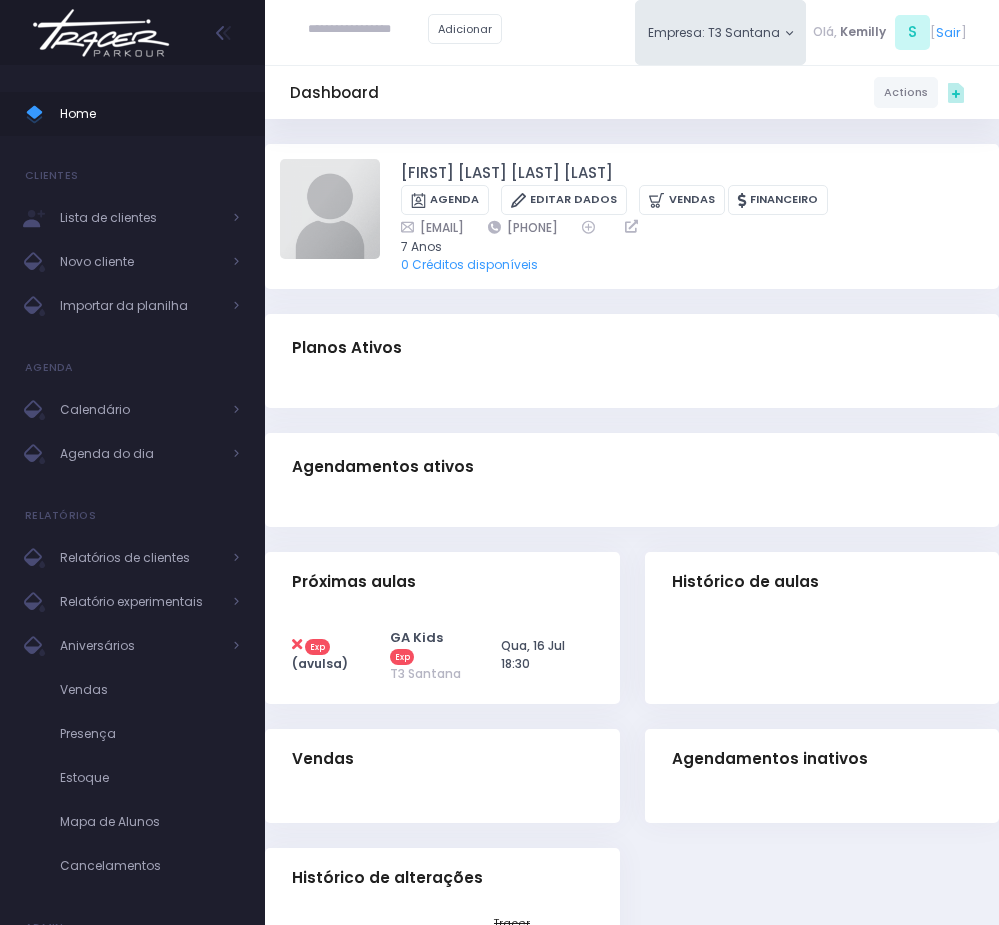 click on "Planos Ativos" at bounding box center (632, 349) 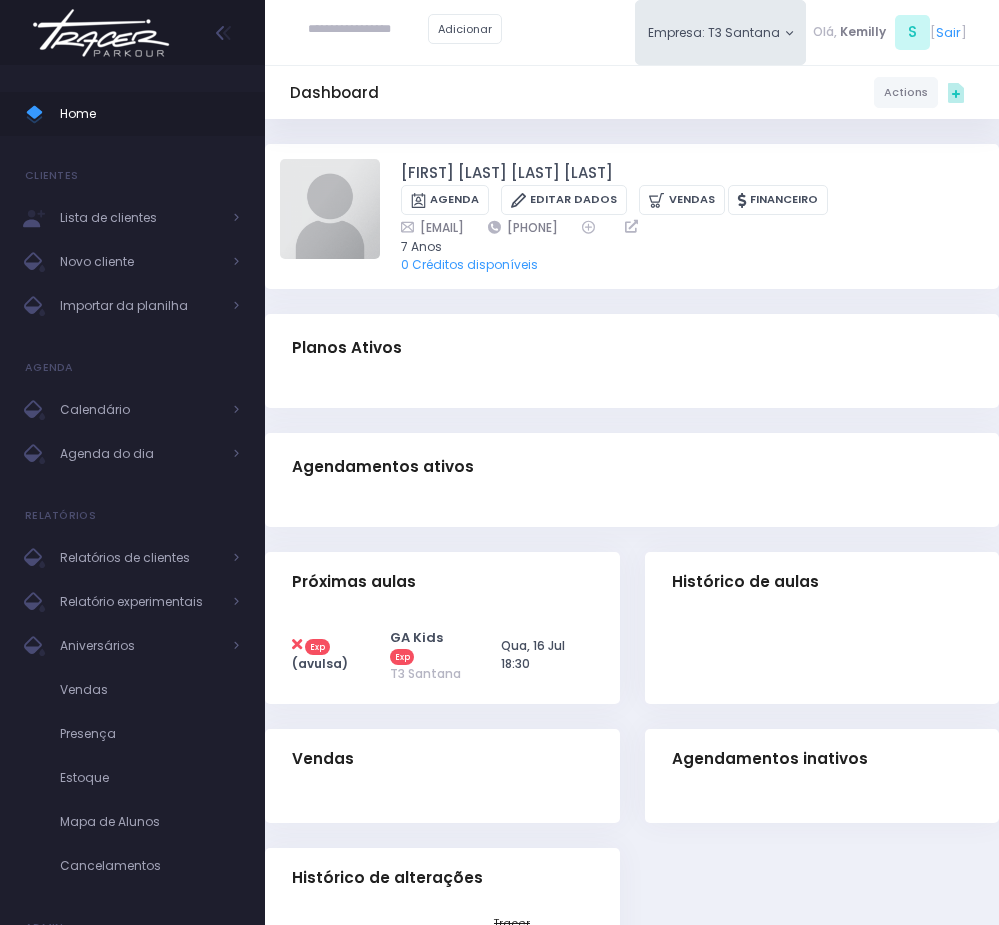 click at bounding box center (368, 30) 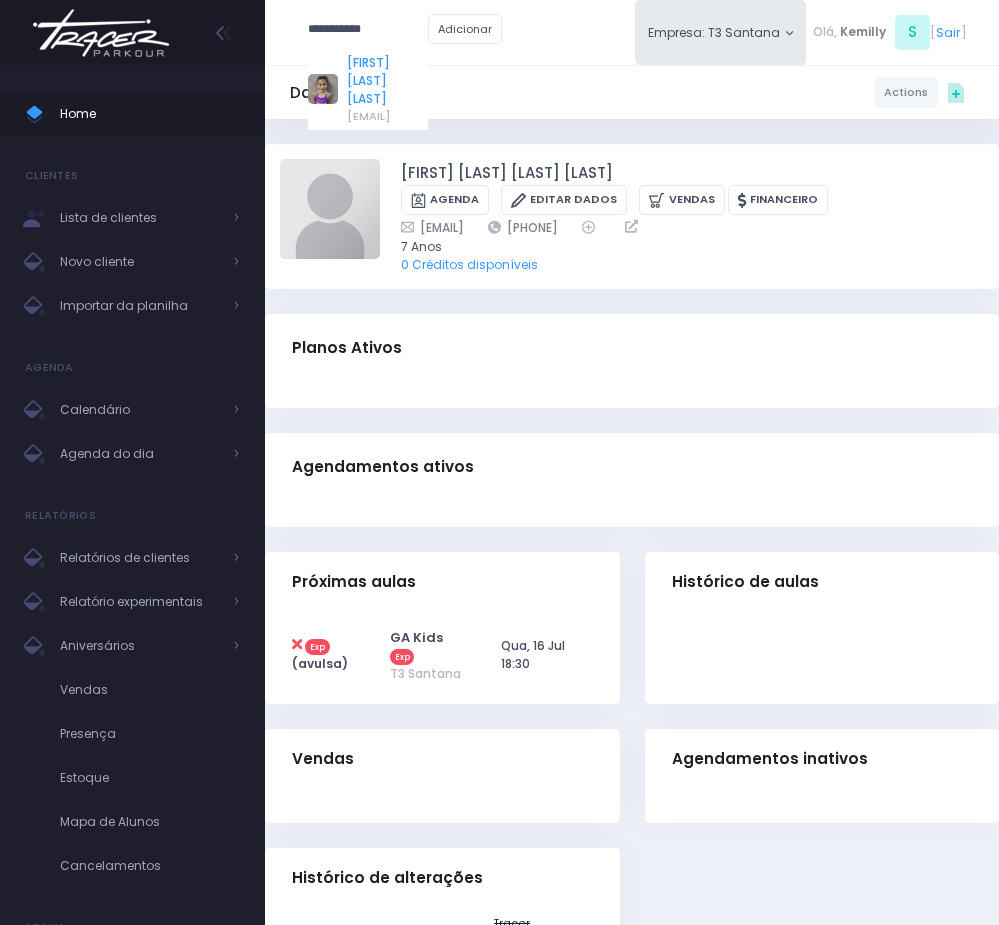 click on "Martina Caparroz Carmona" at bounding box center [387, 81] 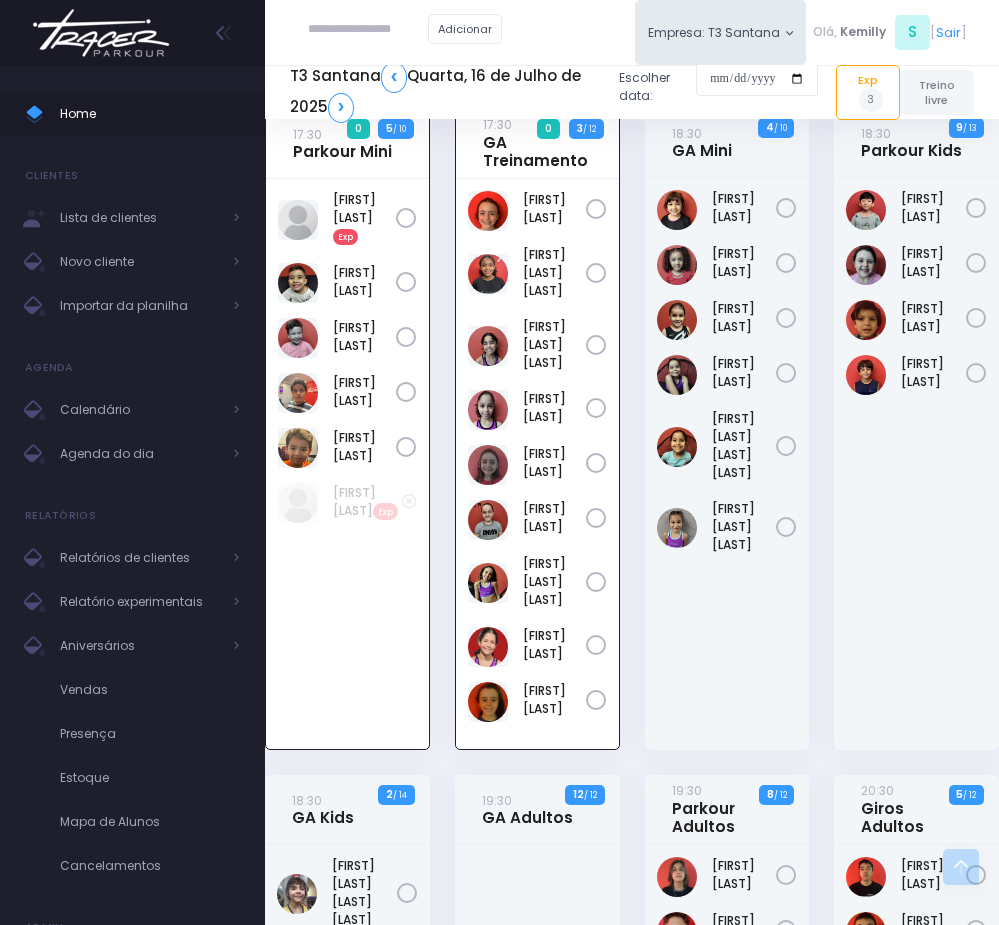 scroll, scrollTop: 528, scrollLeft: 0, axis: vertical 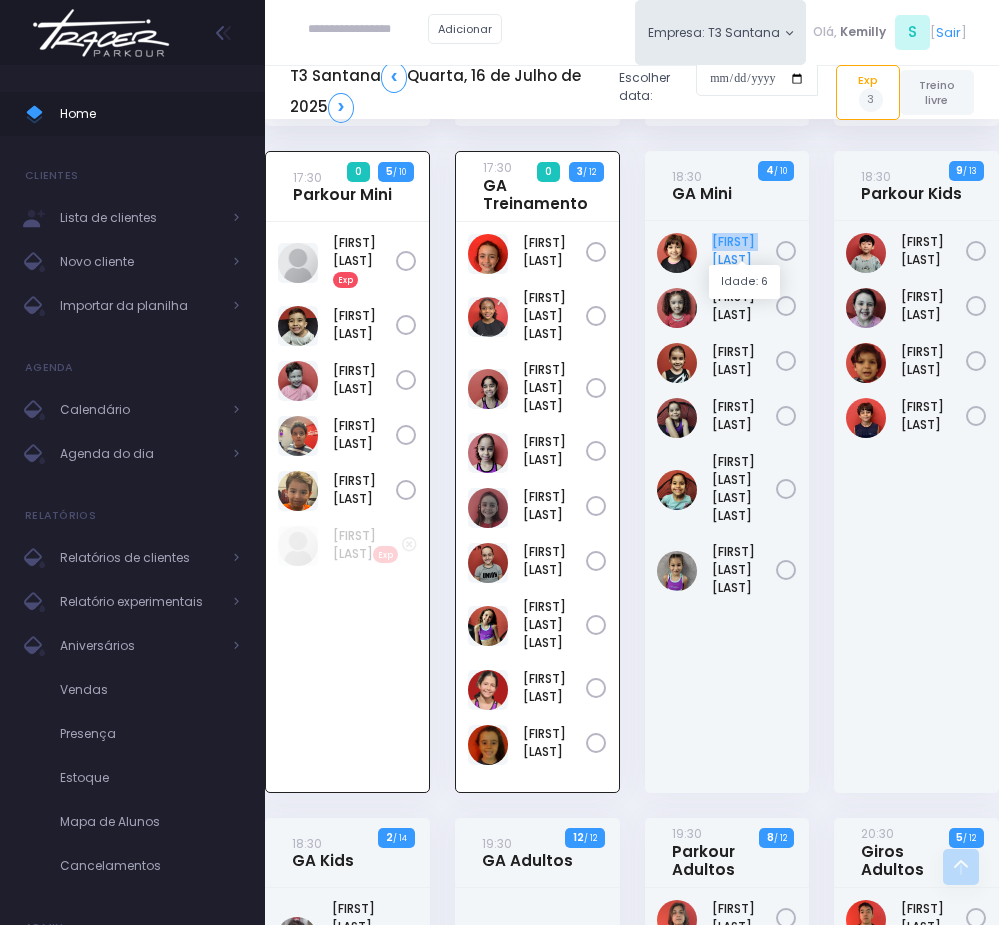 drag, startPoint x: 706, startPoint y: 250, endPoint x: 772, endPoint y: 249, distance: 66.007576 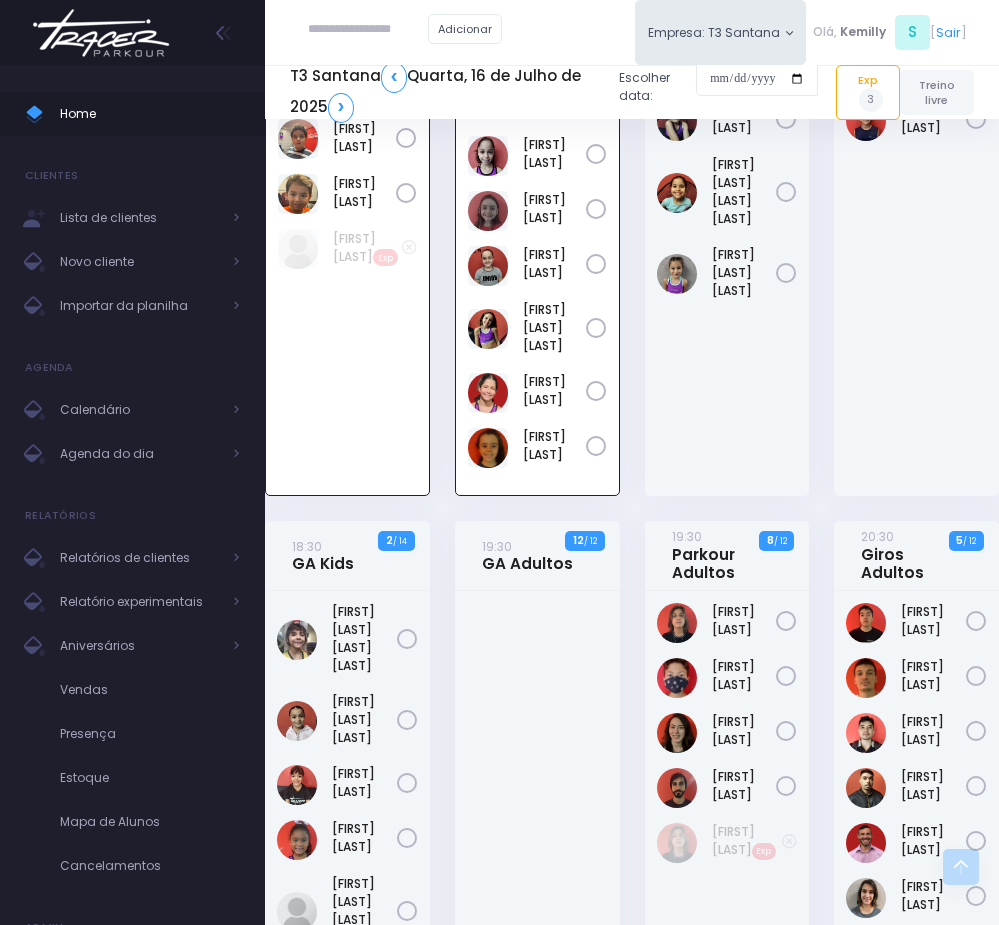 scroll, scrollTop: 828, scrollLeft: 0, axis: vertical 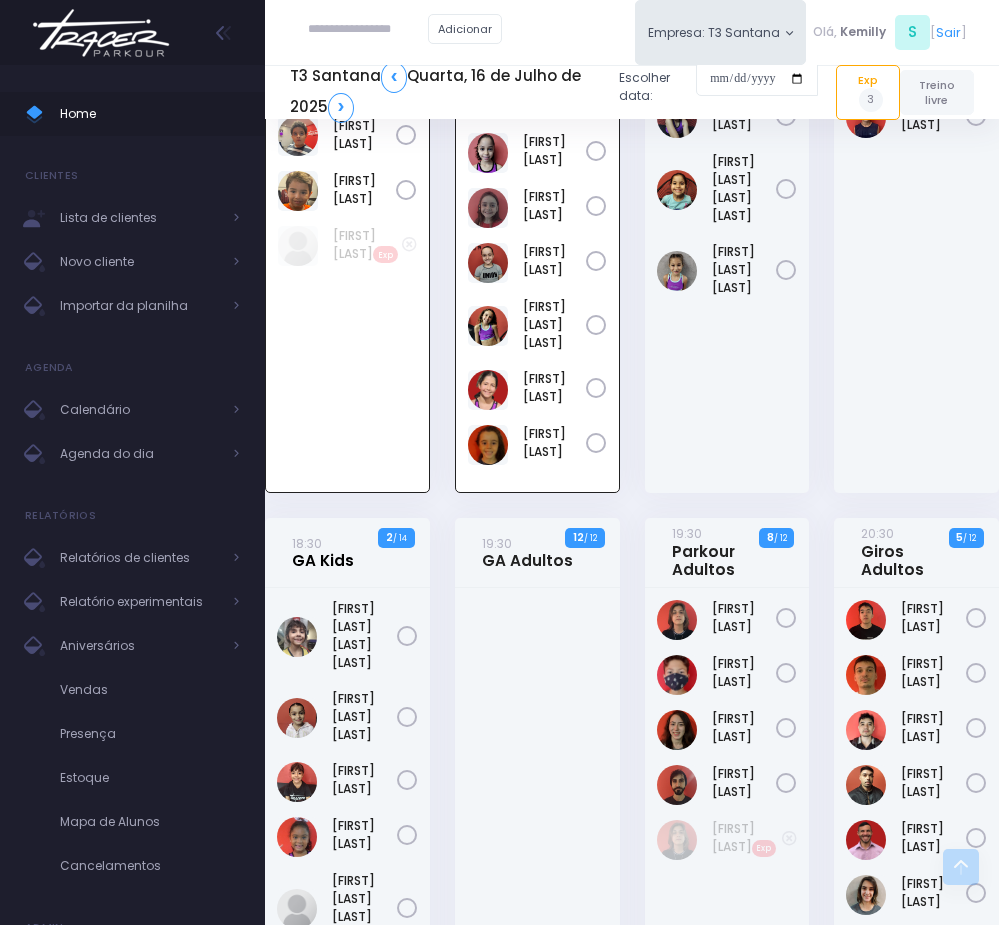 click on "18:30 GA Kids" at bounding box center (323, 552) 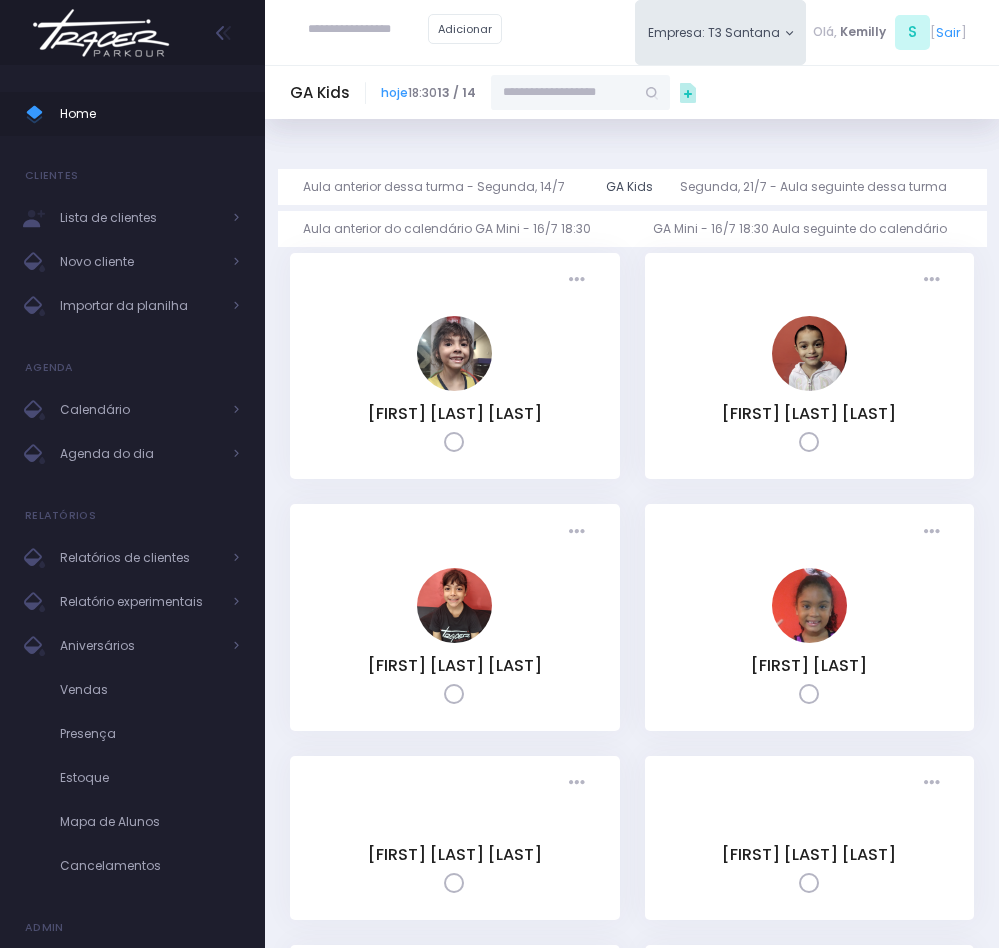 scroll, scrollTop: 0, scrollLeft: 0, axis: both 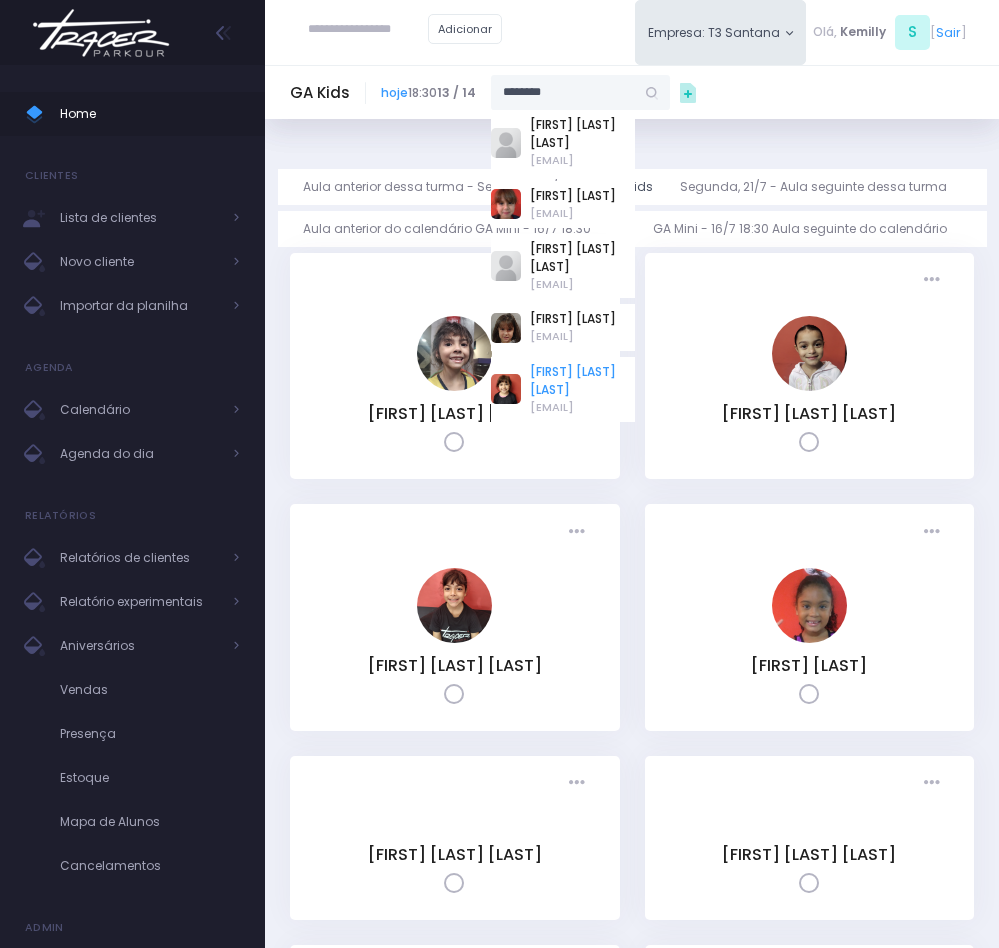 click on "Ana Maya Sanches Fernandes" at bounding box center [582, 381] 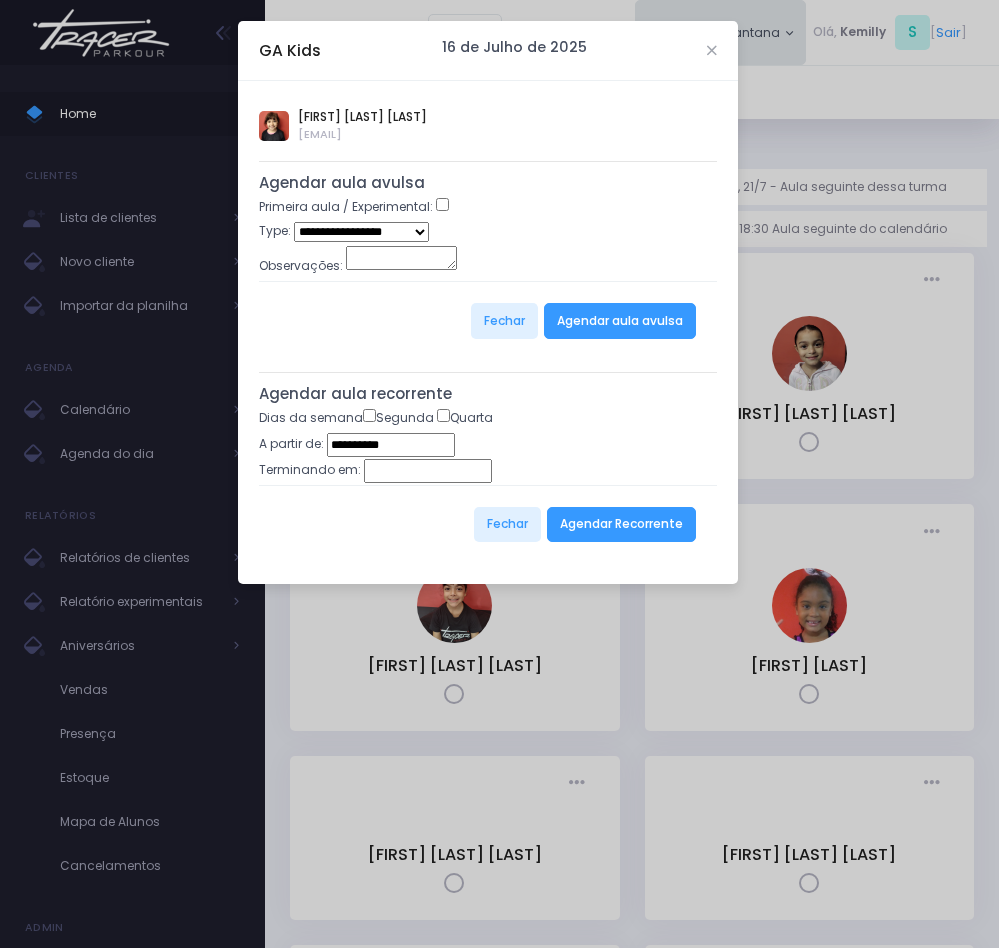 type on "**********" 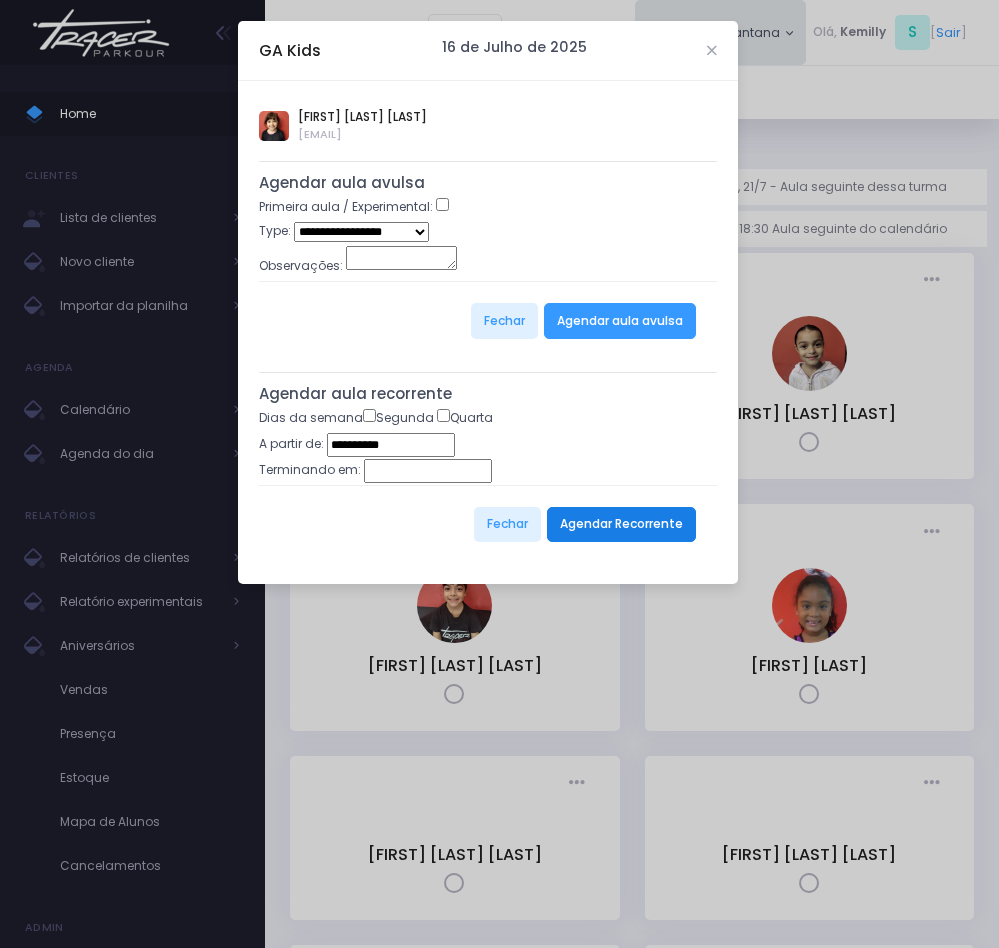 click on "Agendar Recorrente" at bounding box center [621, 525] 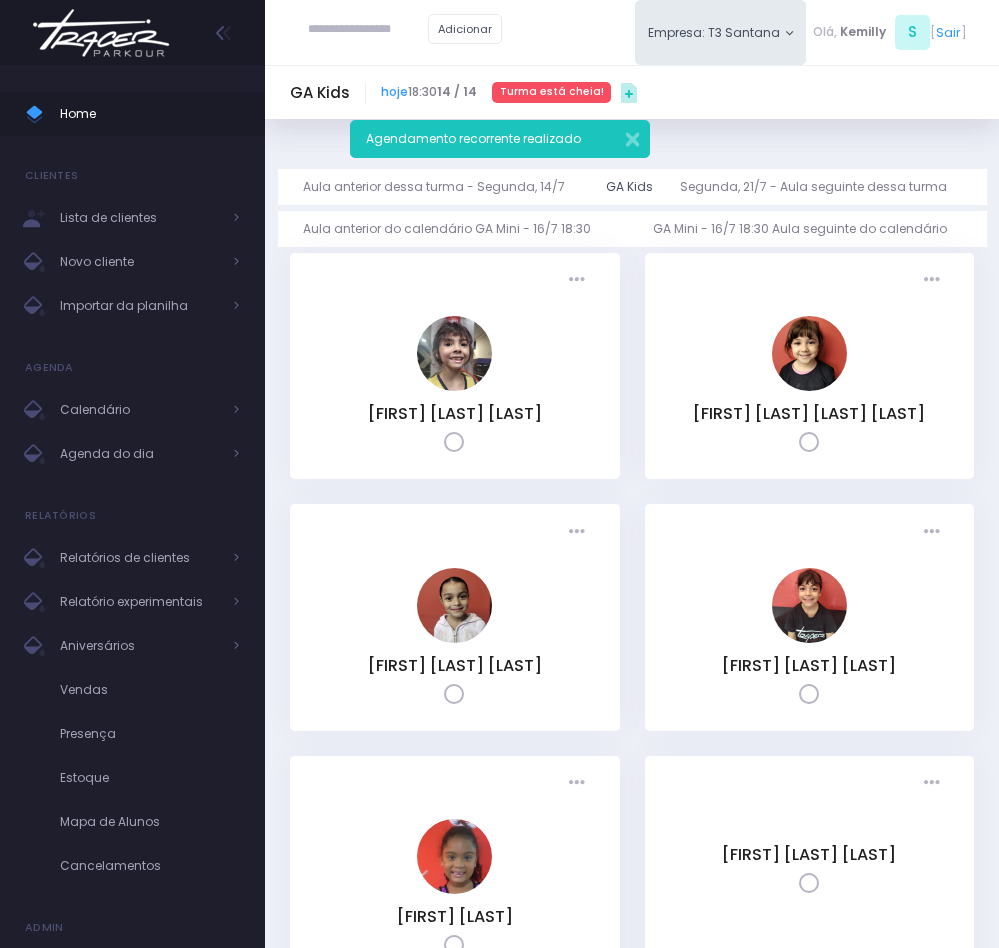 scroll, scrollTop: 0, scrollLeft: 0, axis: both 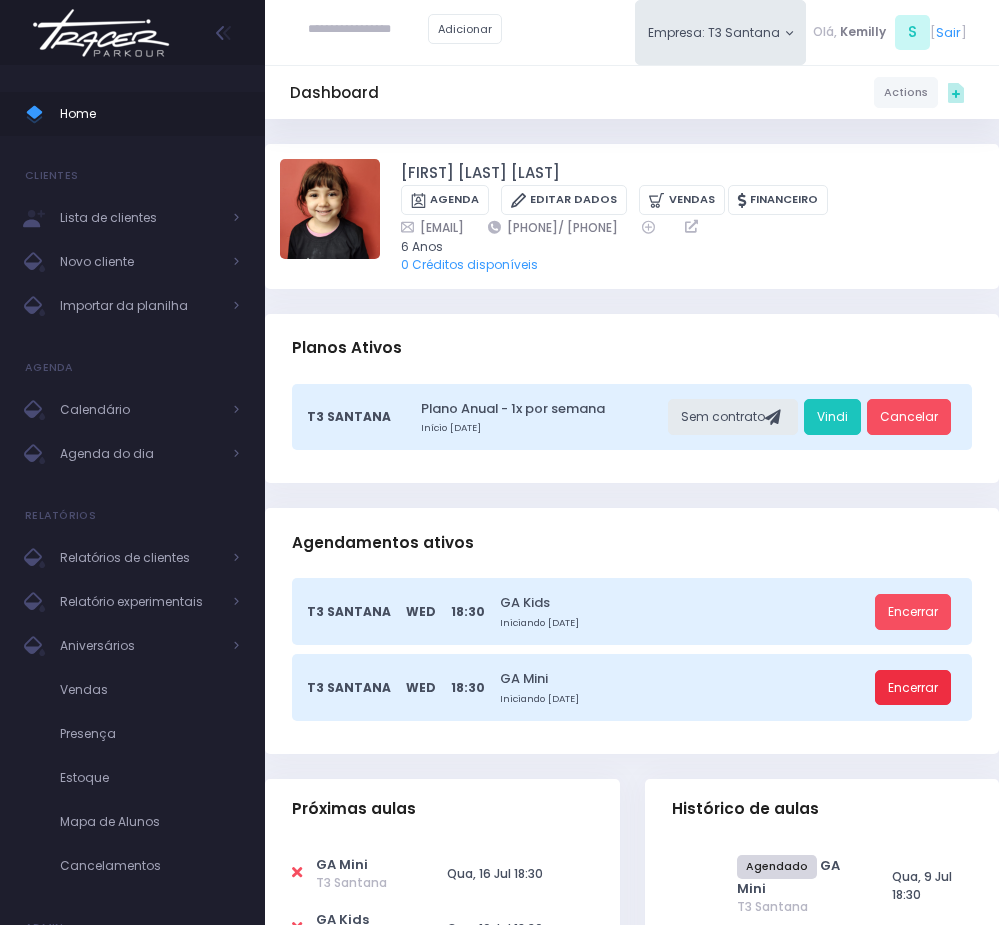 click on "Encerrar" at bounding box center (913, 688) 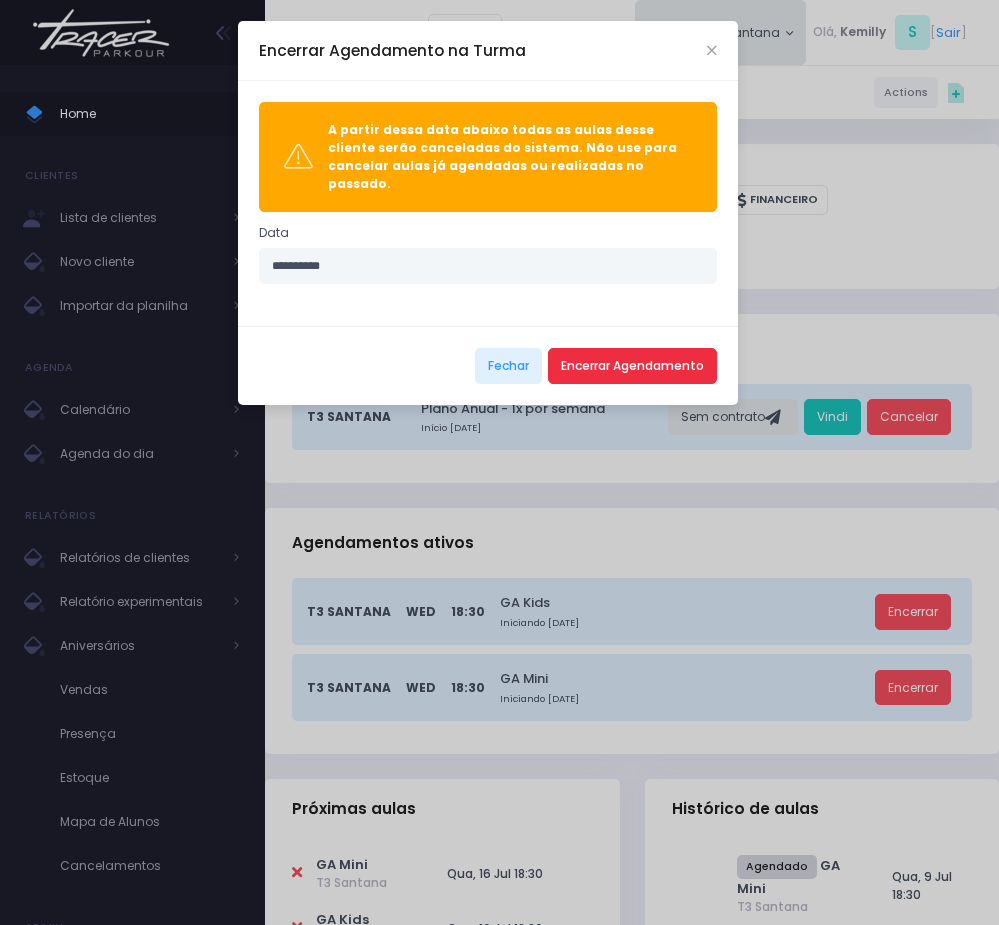 click on "Encerrar Agendamento" at bounding box center (632, 366) 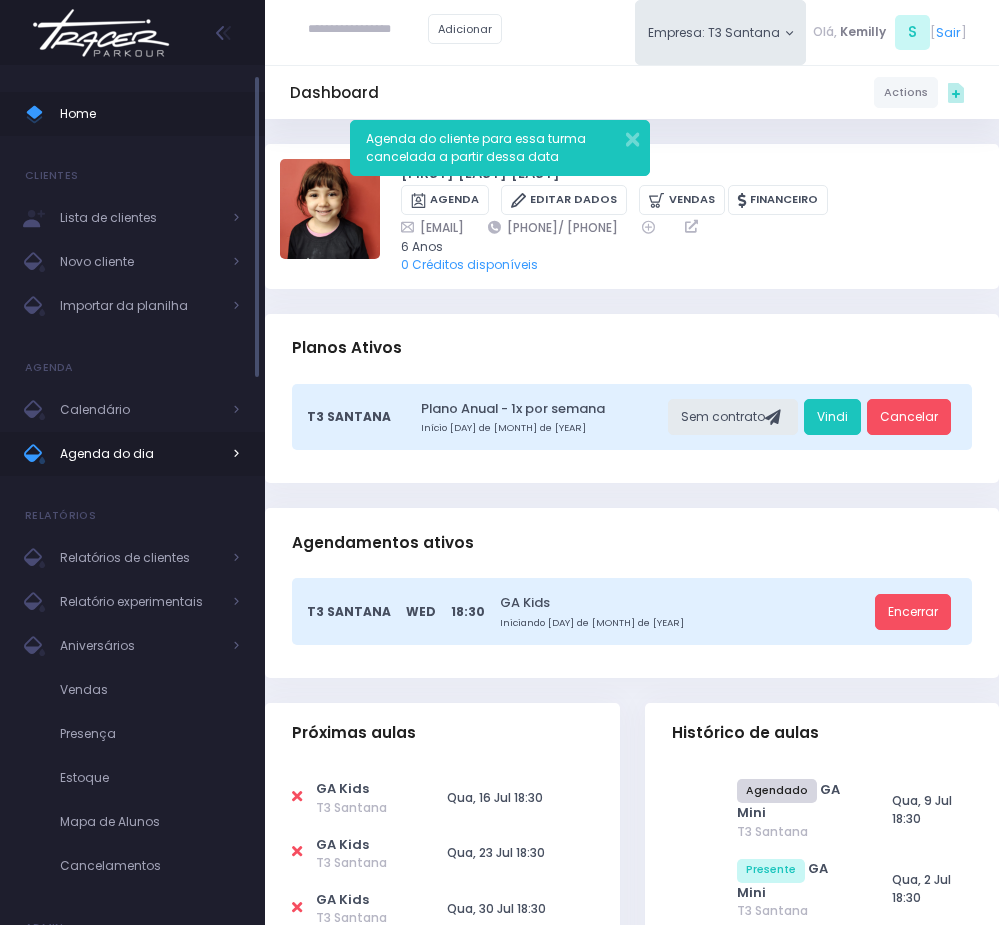 scroll, scrollTop: 0, scrollLeft: 0, axis: both 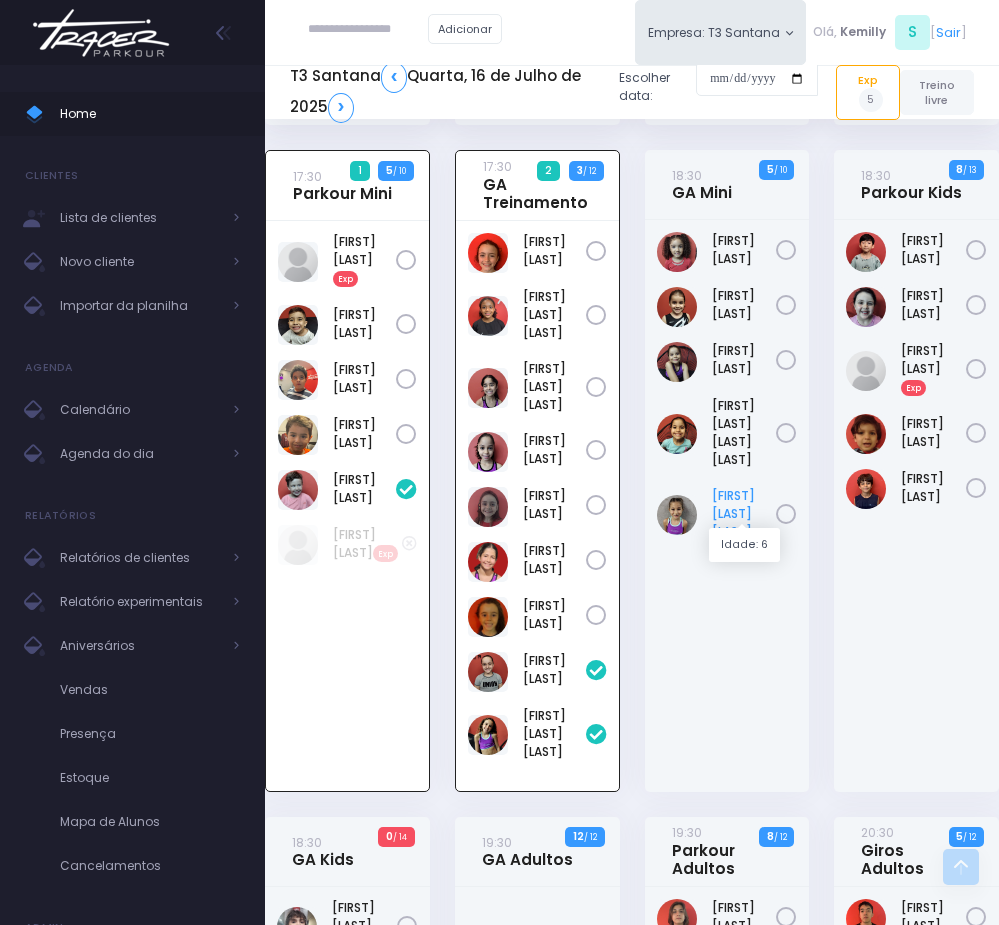 click on "[FIRST] [LAST] [LAST]" at bounding box center (744, 514) 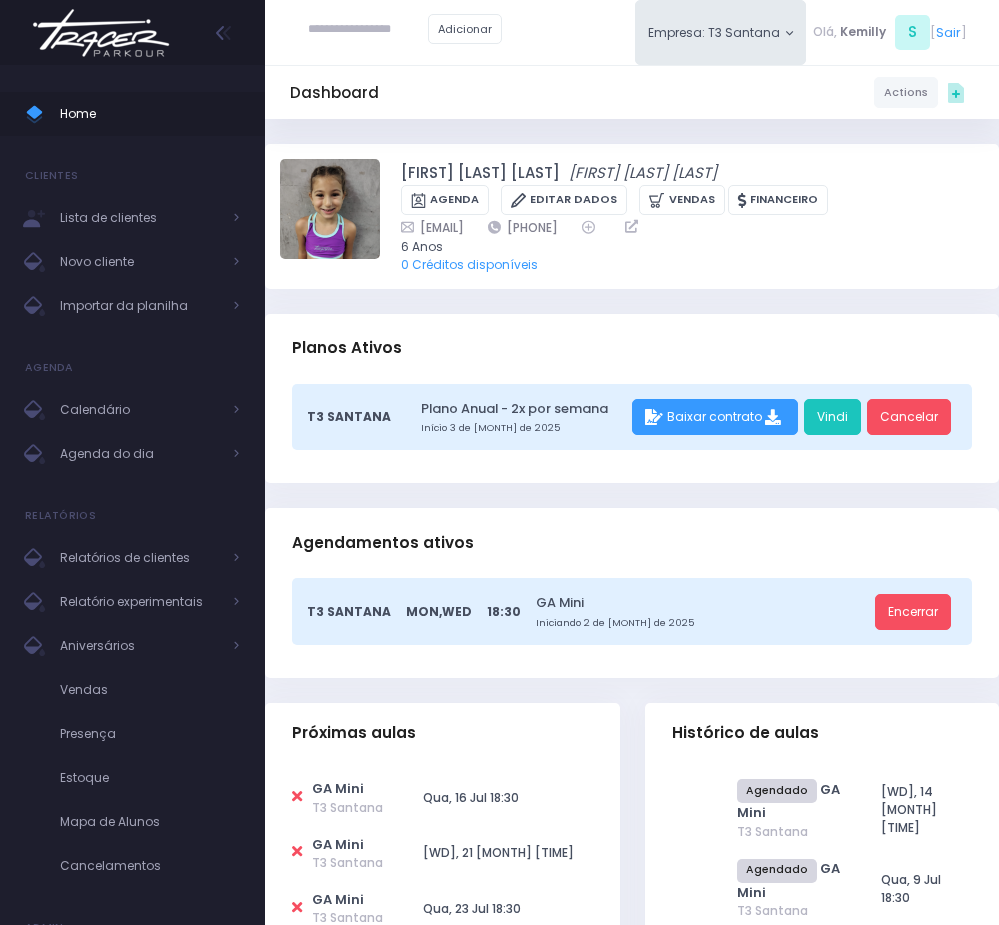scroll, scrollTop: 0, scrollLeft: 0, axis: both 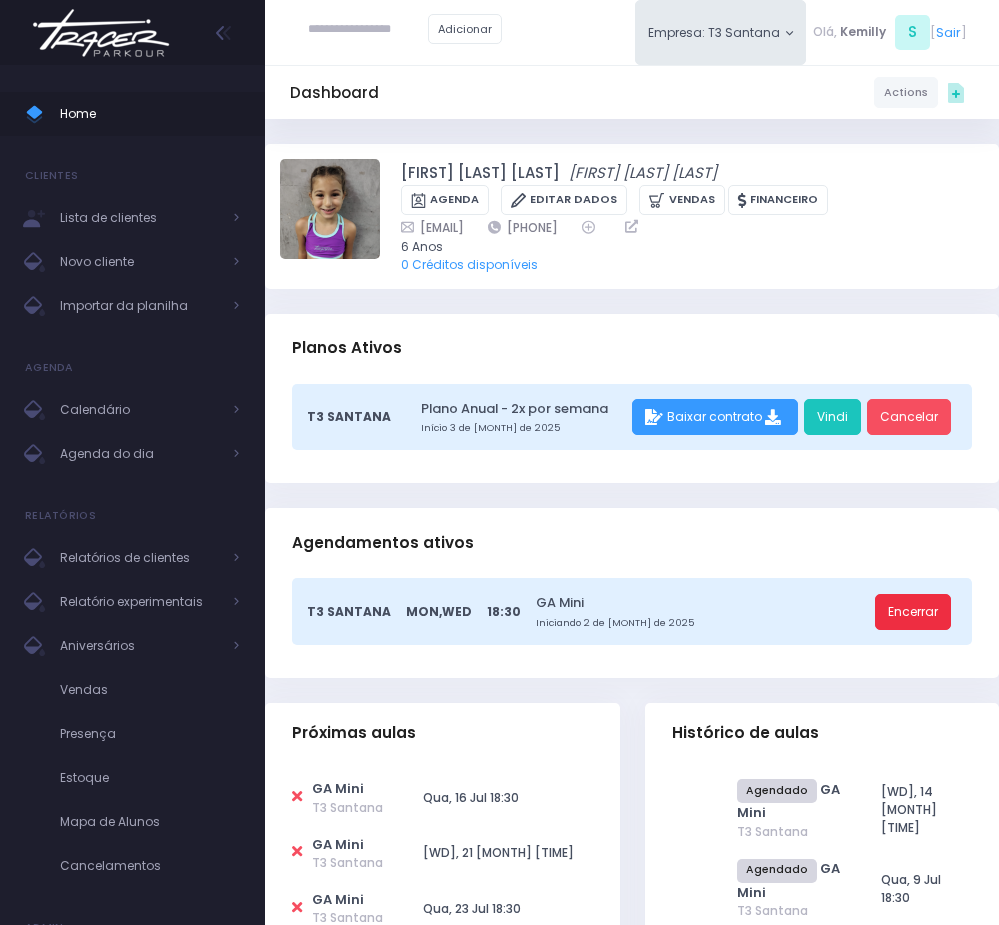click on "Encerrar" at bounding box center [913, 612] 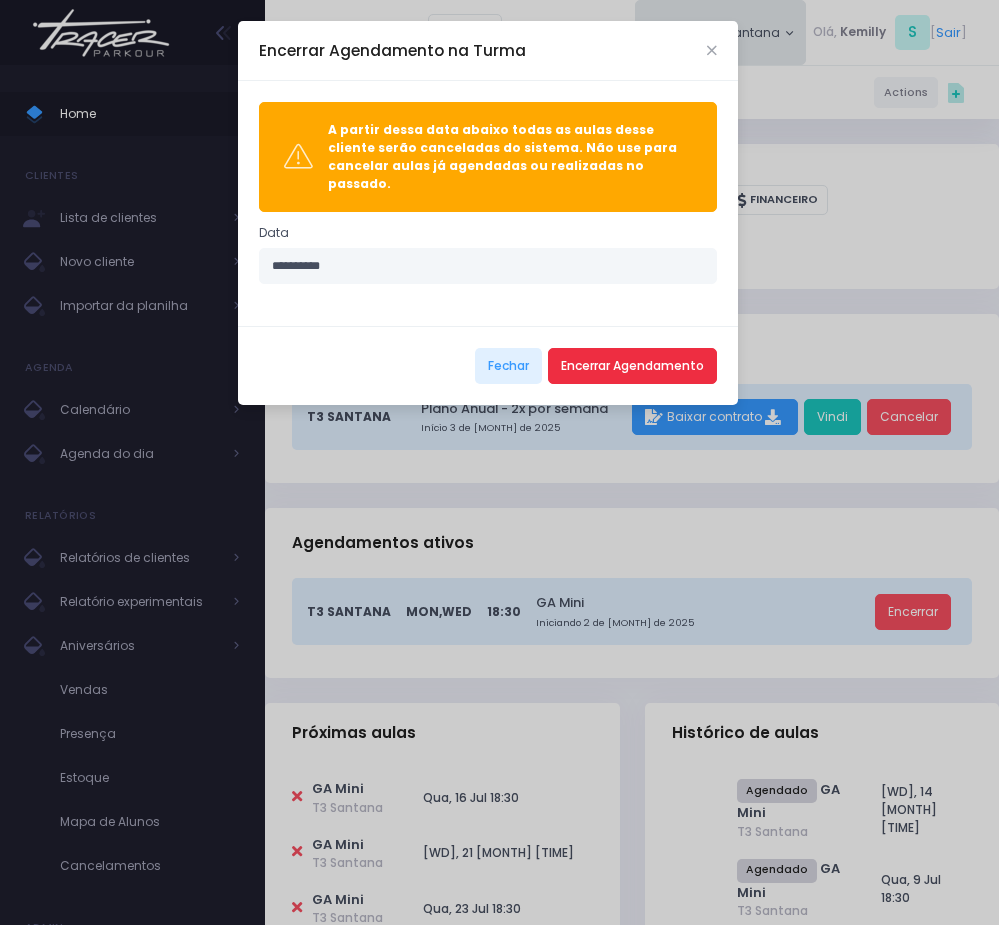 click on "Encerrar Agendamento" at bounding box center [632, 366] 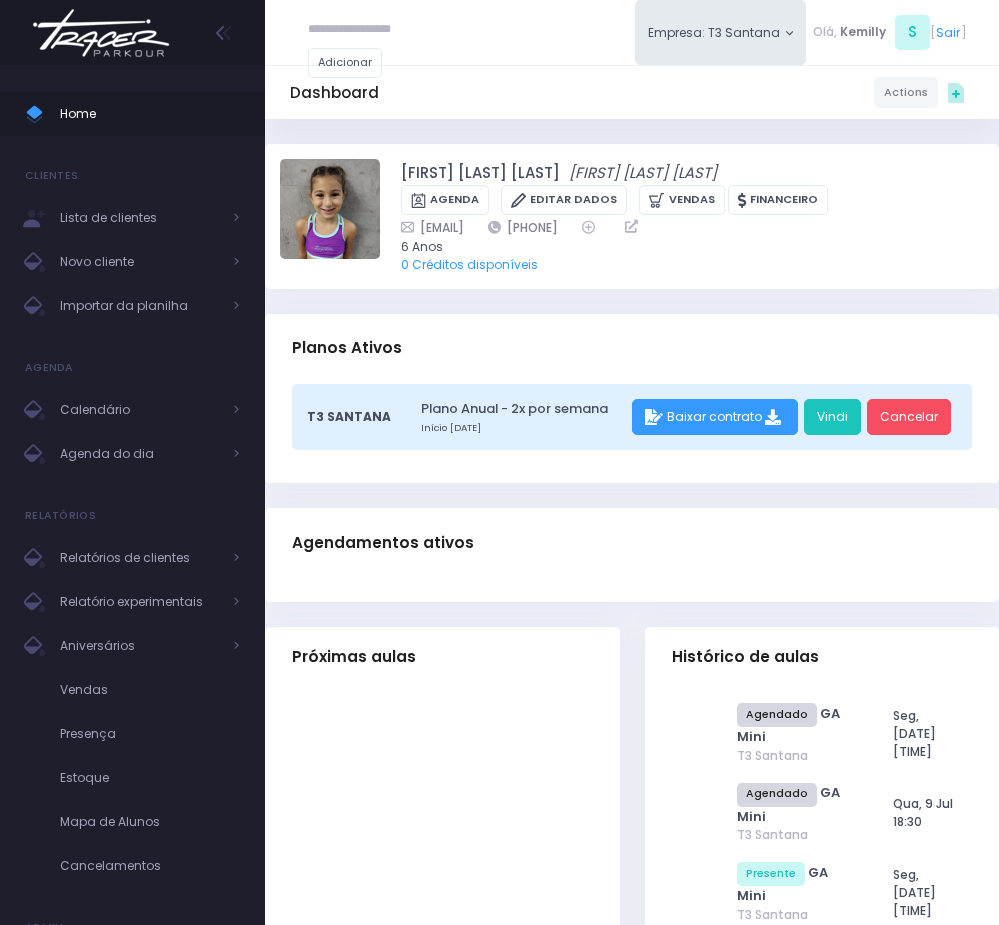 scroll, scrollTop: 0, scrollLeft: 0, axis: both 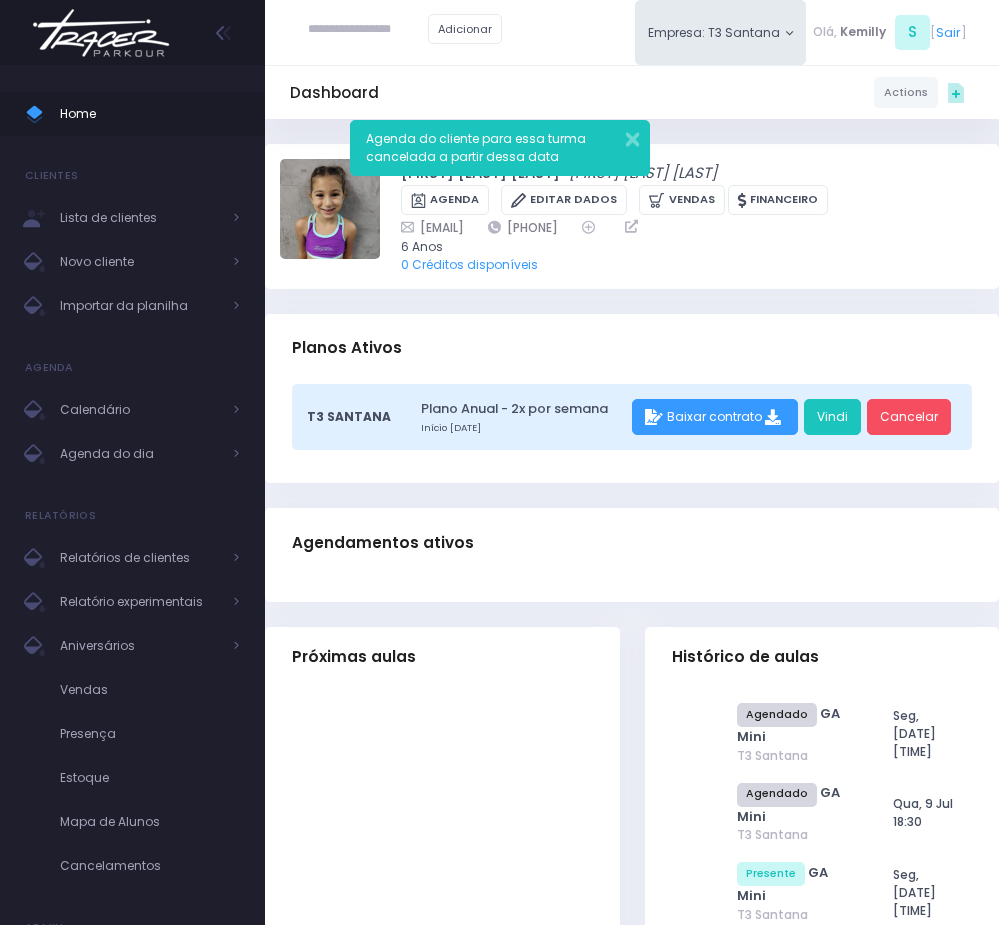 click on "Agenda do dia" at bounding box center [140, 454] 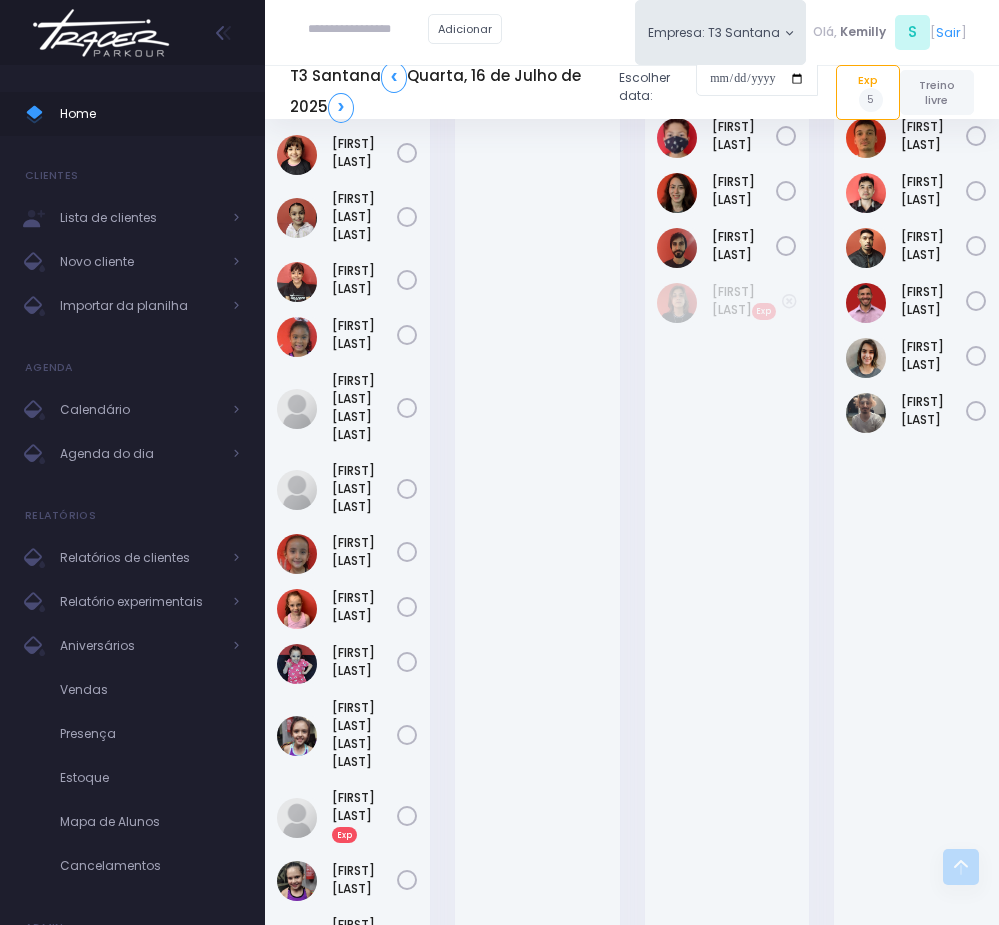 scroll, scrollTop: 1279, scrollLeft: 0, axis: vertical 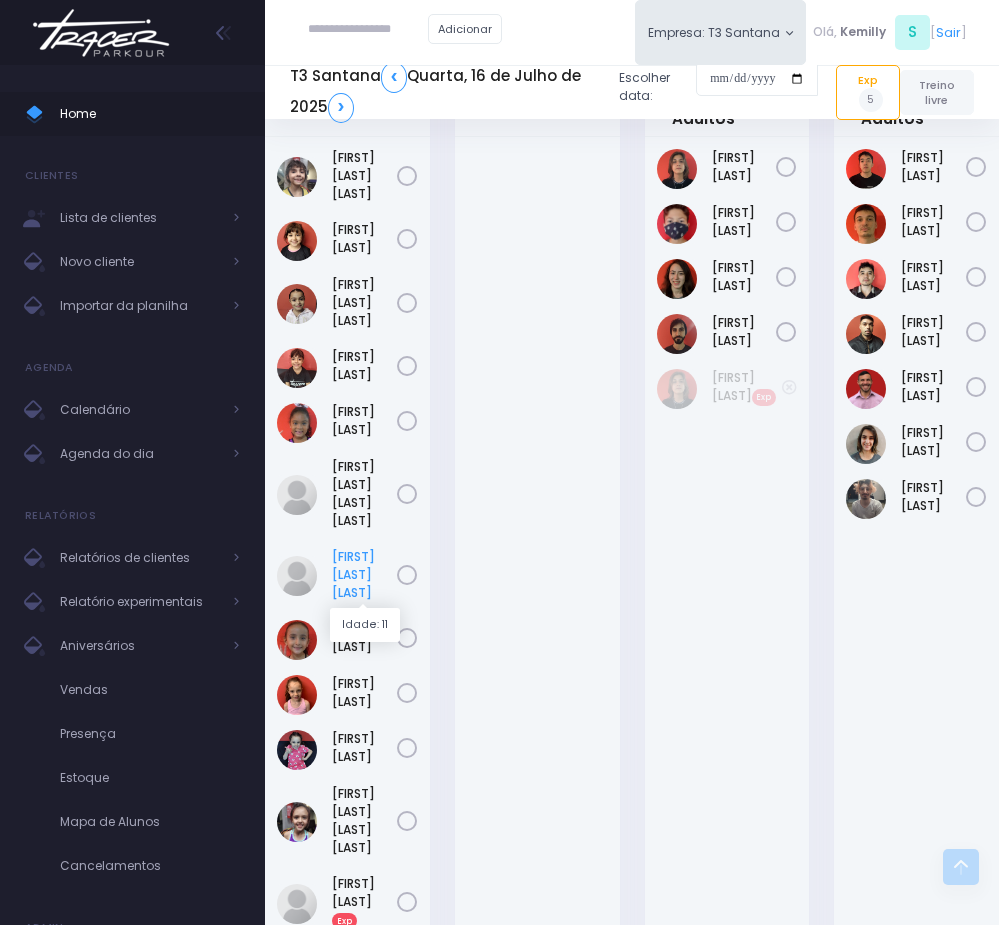 click on "[FIRST] [LAST] [LAST]" at bounding box center (364, 575) 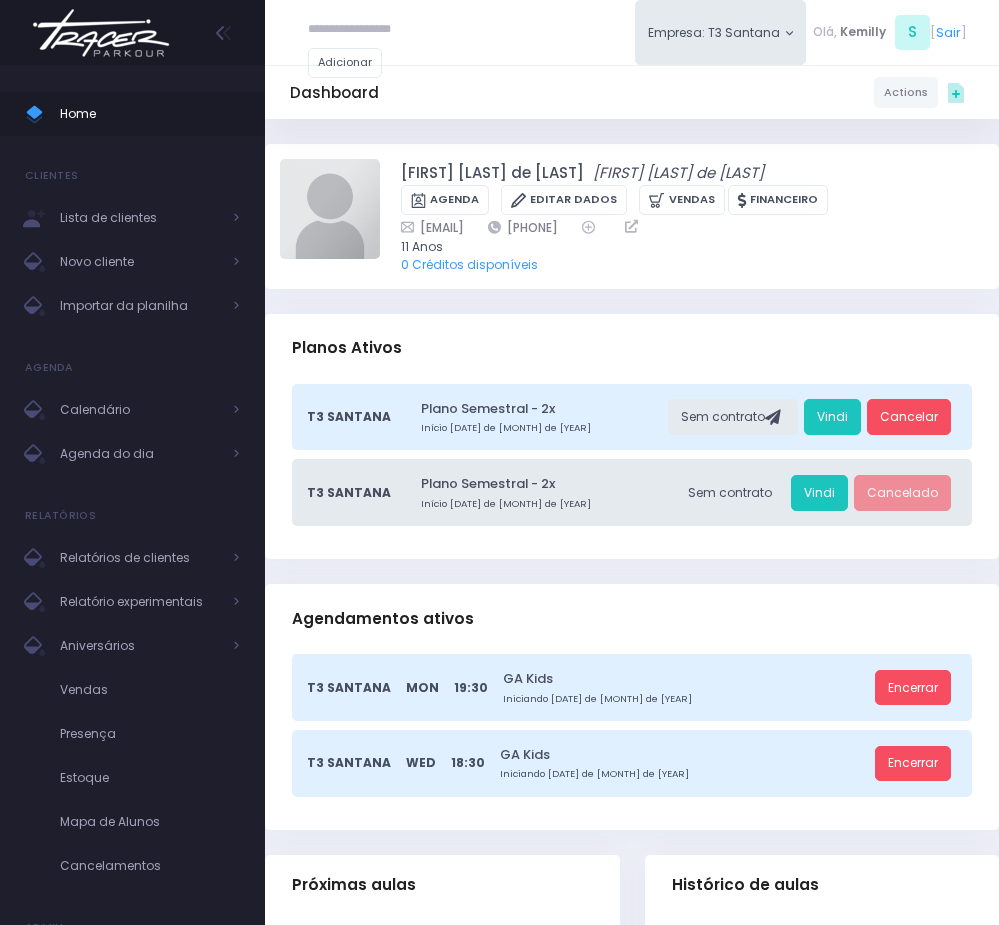 scroll, scrollTop: 0, scrollLeft: 0, axis: both 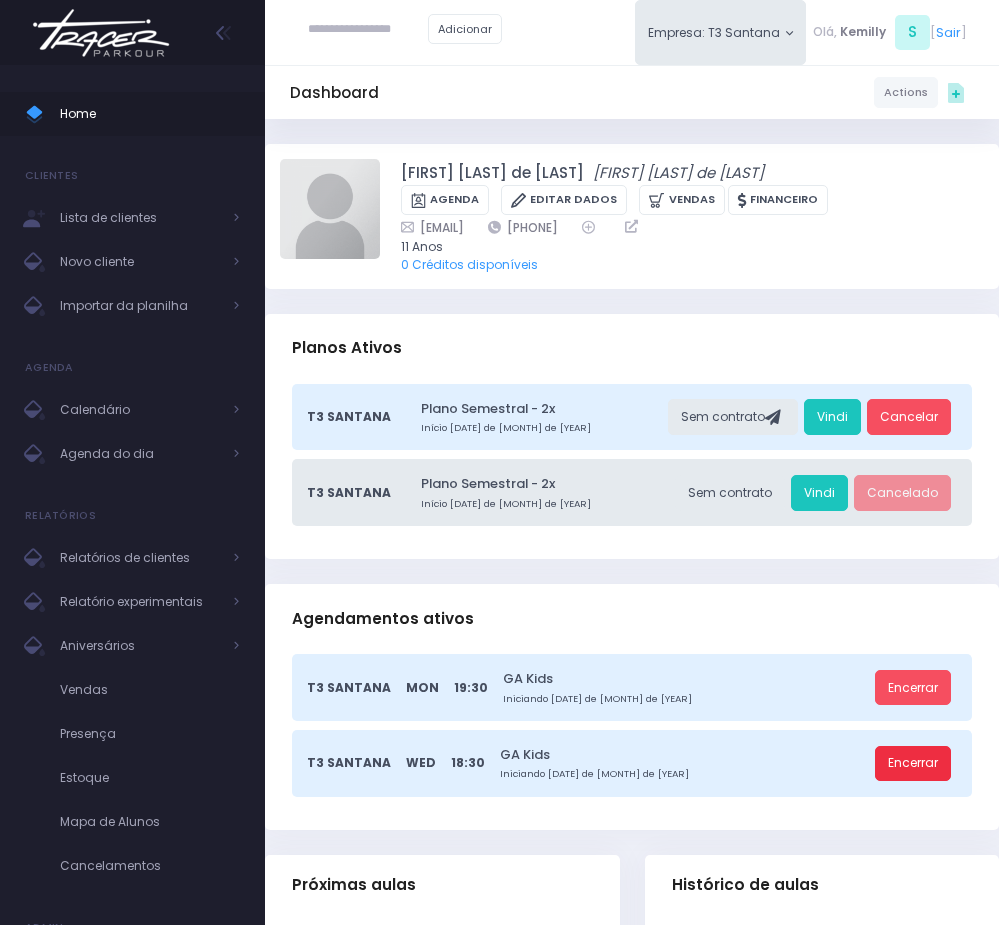 click on "Encerrar" at bounding box center (913, 764) 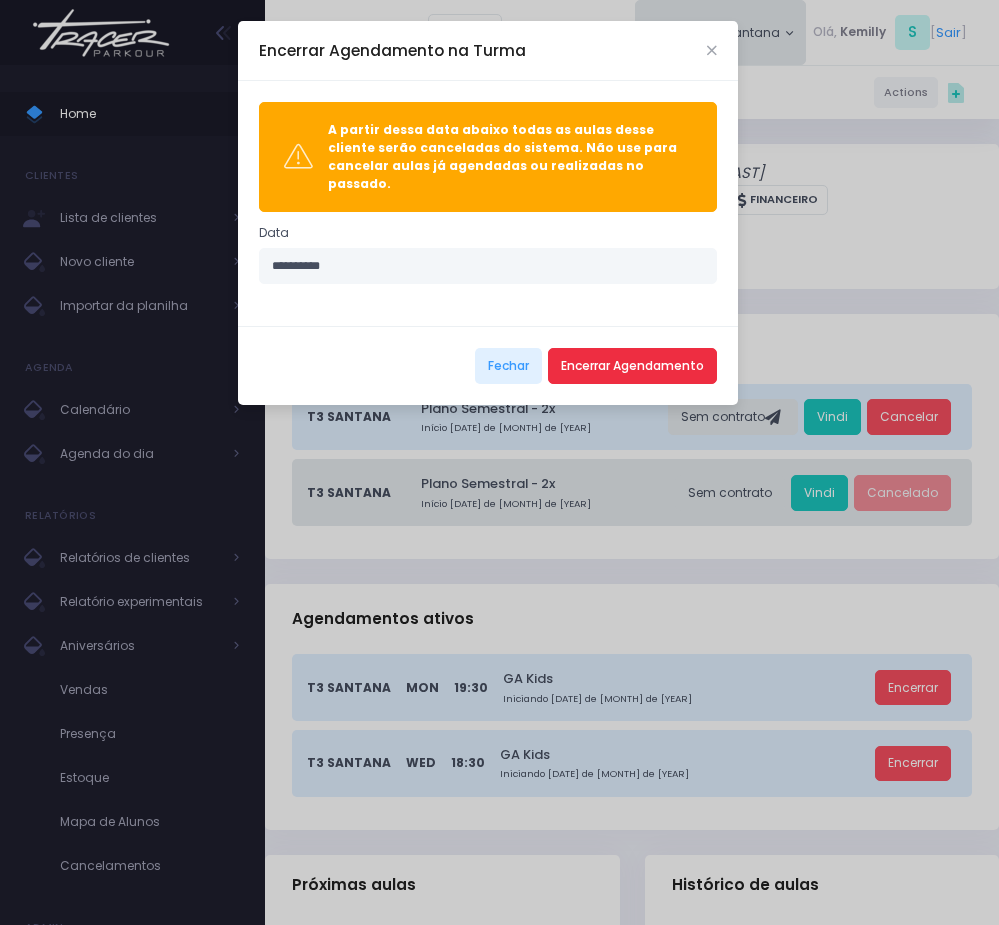 click on "Encerrar Agendamento" at bounding box center [632, 366] 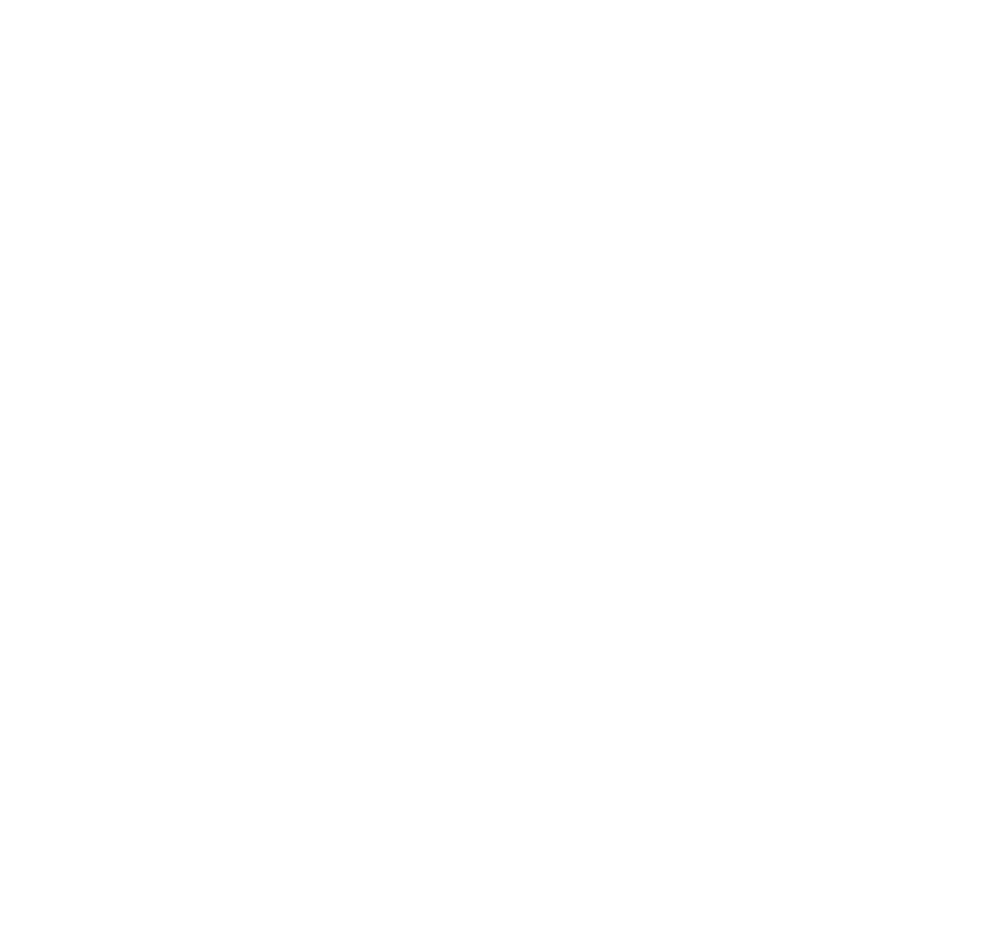 scroll, scrollTop: 0, scrollLeft: 0, axis: both 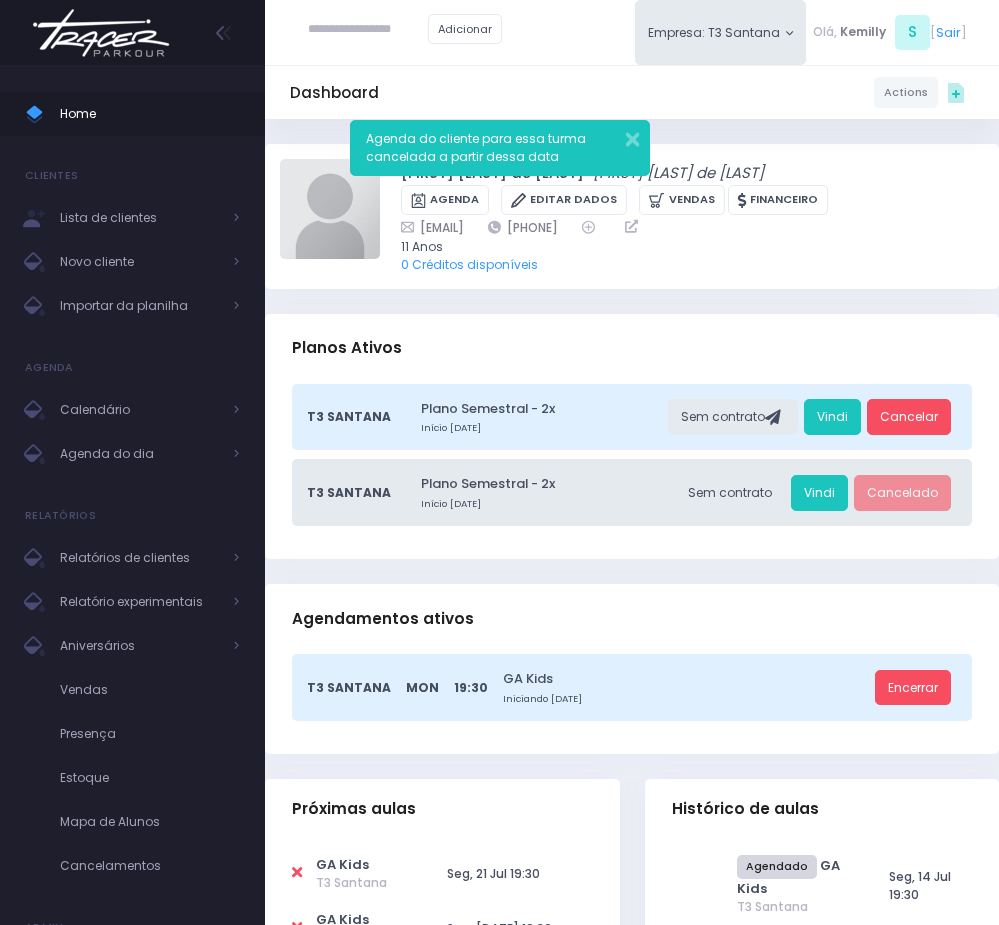click on "Planos Ativos" at bounding box center (632, 349) 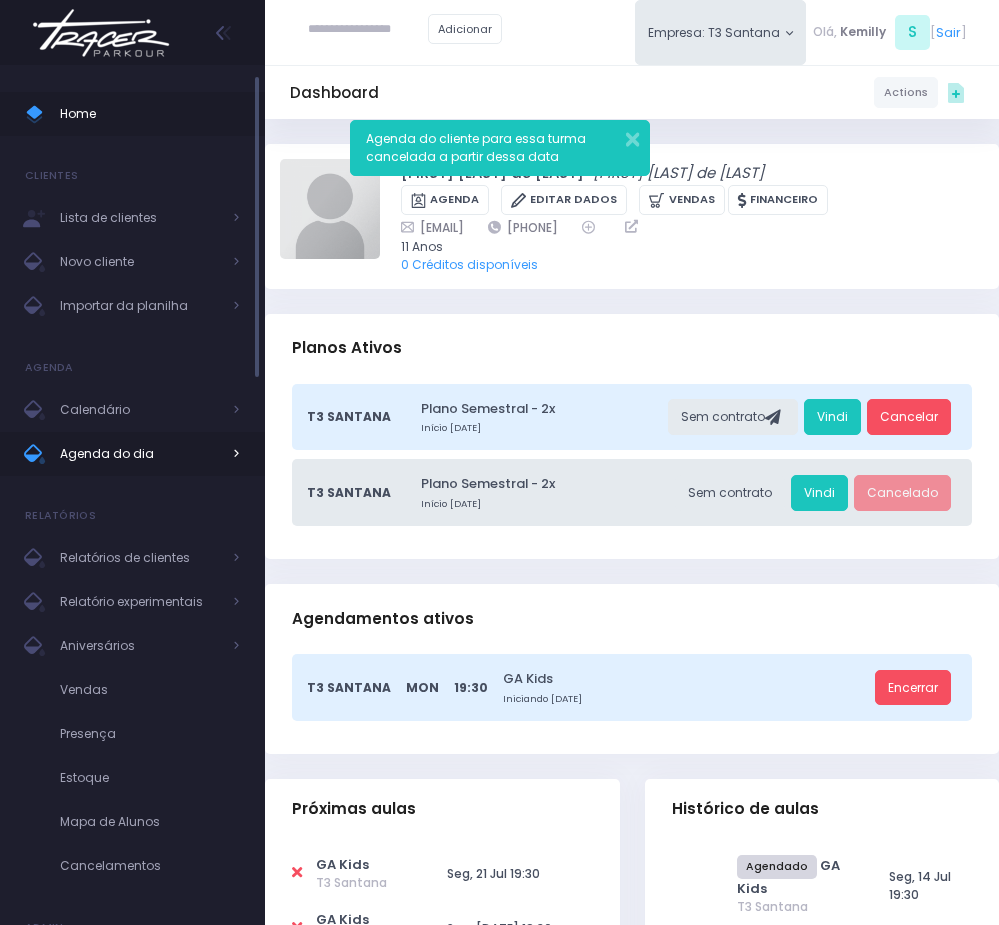 click on "Agenda do dia" at bounding box center [140, 454] 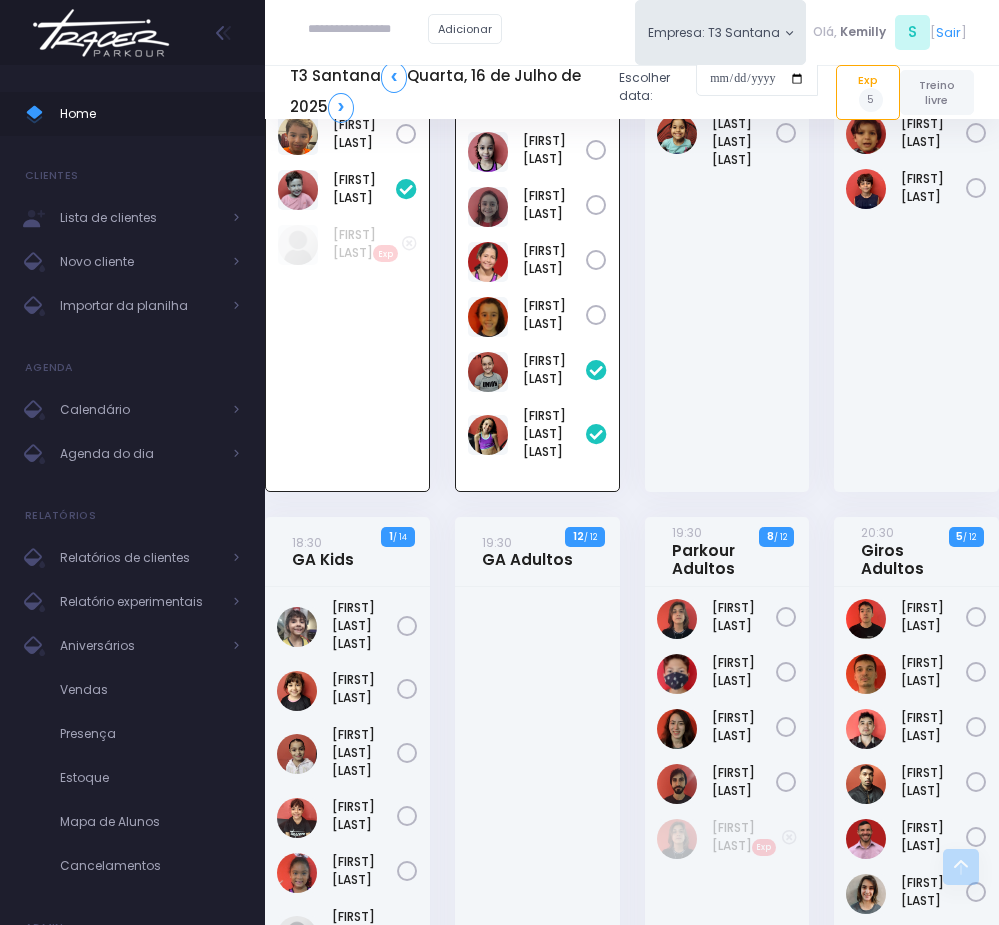 scroll, scrollTop: 979, scrollLeft: 0, axis: vertical 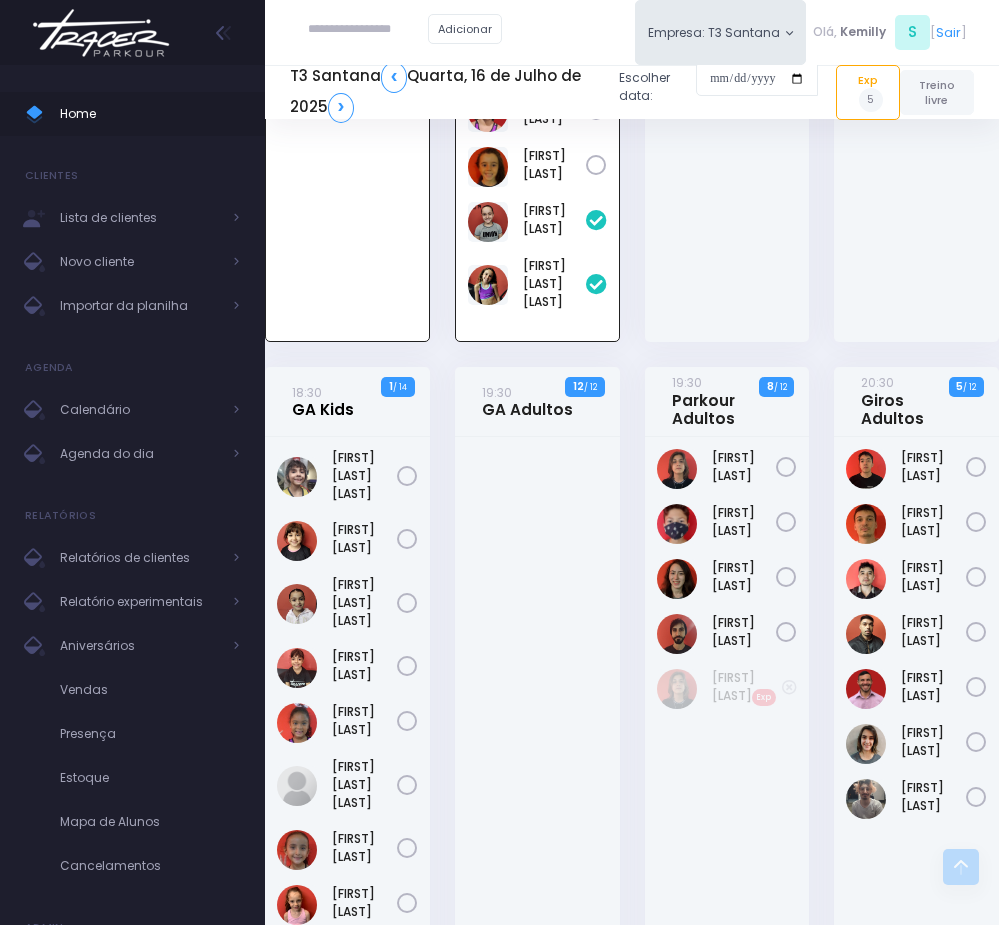 click on "18:30 GA Kids" at bounding box center (323, 401) 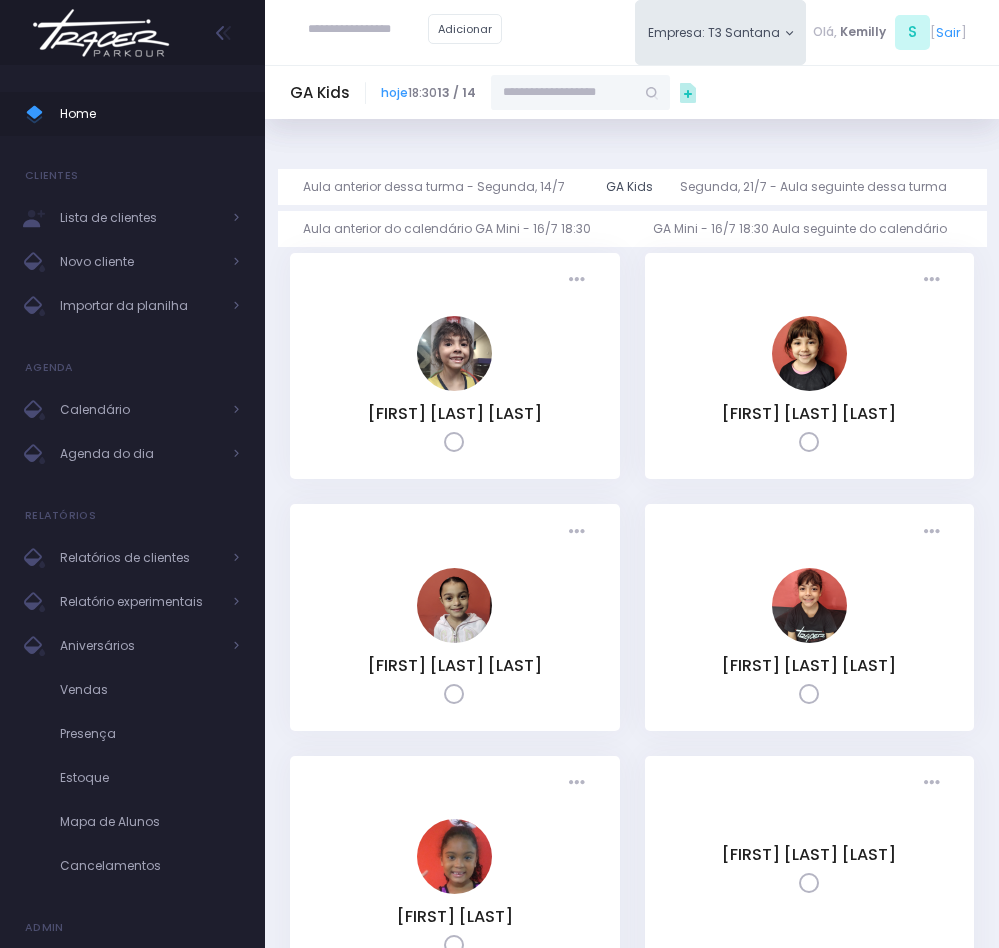 scroll, scrollTop: 0, scrollLeft: 0, axis: both 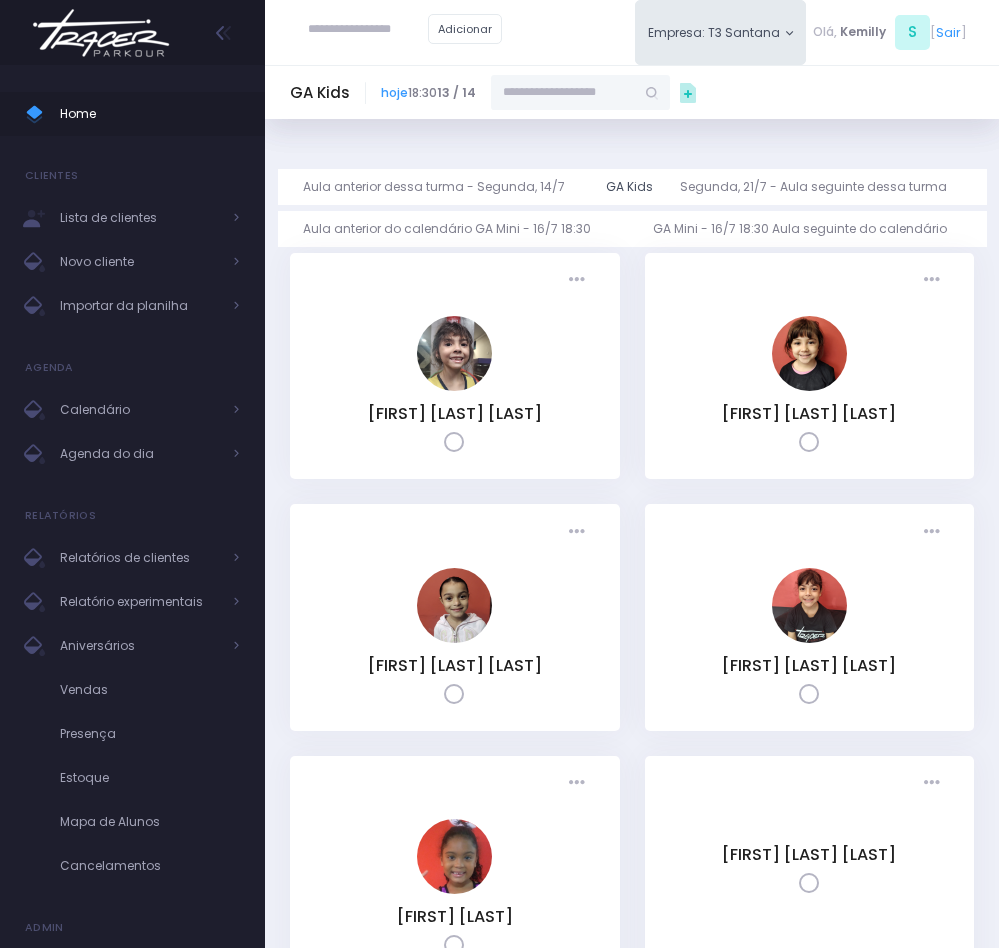 click at bounding box center [563, 93] 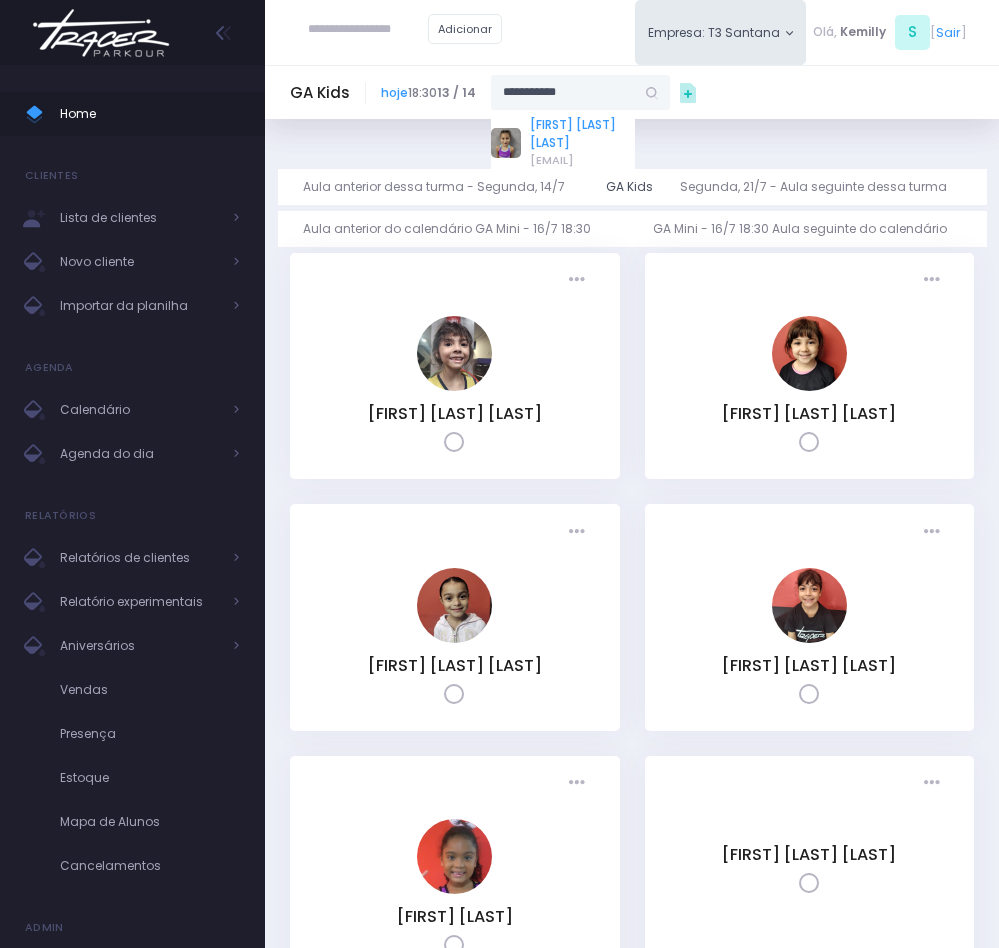 click on "[FIRST] [LAST] [LAST]" at bounding box center [582, 134] 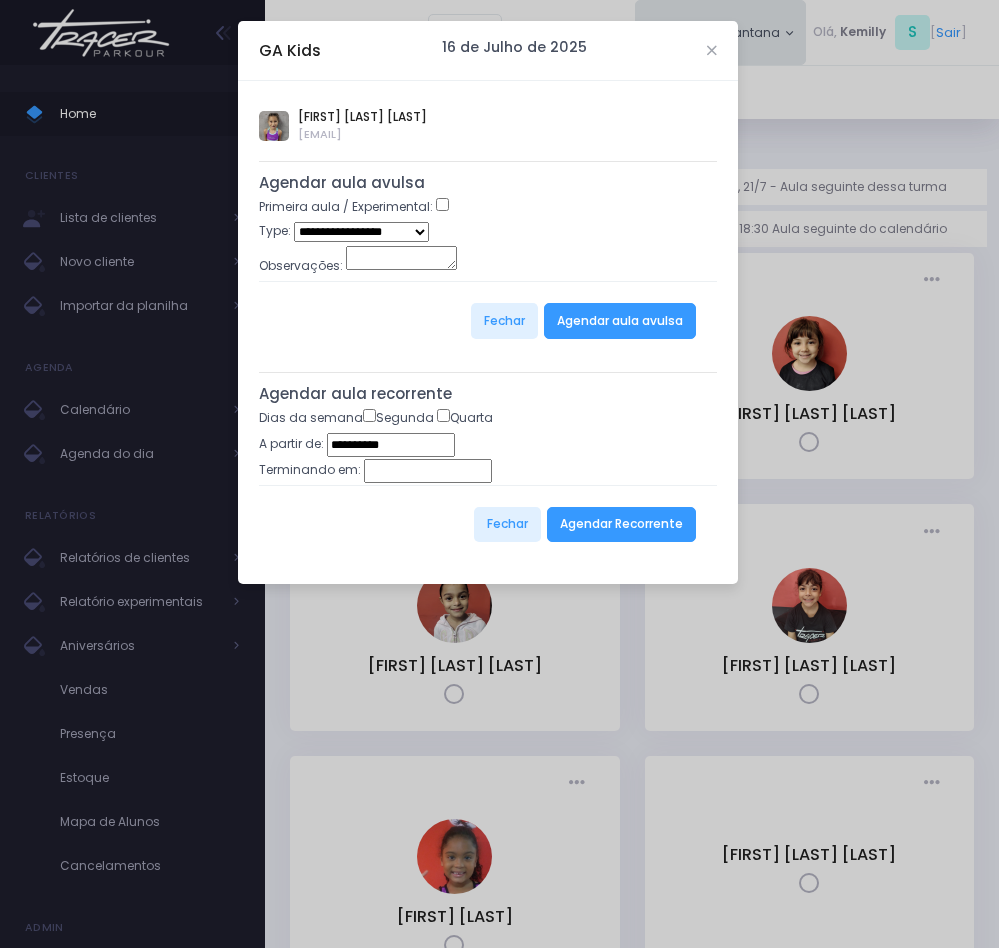 type on "**********" 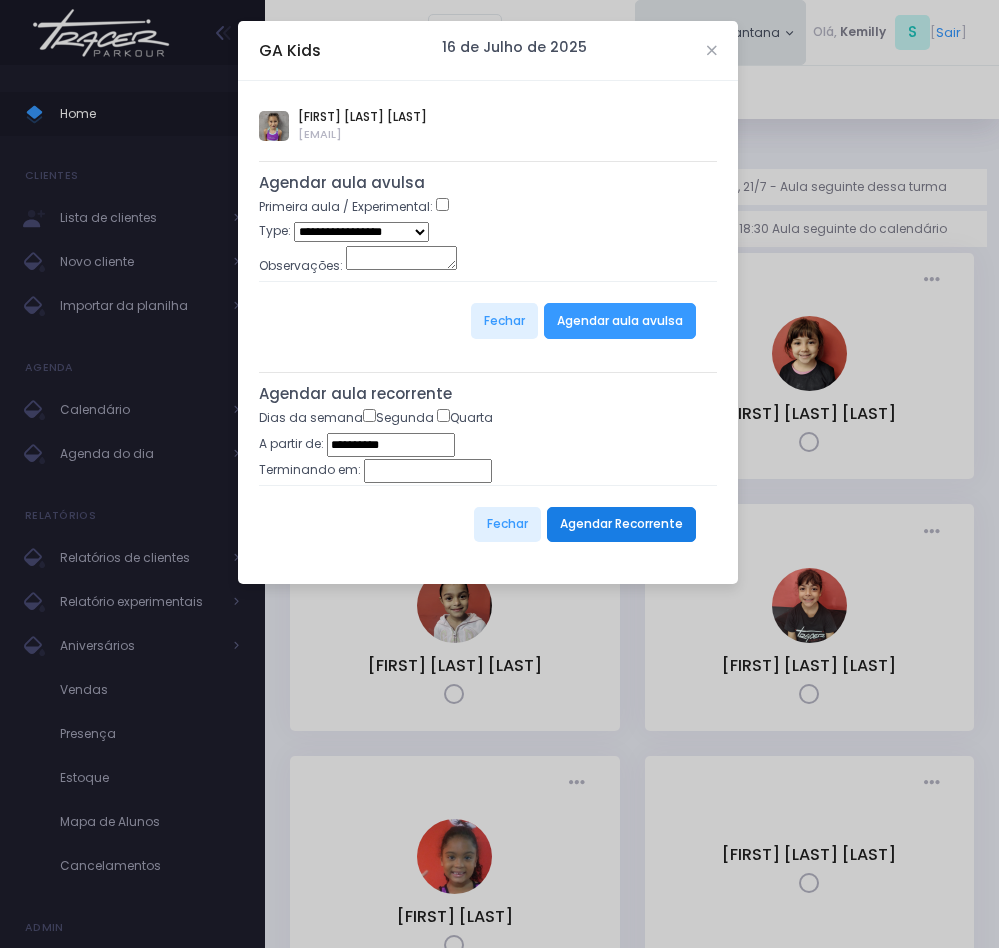 click on "Agendar Recorrente" at bounding box center (621, 525) 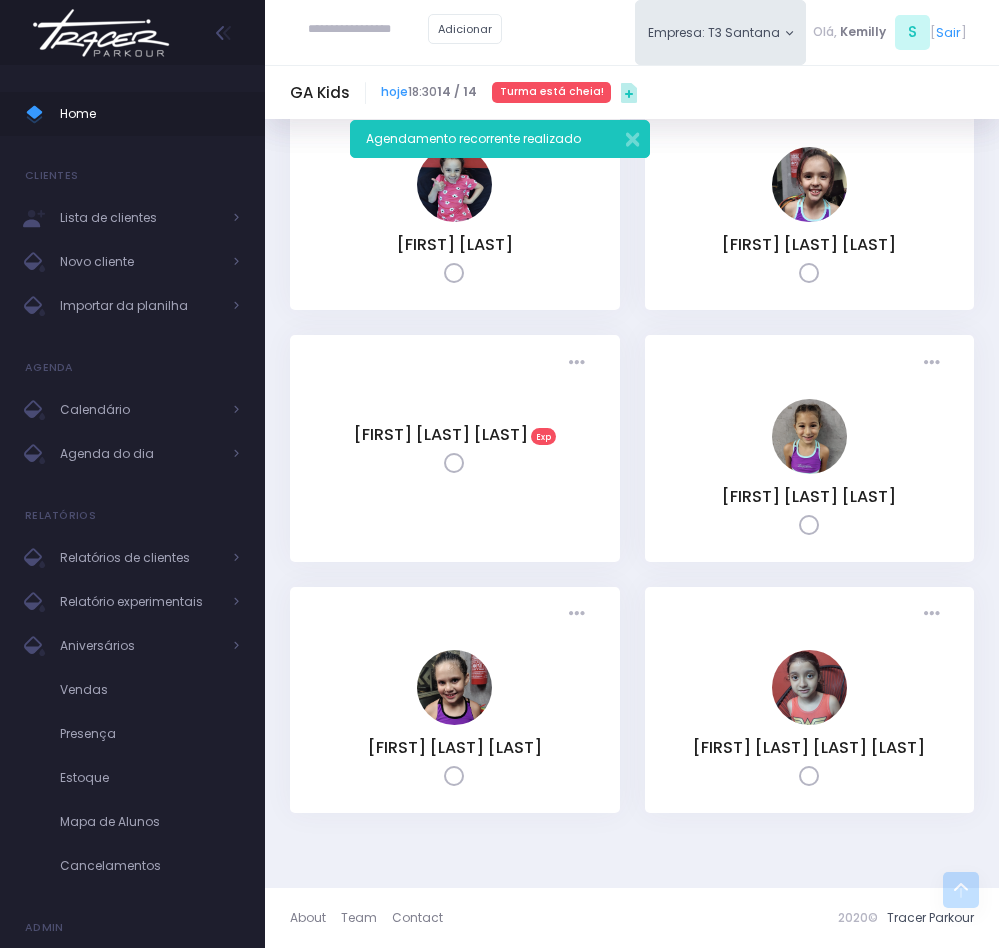 scroll, scrollTop: 1200, scrollLeft: 0, axis: vertical 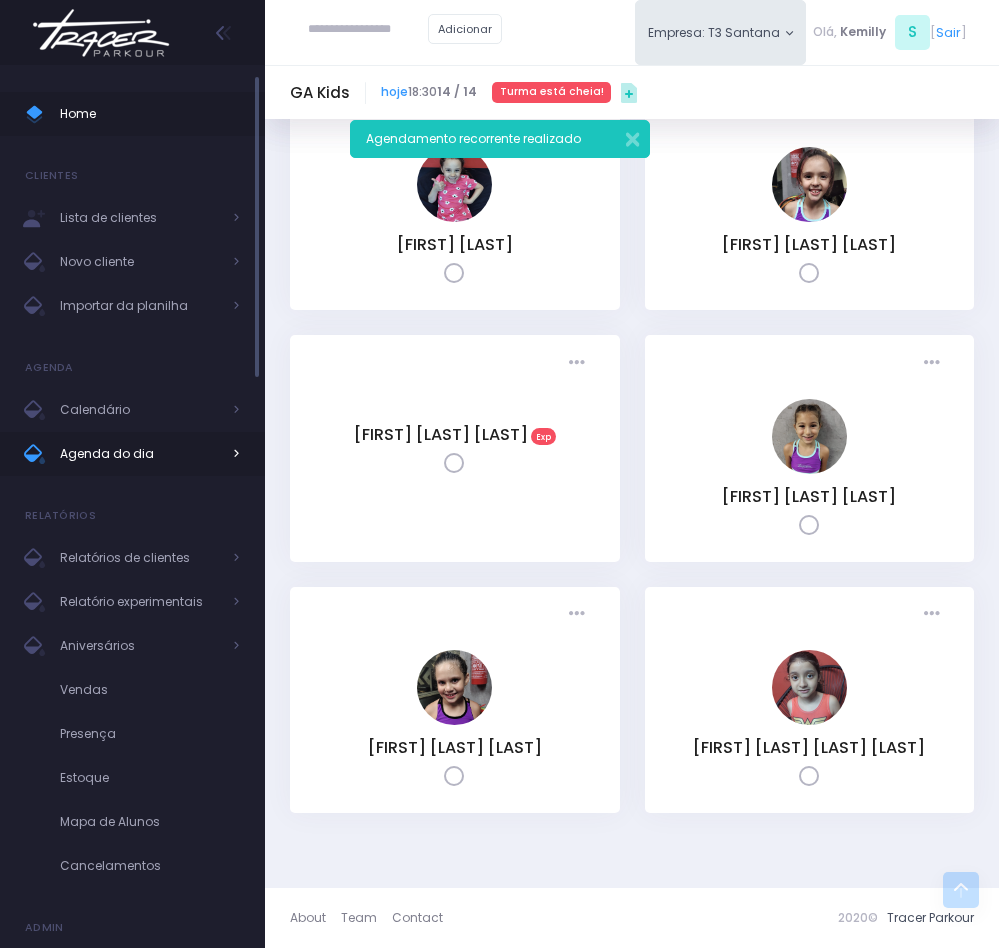 click on "Agenda do dia" at bounding box center [140, 454] 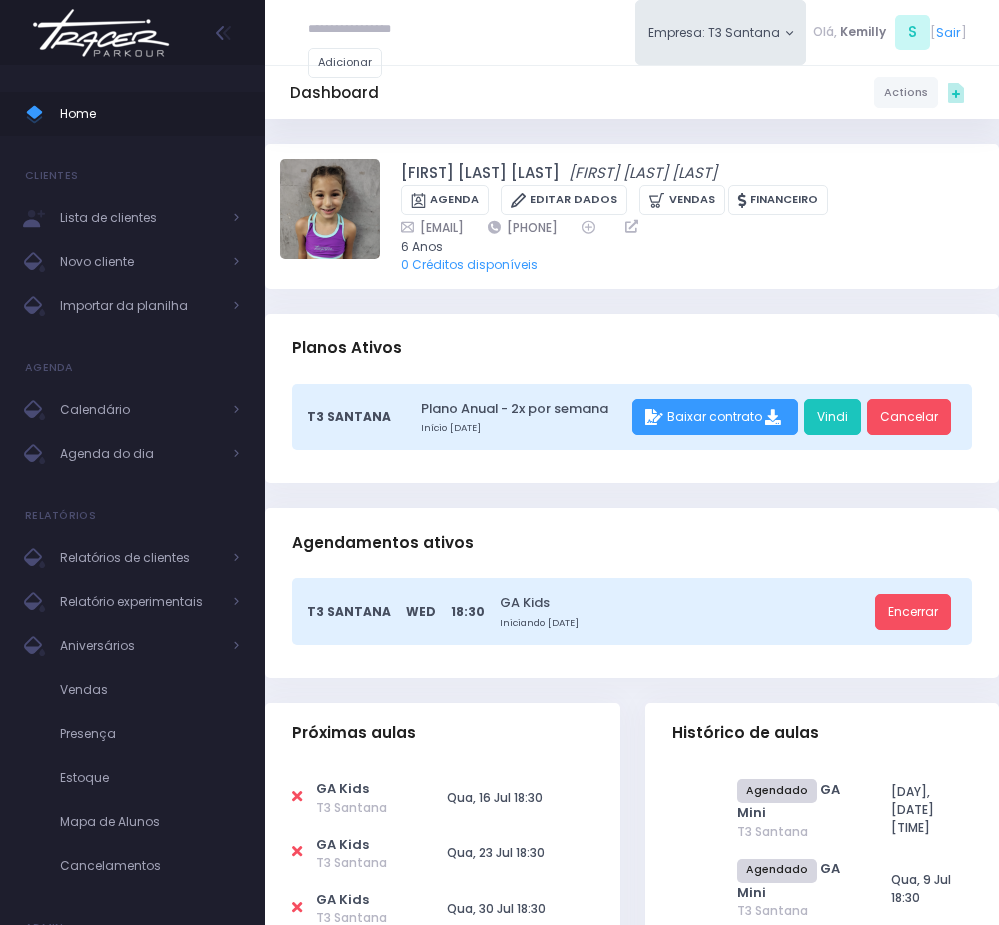 scroll, scrollTop: 0, scrollLeft: 0, axis: both 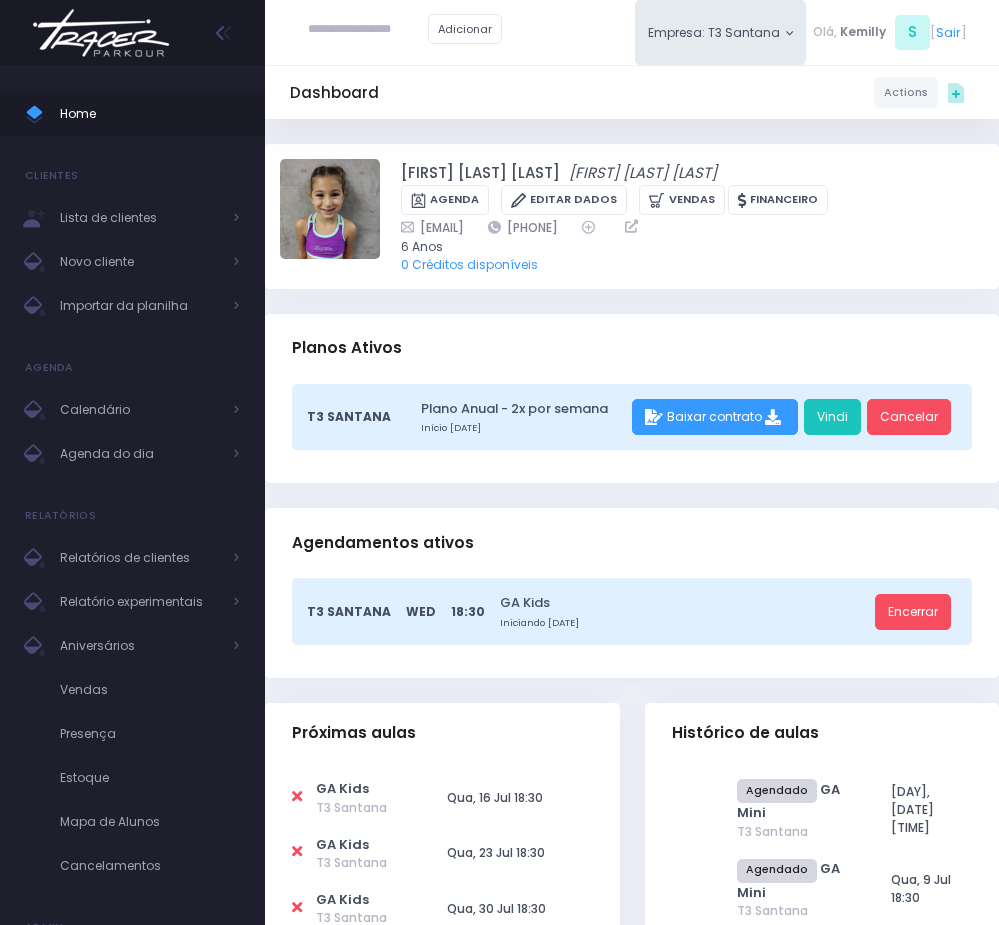 drag, startPoint x: 333, startPoint y: 24, endPoint x: 309, endPoint y: 37, distance: 27.294687 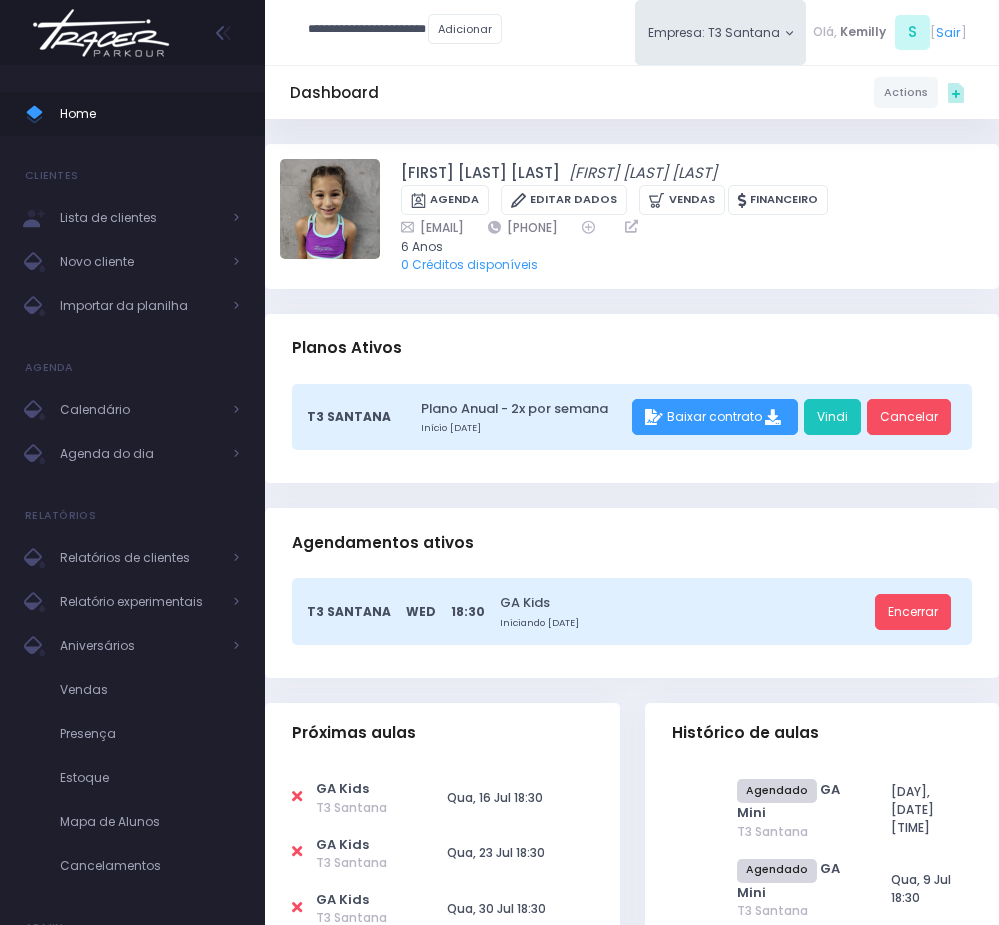 scroll, scrollTop: 0, scrollLeft: 1, axis: horizontal 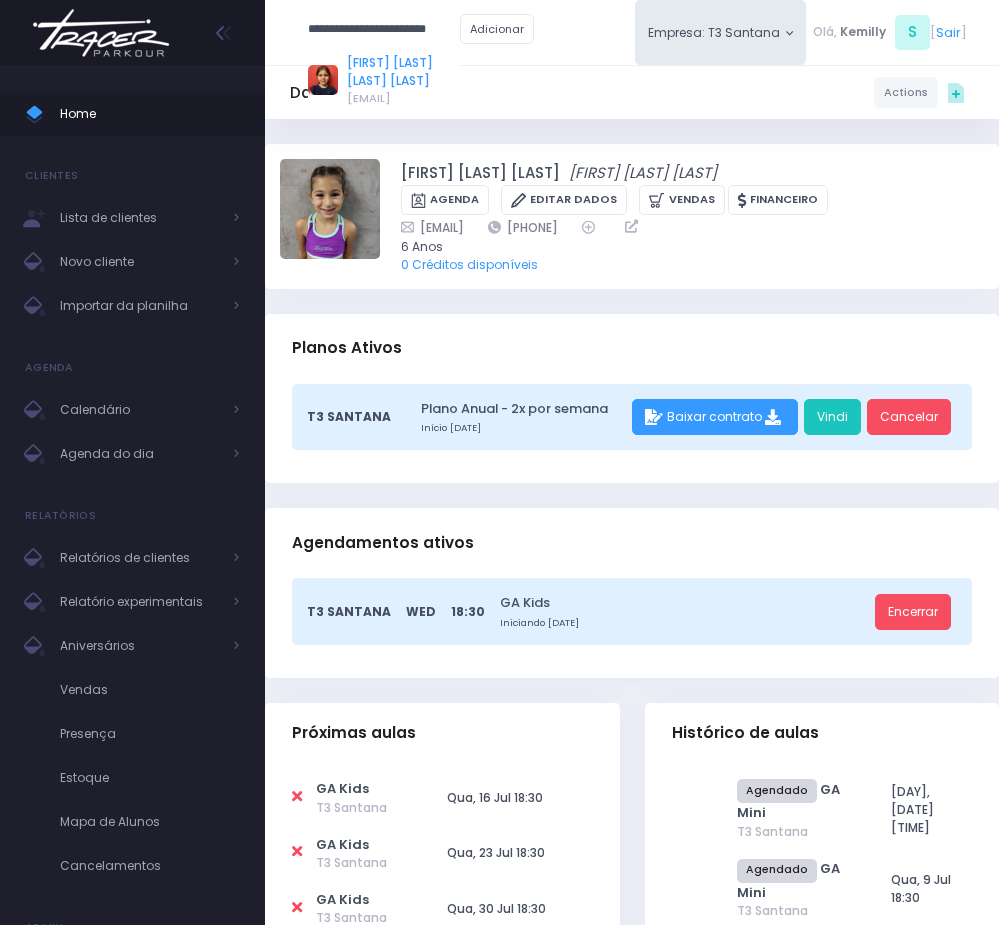 click on "Maria Catarina Alcântara Santana" at bounding box center (403, 72) 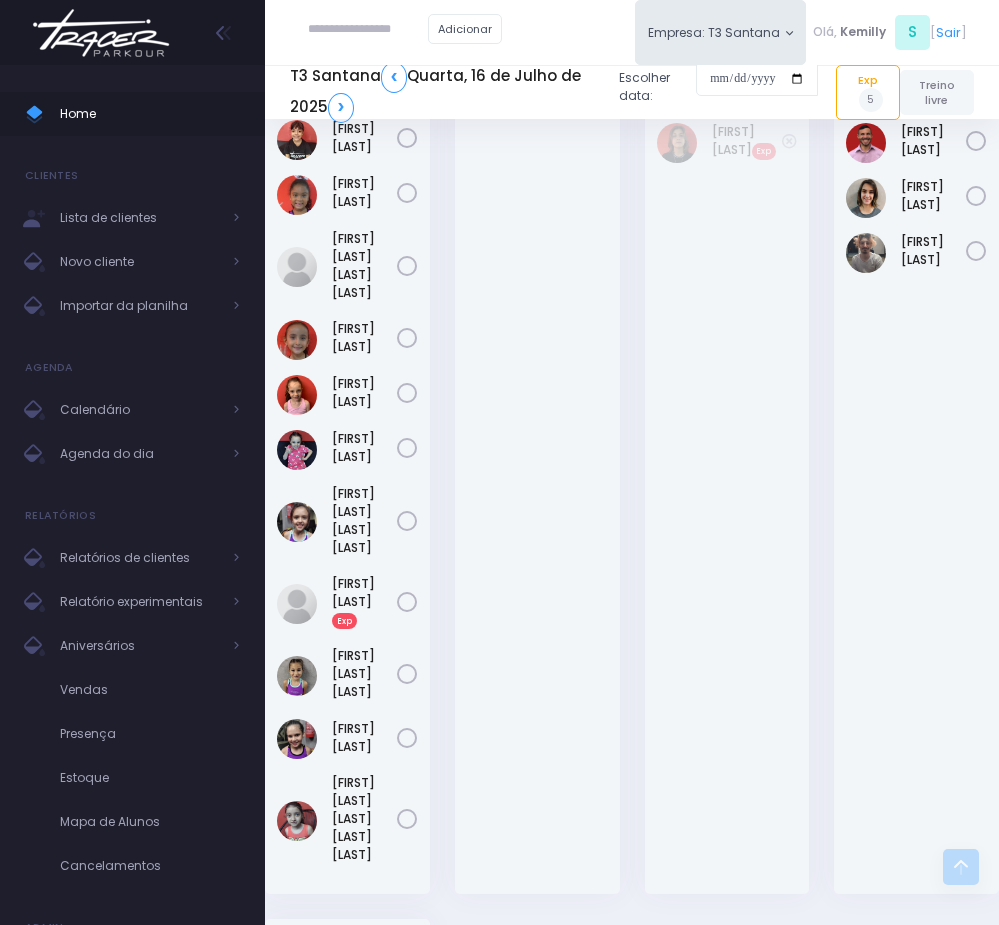 scroll, scrollTop: 1579, scrollLeft: 0, axis: vertical 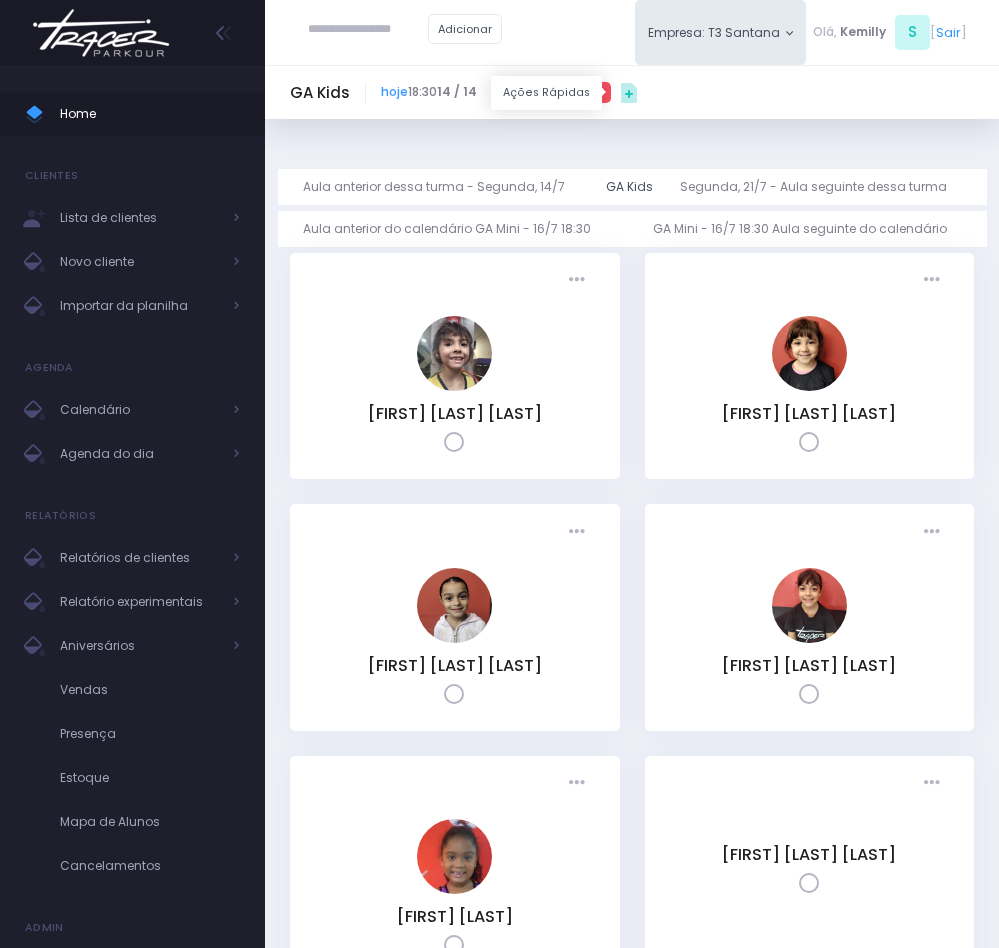 click 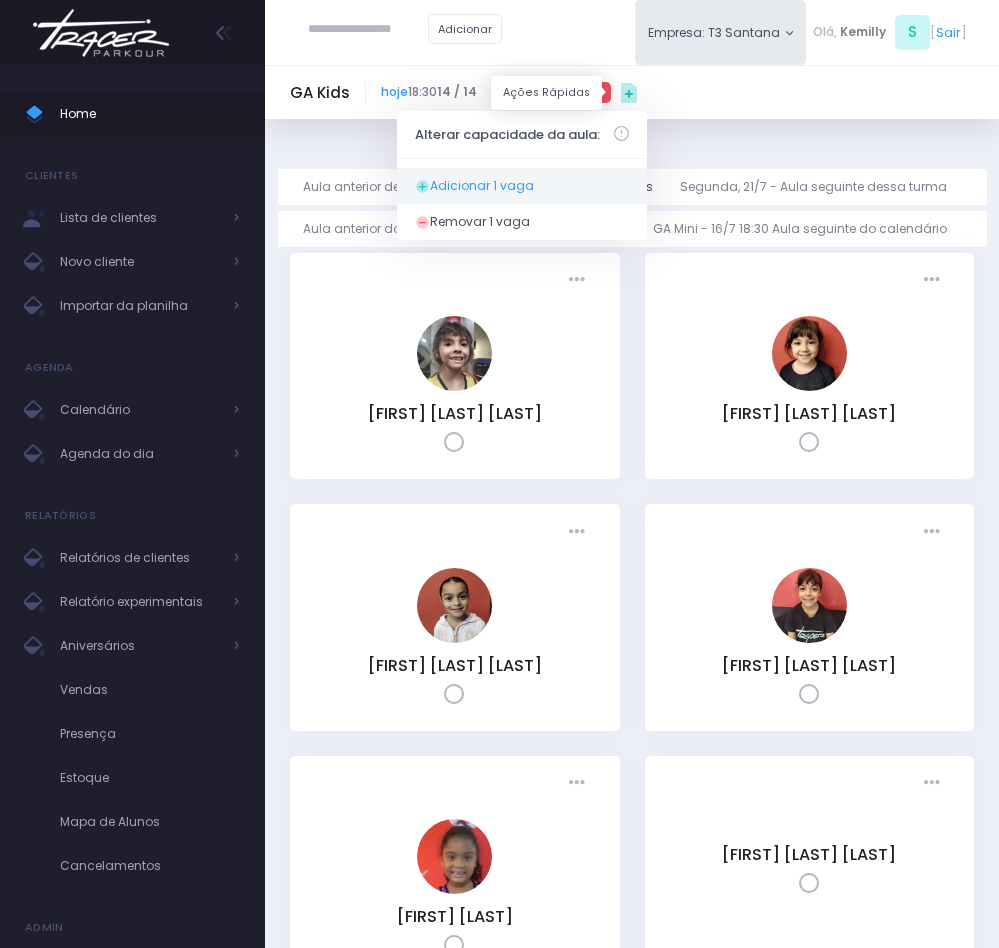 click on "Adicionar 1 vaga" at bounding box center [482, 184] 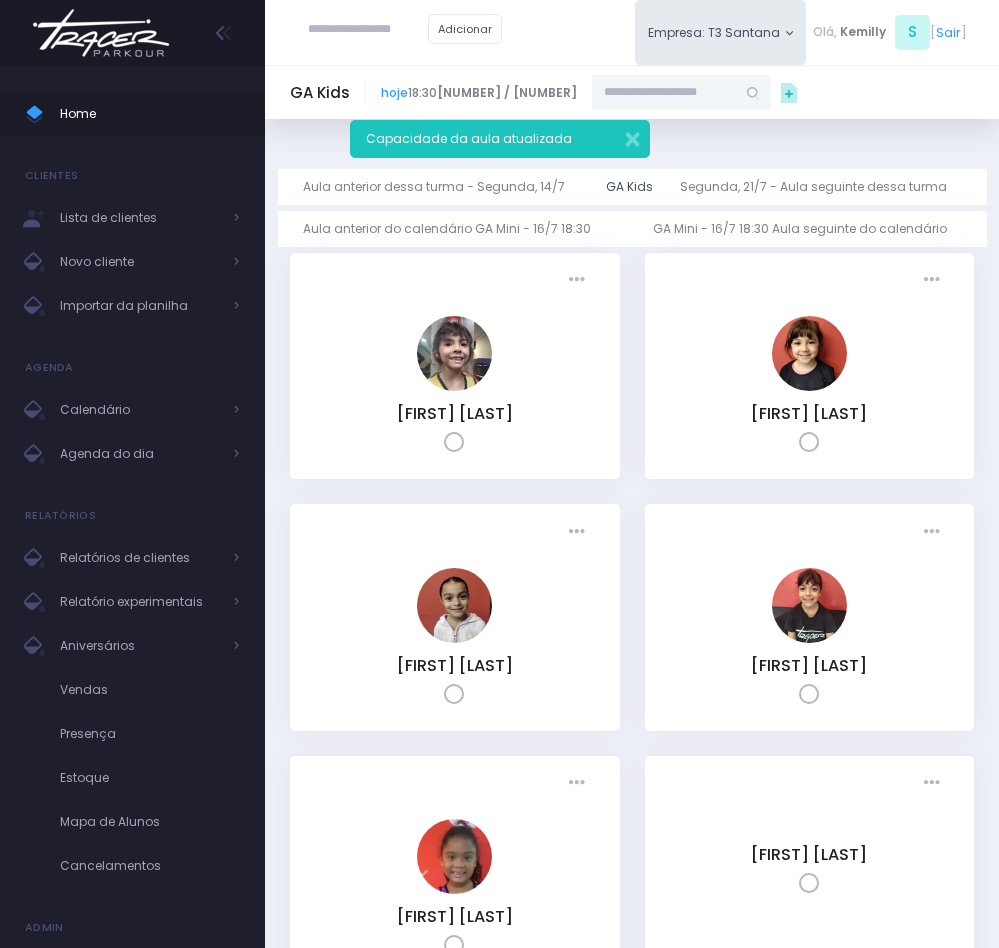 scroll, scrollTop: 0, scrollLeft: 0, axis: both 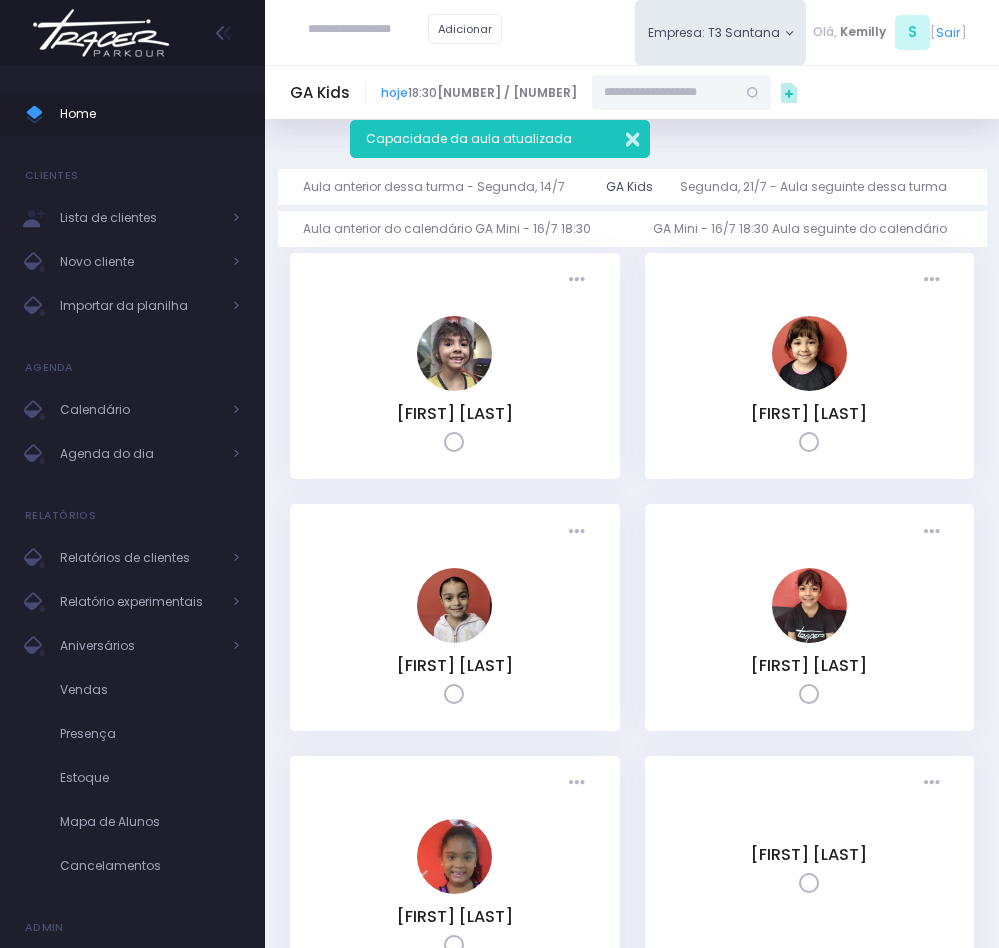 click at bounding box center (620, 136) 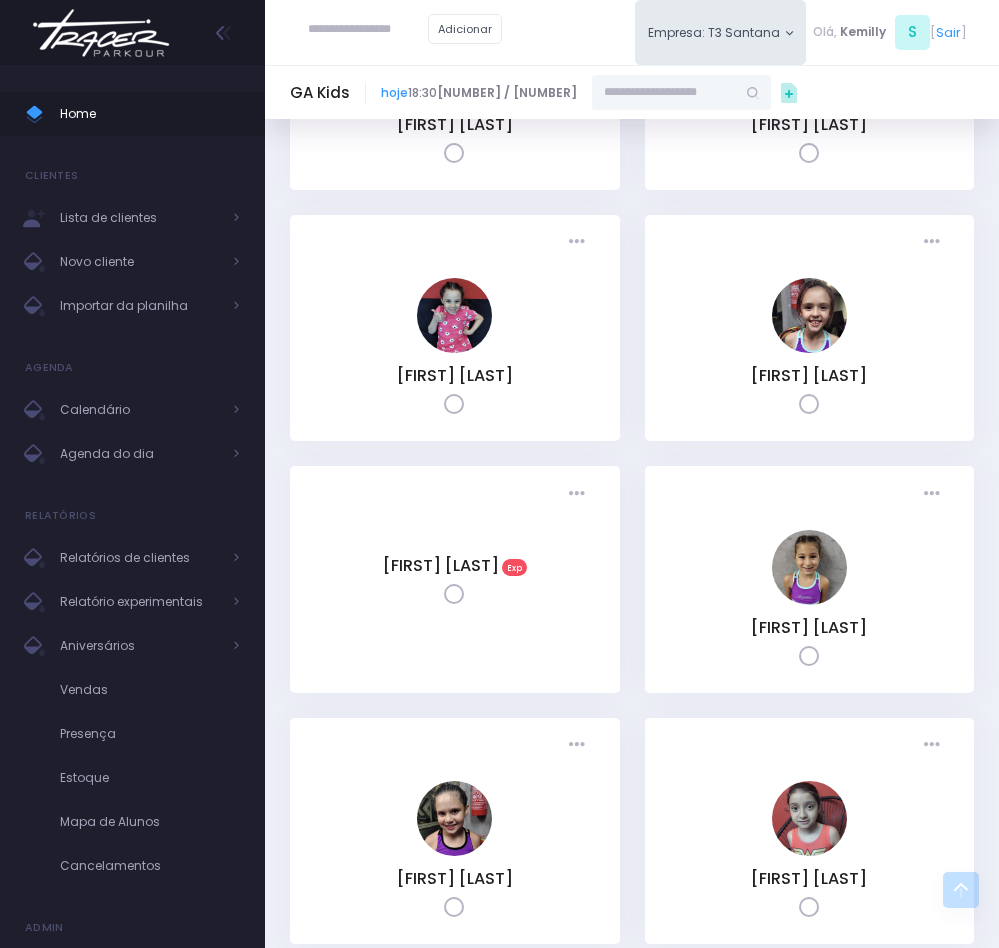 scroll, scrollTop: 1200, scrollLeft: 0, axis: vertical 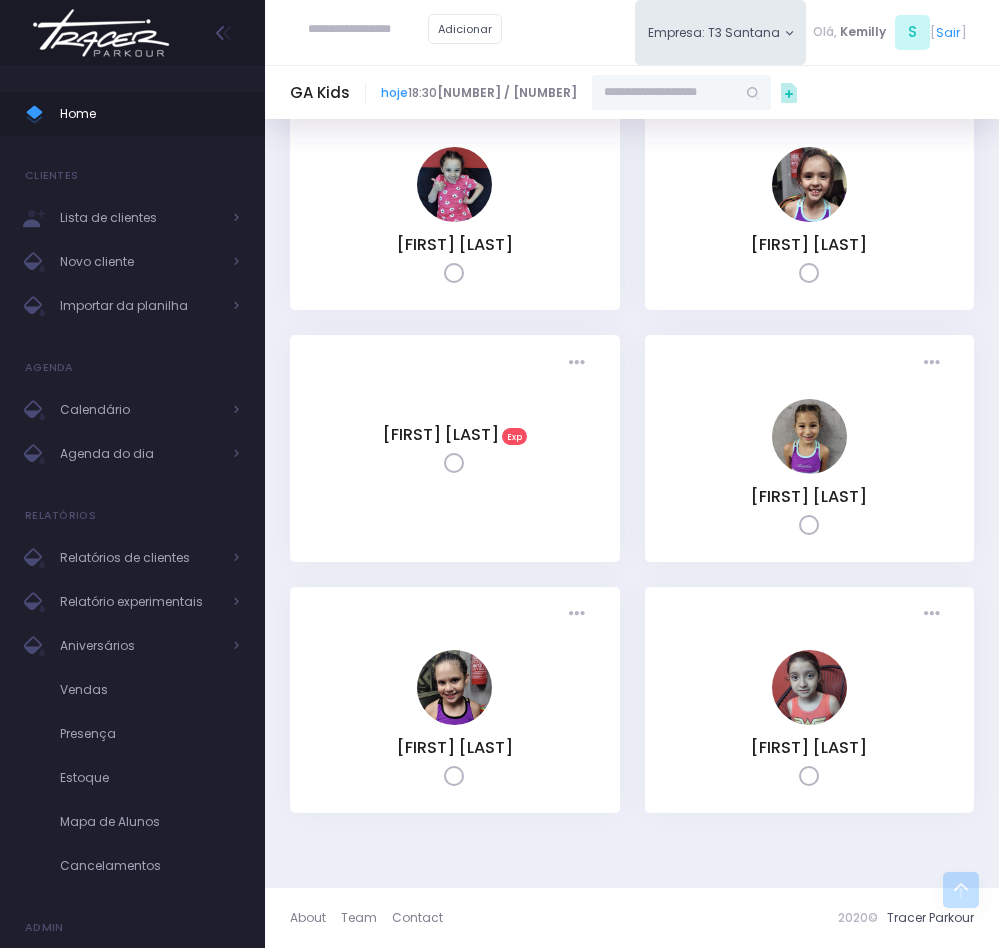 click on "Presença:
Agendado
Presente
Falta
MP" at bounding box center (455, 460) 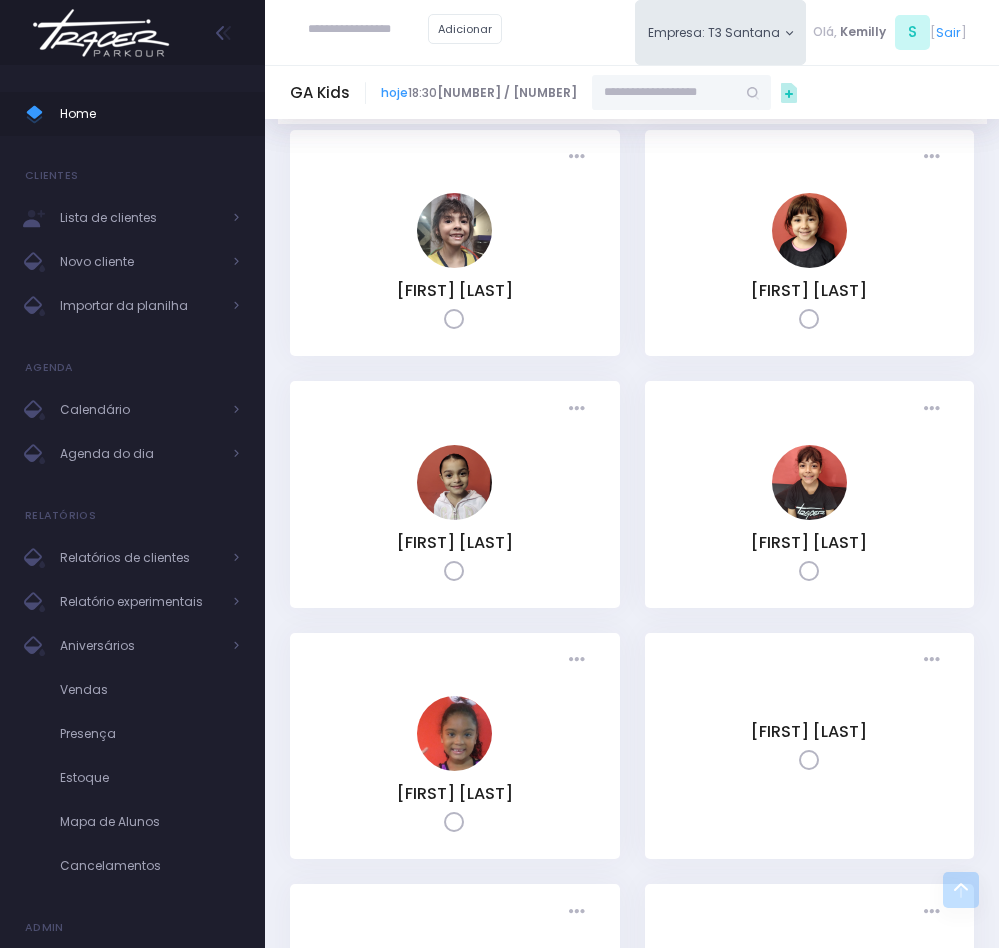 scroll, scrollTop: 0, scrollLeft: 0, axis: both 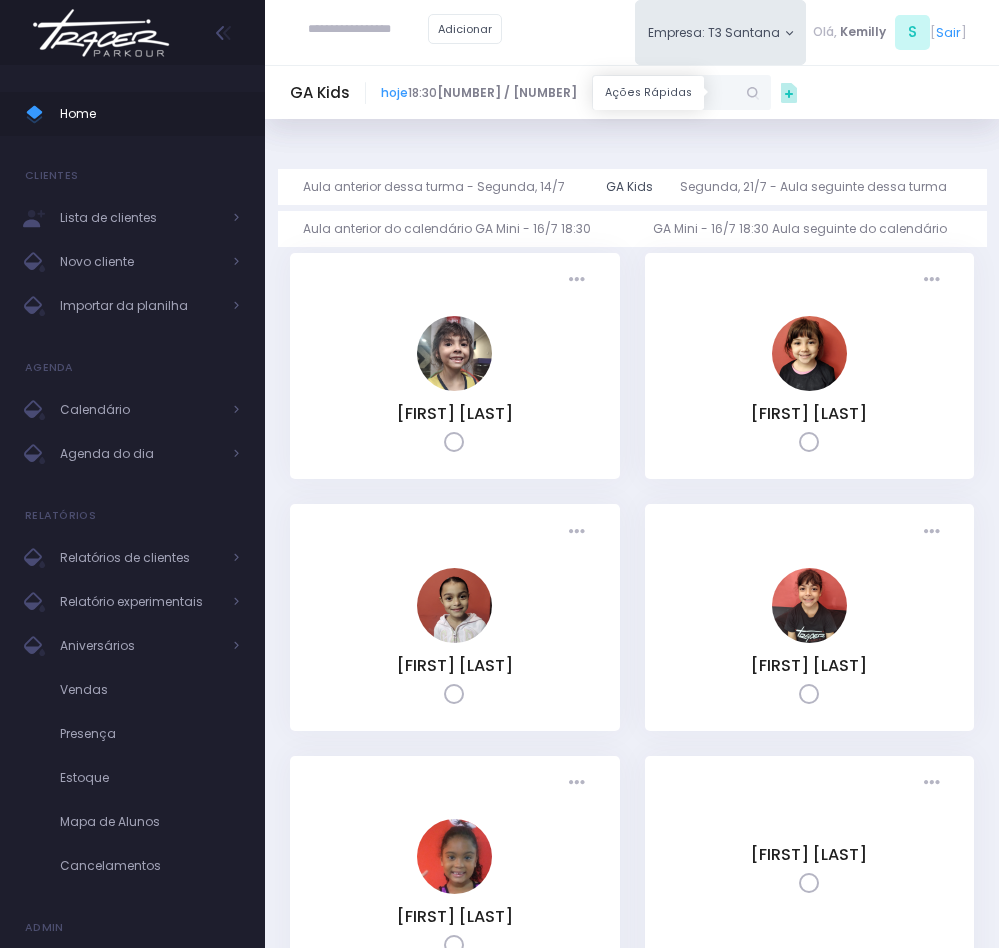 click at bounding box center (789, 93) 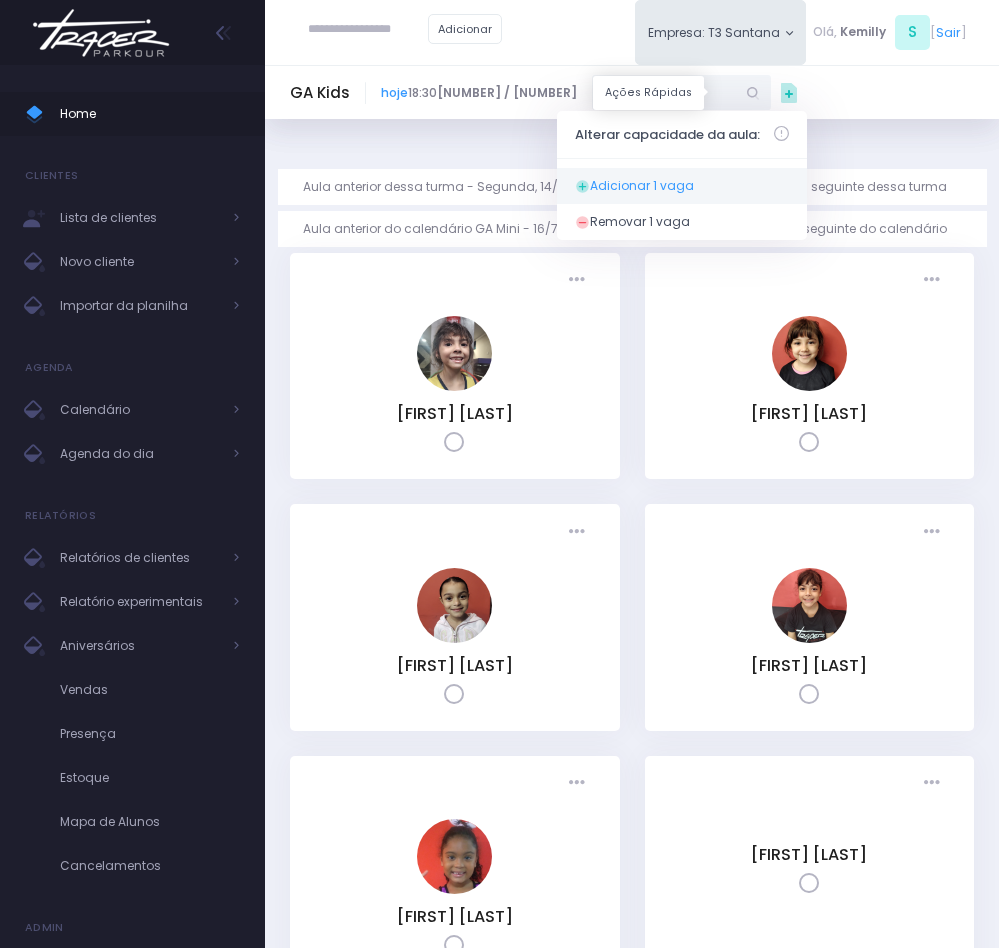 click on "Adicionar 1 vaga" at bounding box center (689, 185) 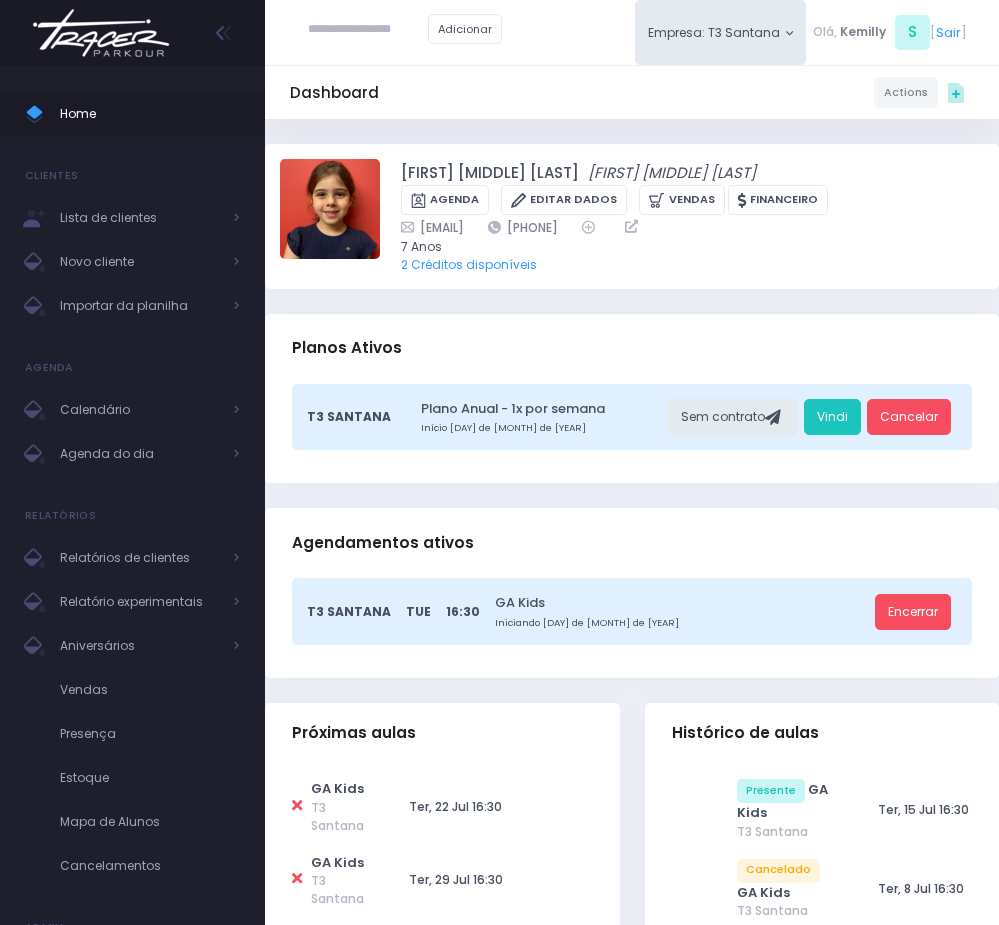 scroll, scrollTop: 0, scrollLeft: 0, axis: both 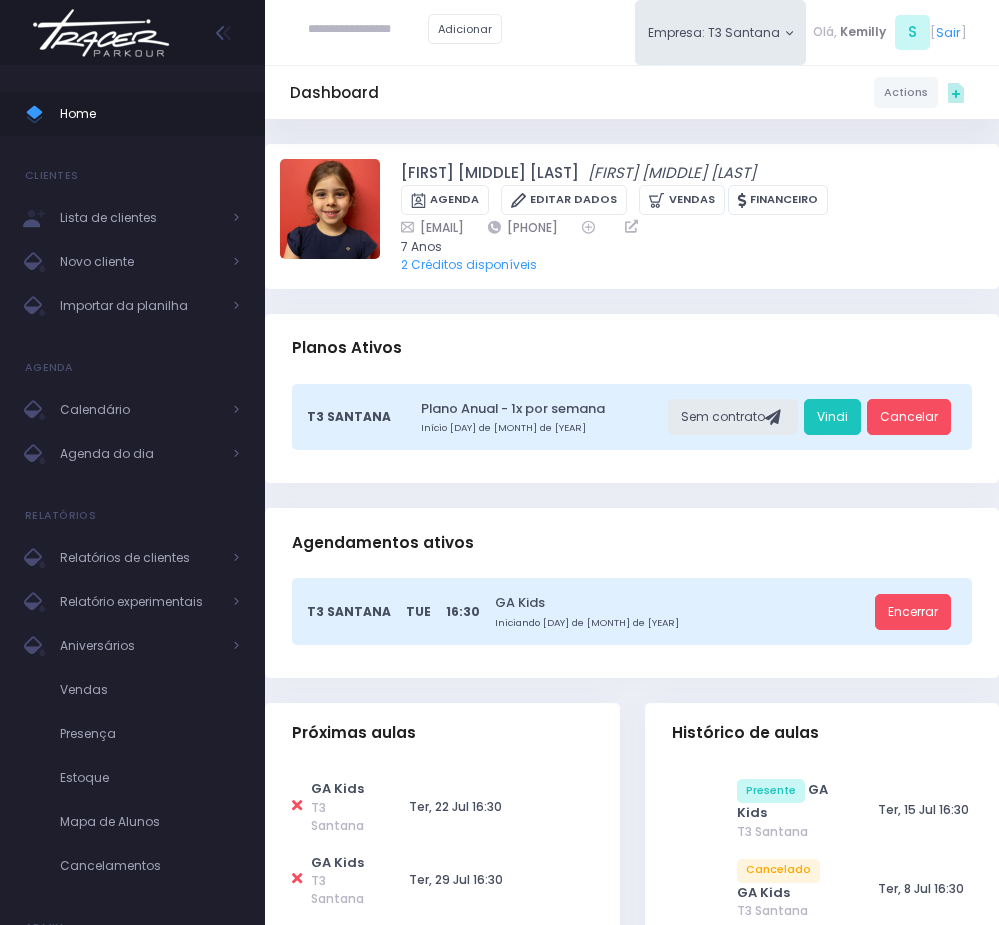 drag, startPoint x: 660, startPoint y: 222, endPoint x: 763, endPoint y: 229, distance: 103.23759 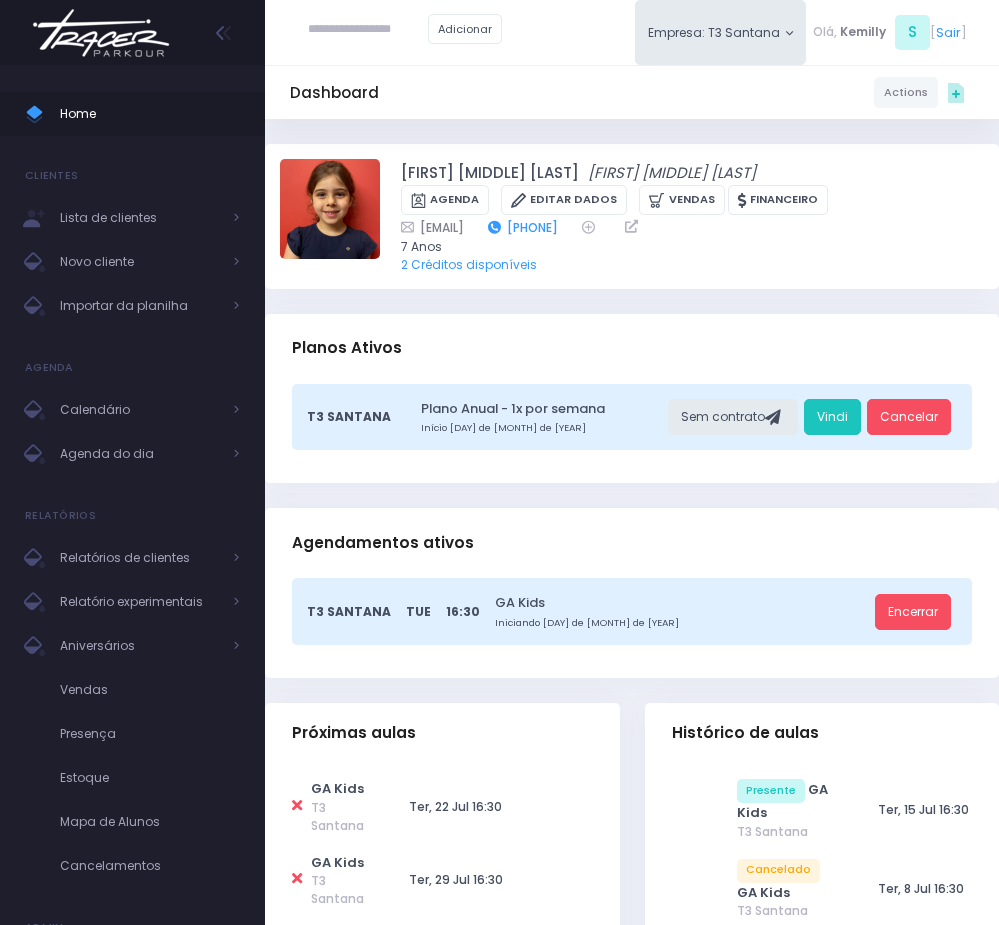copy on "[PHONE]" 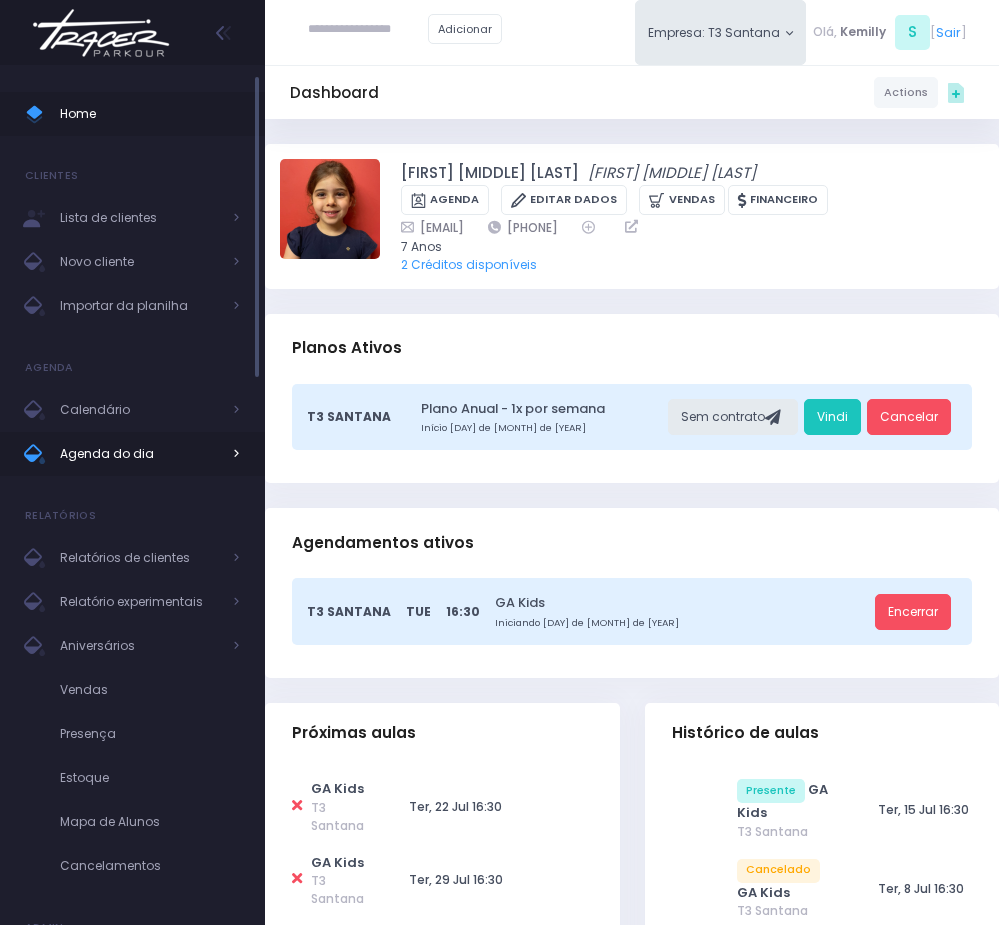 click on "Agenda do dia" at bounding box center [140, 454] 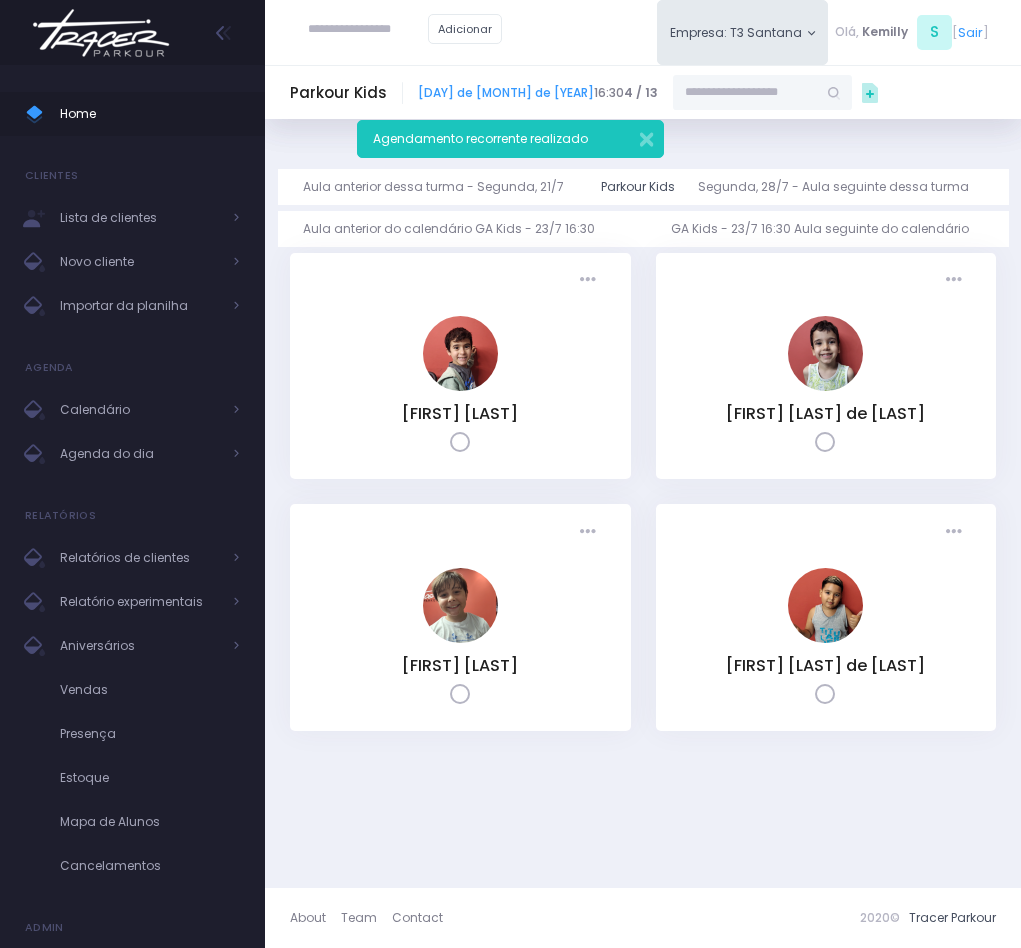 scroll, scrollTop: 0, scrollLeft: 0, axis: both 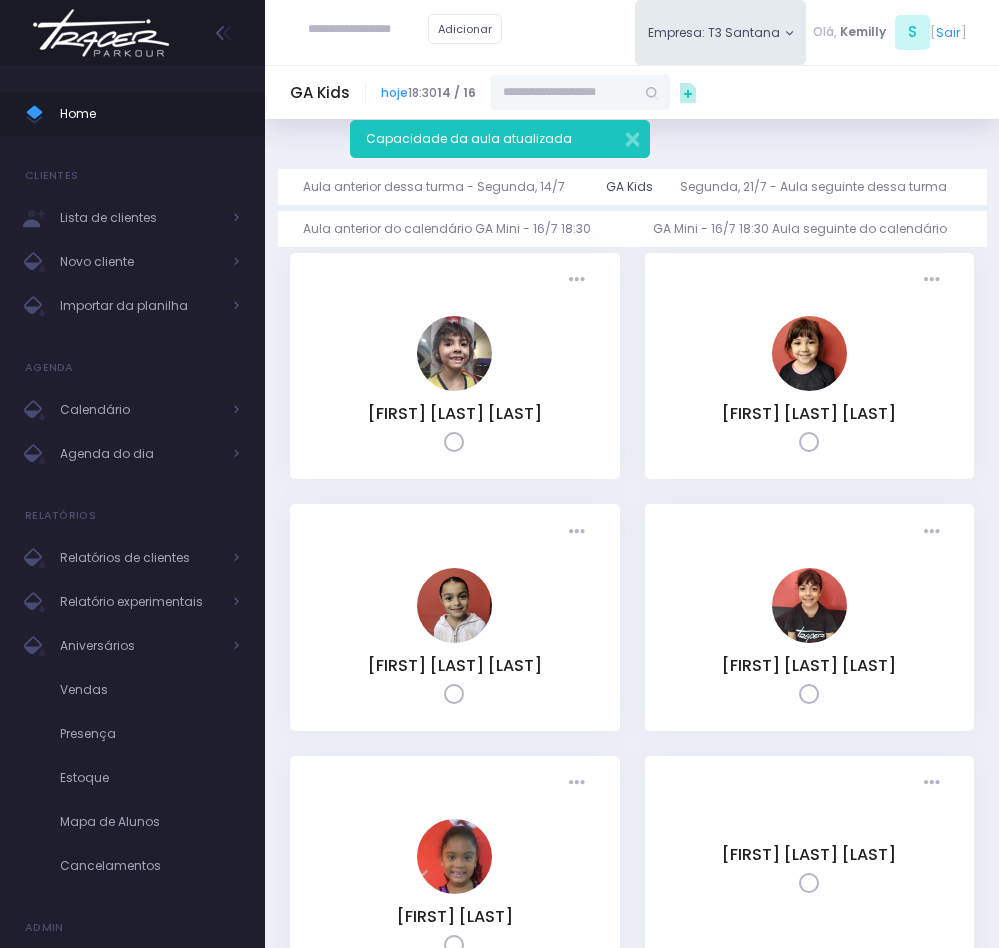 click on "Capacidade da aula atualizada" at bounding box center (500, 139) 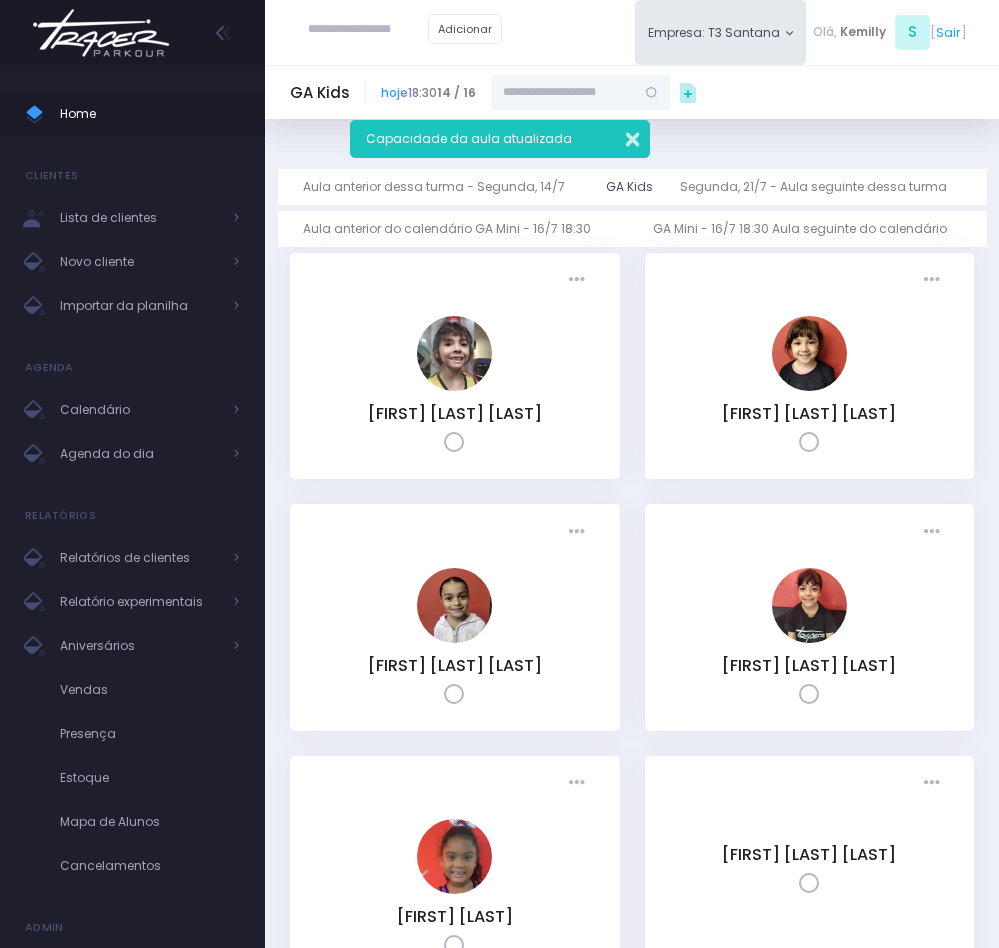 click at bounding box center [620, 136] 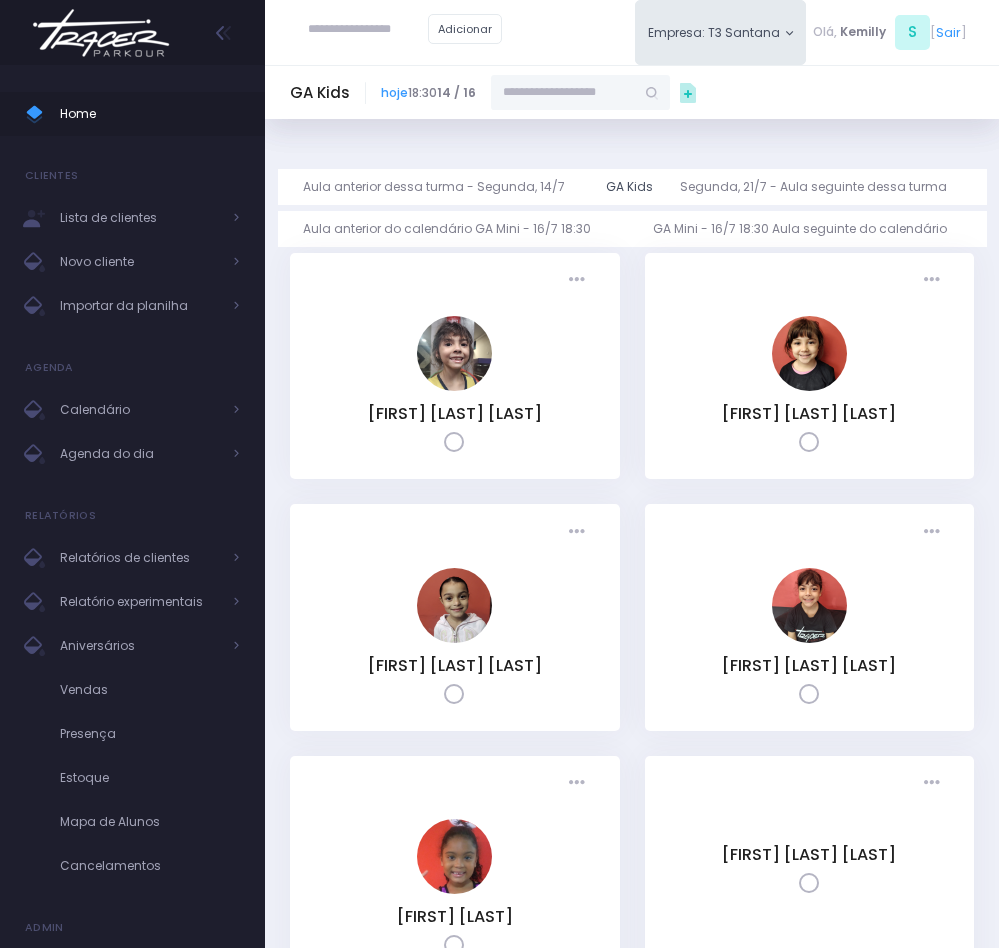 click at bounding box center [563, 93] 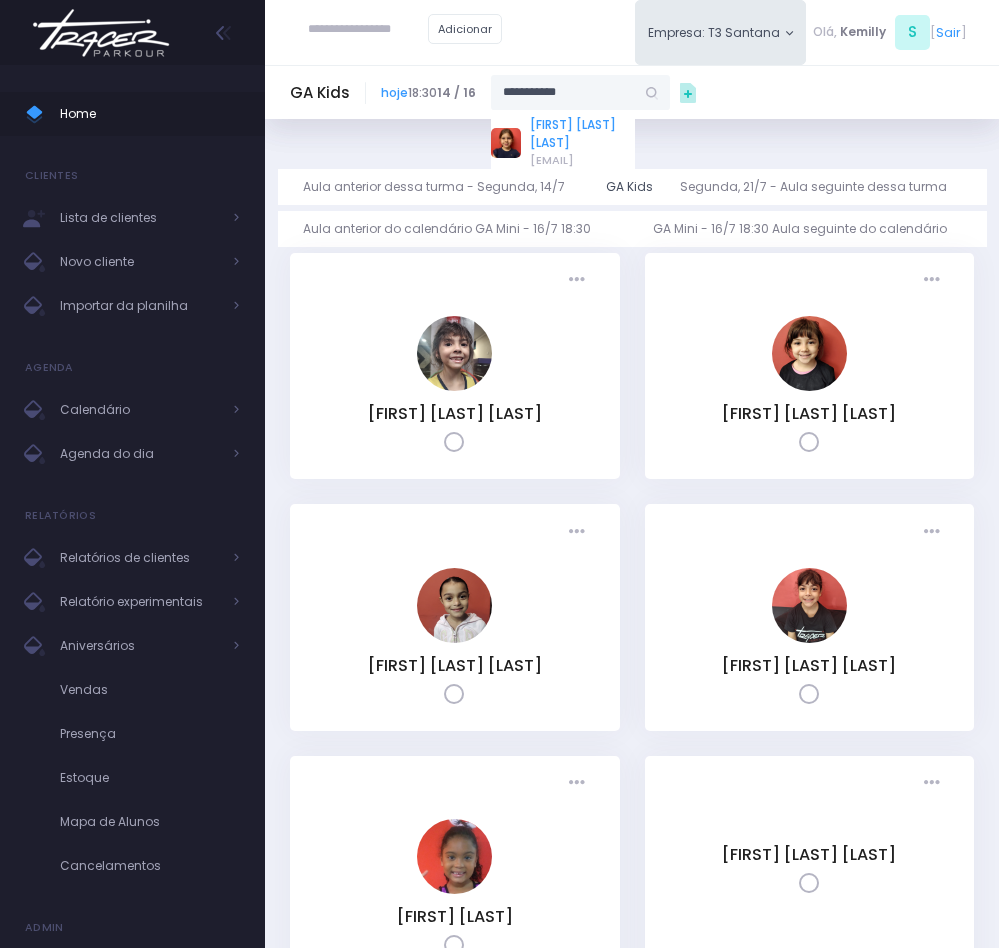 click on "[FIRST] [MIDDLE] [LAST] [LAST]" at bounding box center (582, 134) 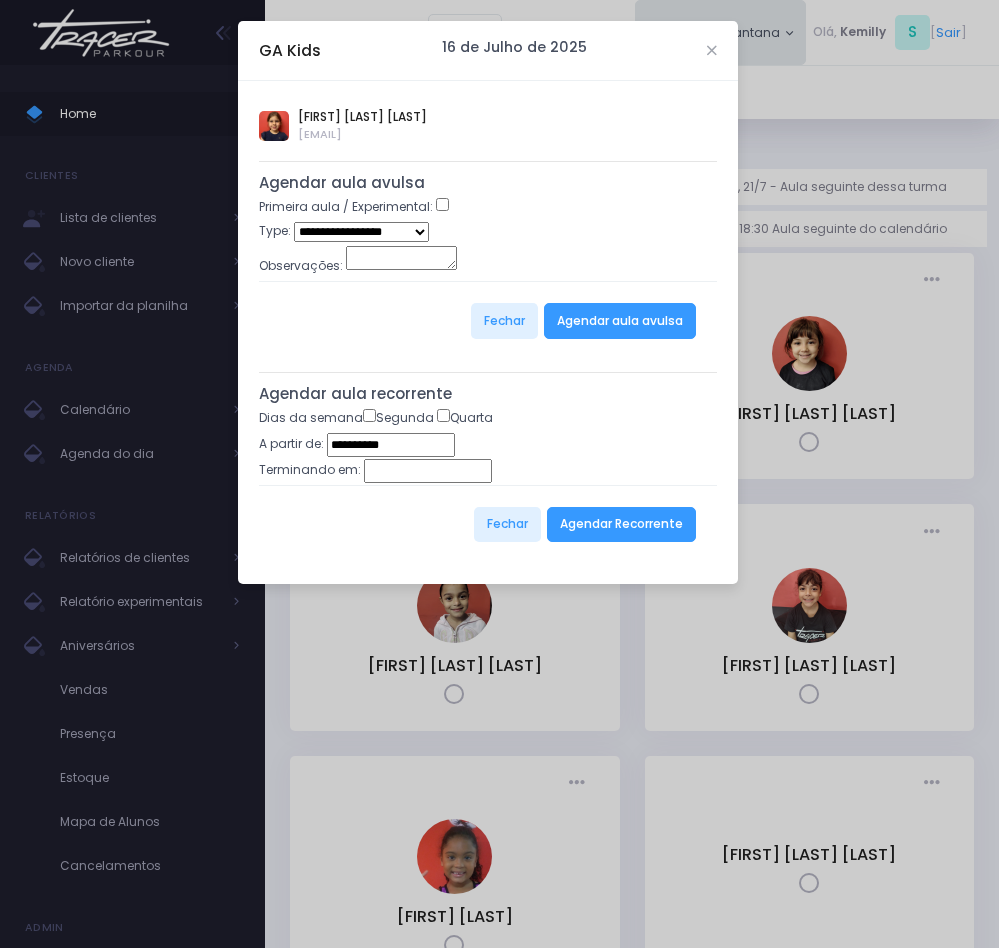 type on "**********" 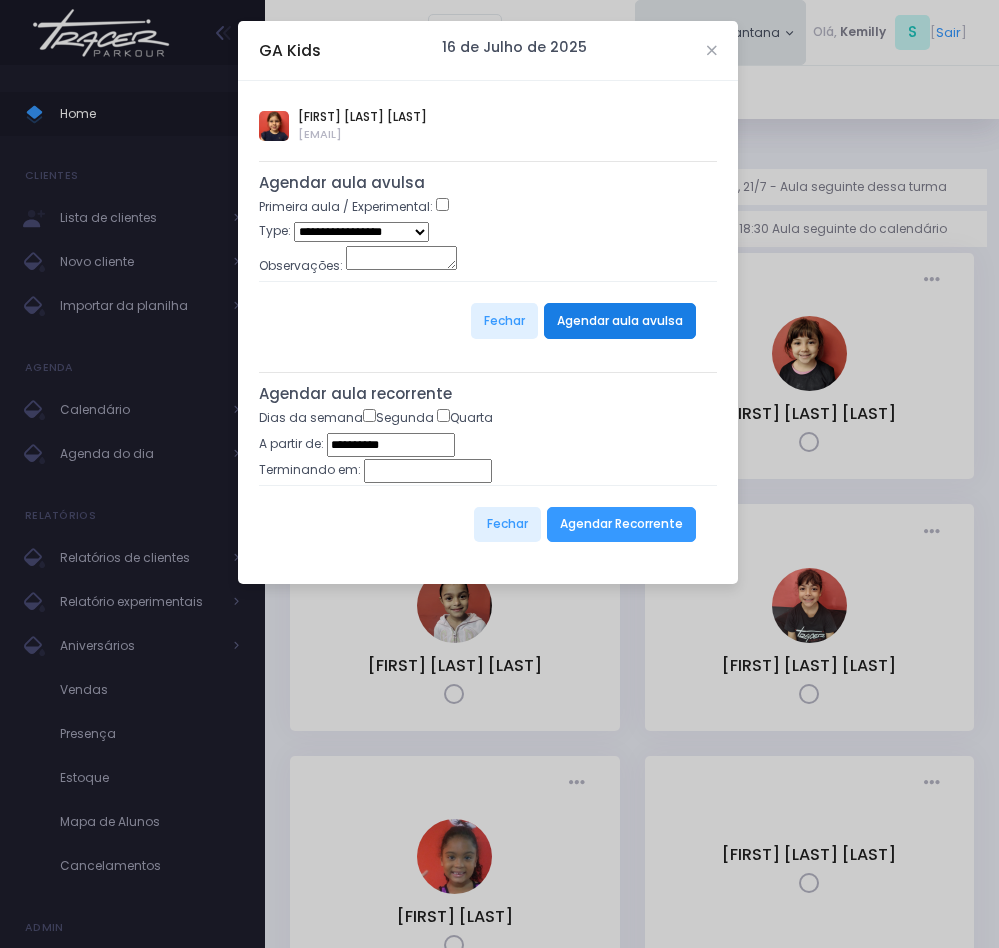click on "Agendar aula avulsa" at bounding box center [620, 321] 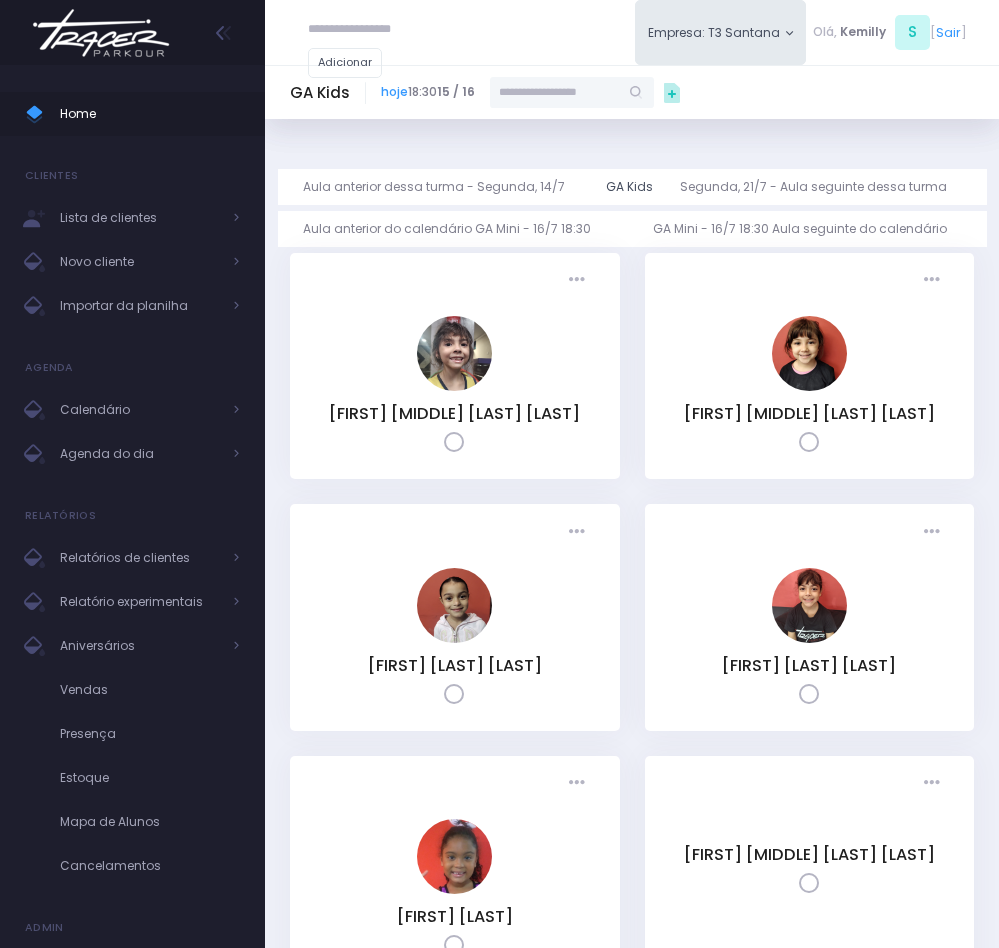 scroll, scrollTop: 0, scrollLeft: 0, axis: both 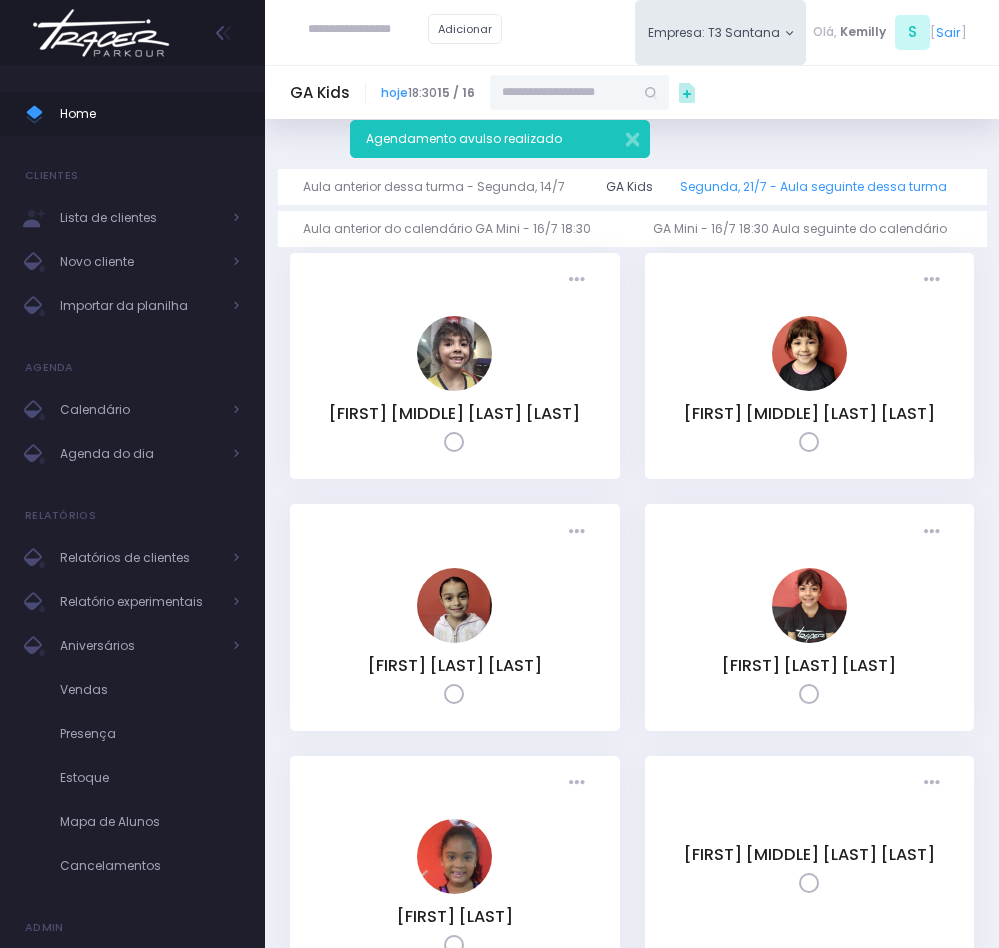 drag, startPoint x: 816, startPoint y: 135, endPoint x: 817, endPoint y: 193, distance: 58.00862 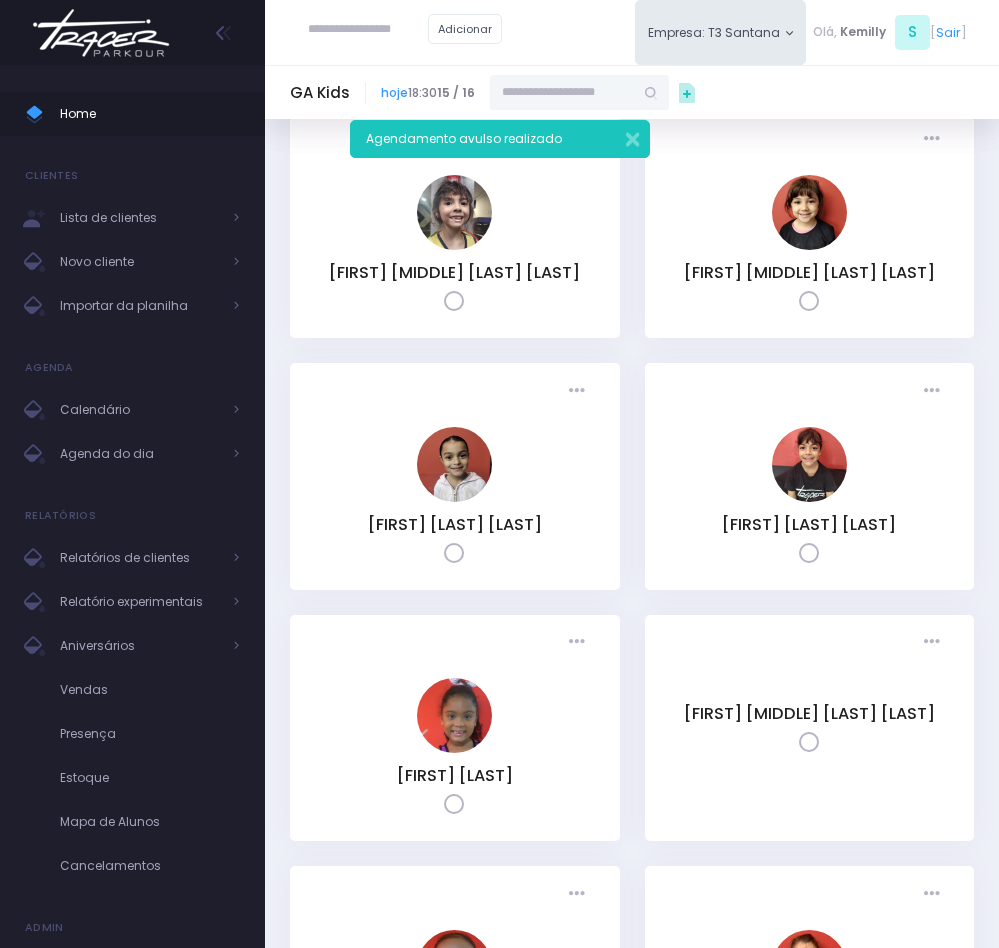 scroll, scrollTop: 0, scrollLeft: 0, axis: both 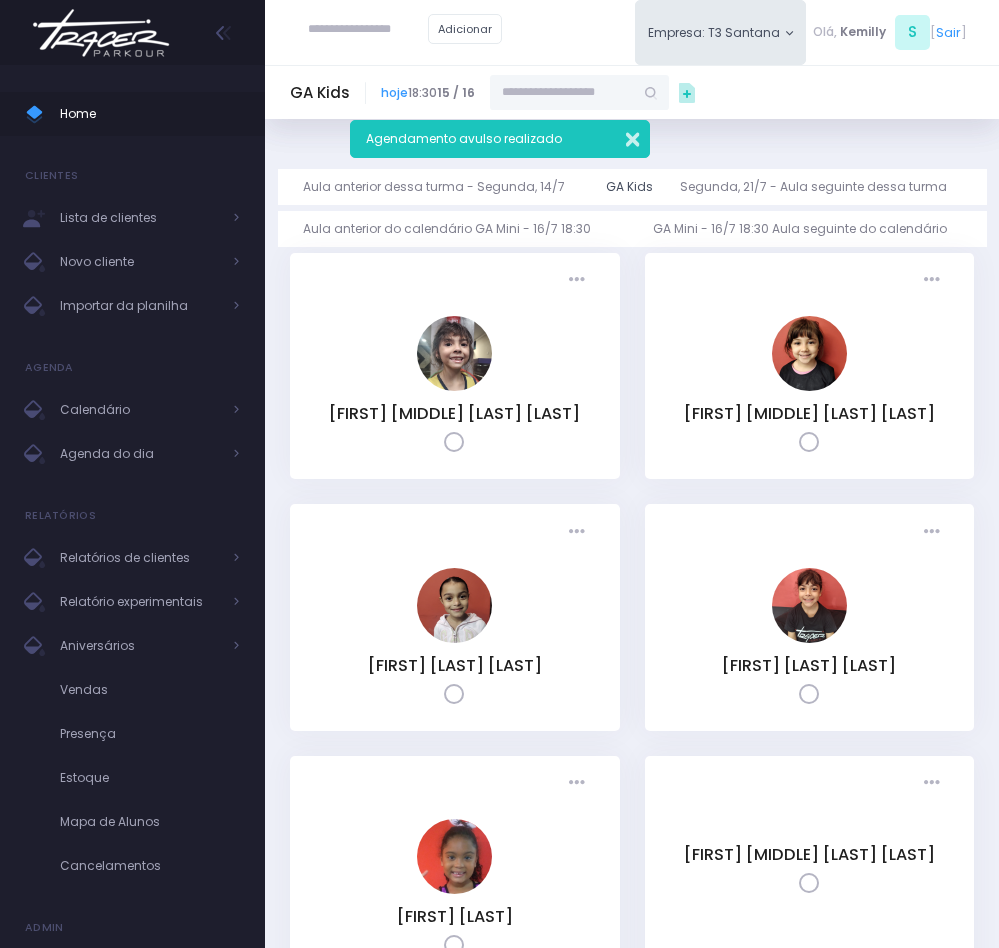 click at bounding box center (620, 136) 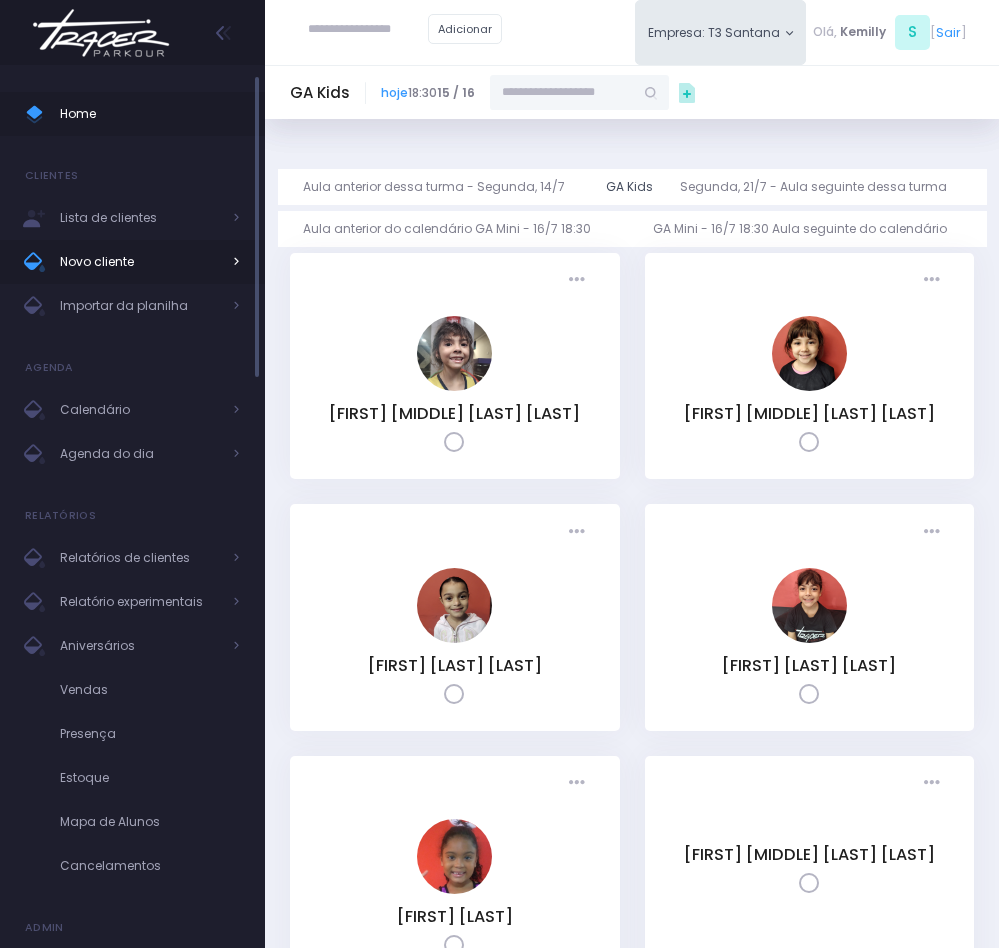 click on "Novo cliente" at bounding box center [140, 262] 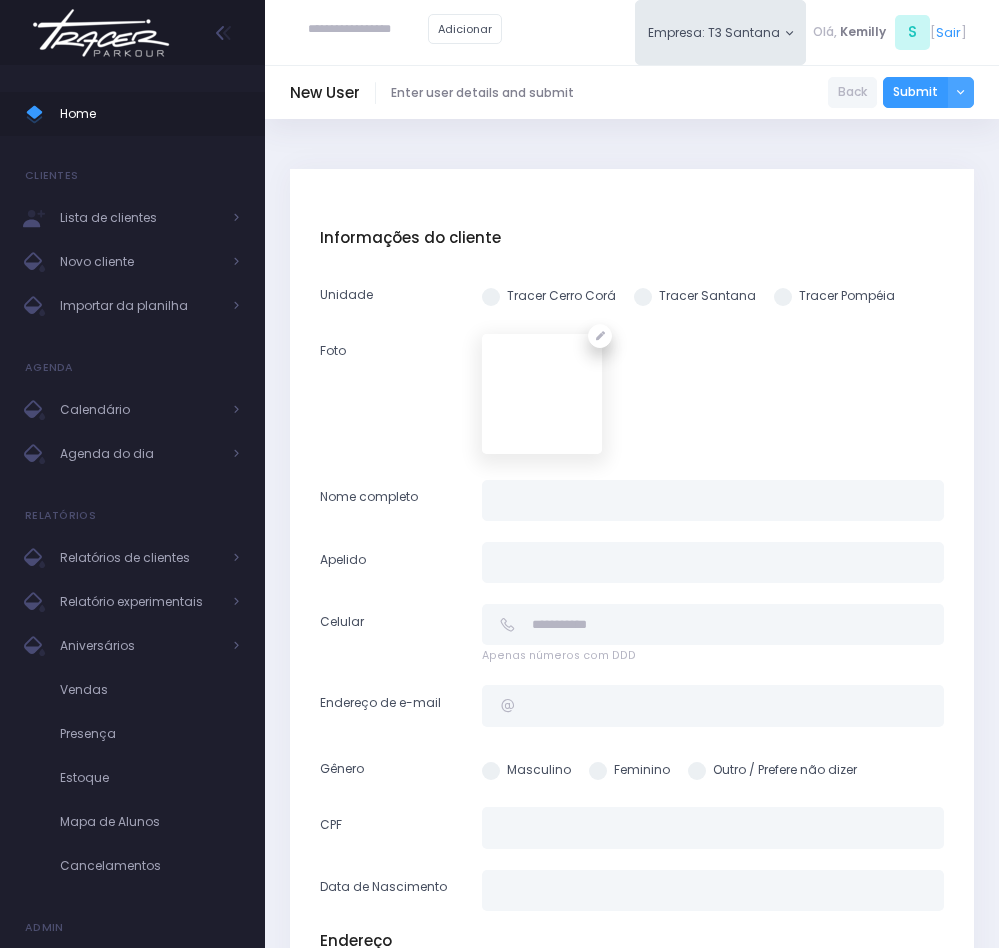 scroll, scrollTop: 0, scrollLeft: 0, axis: both 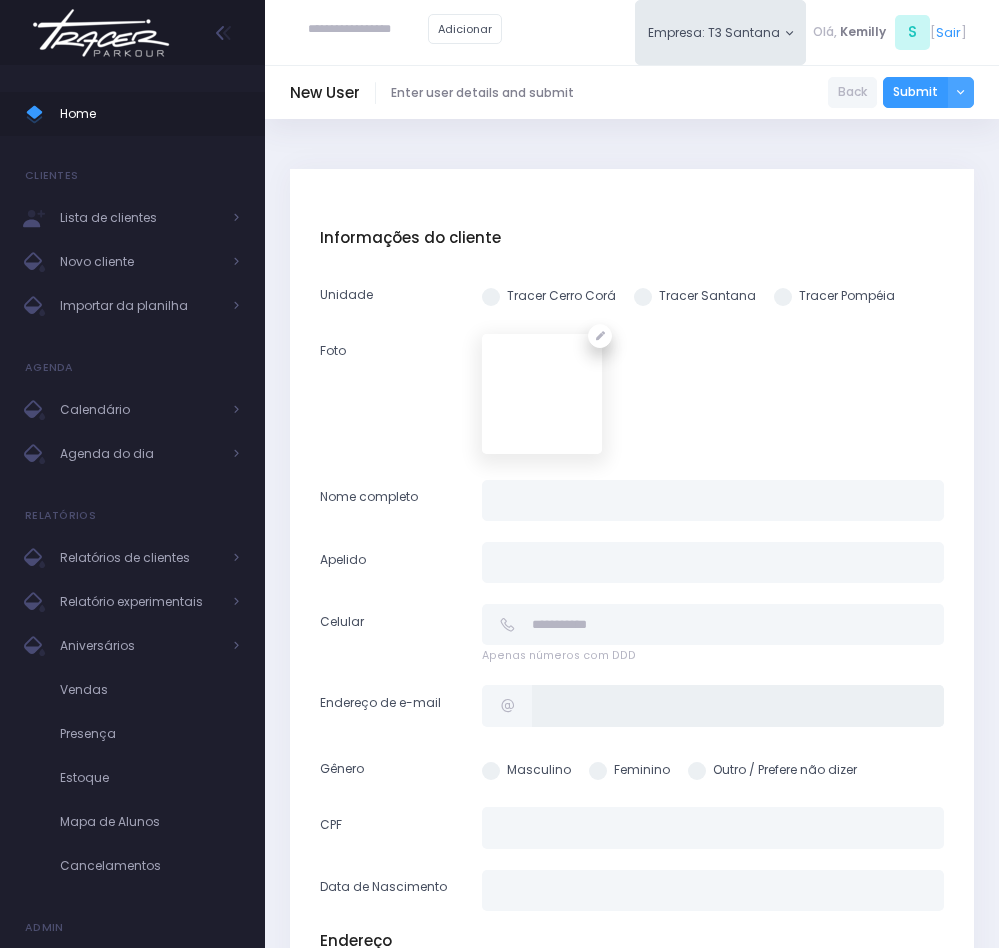 click at bounding box center [738, 705] 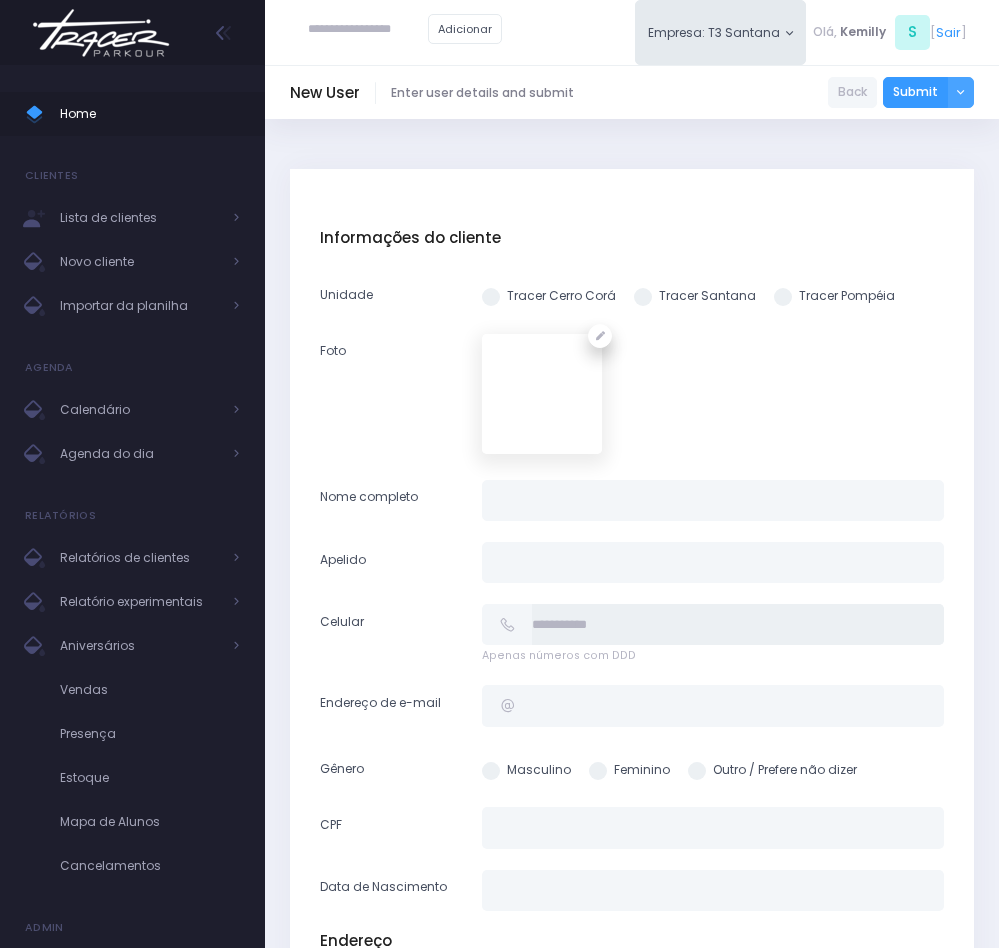 drag, startPoint x: 615, startPoint y: 624, endPoint x: 597, endPoint y: 594, distance: 34.98571 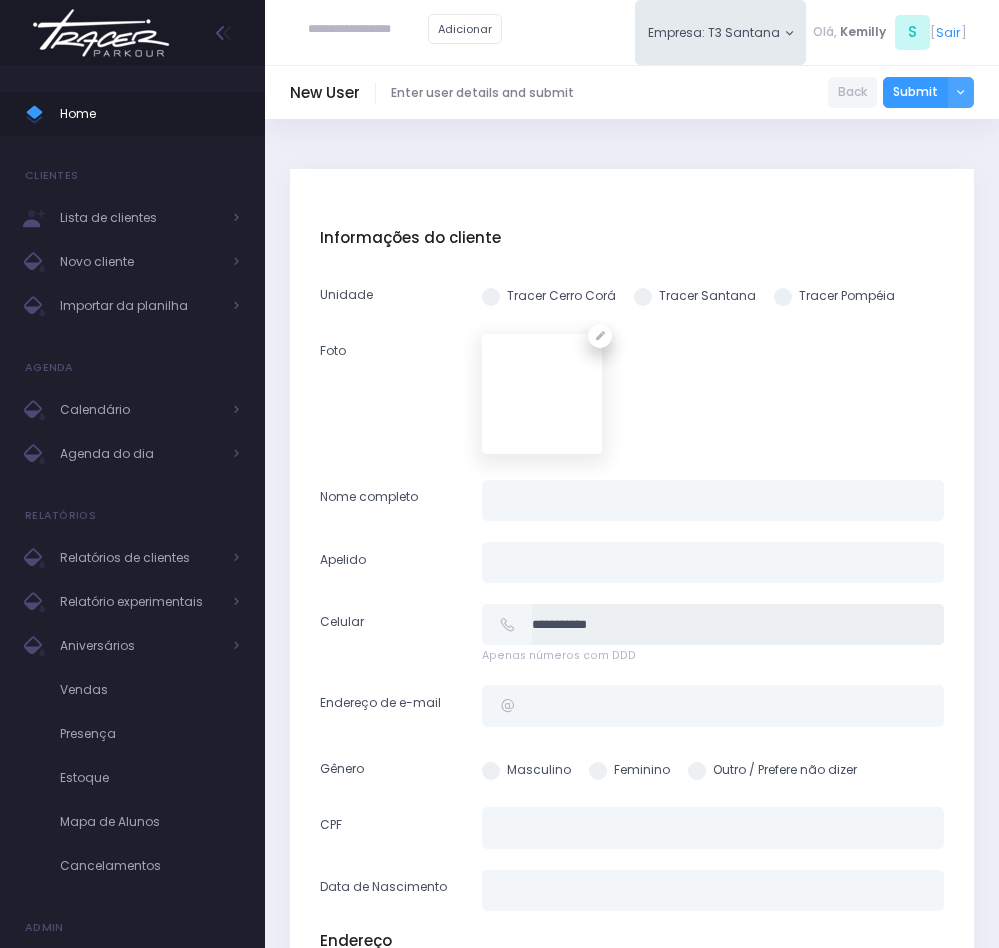 click on "**********" at bounding box center [738, 624] 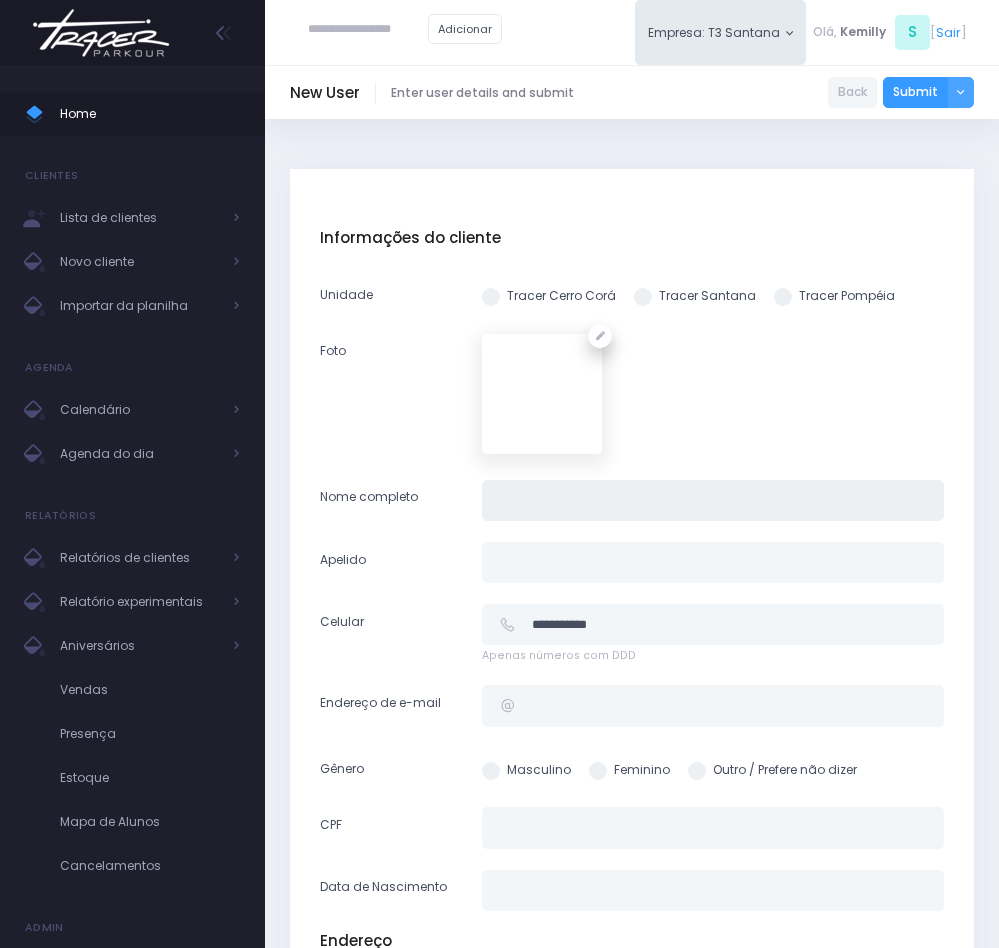 click at bounding box center [713, 500] 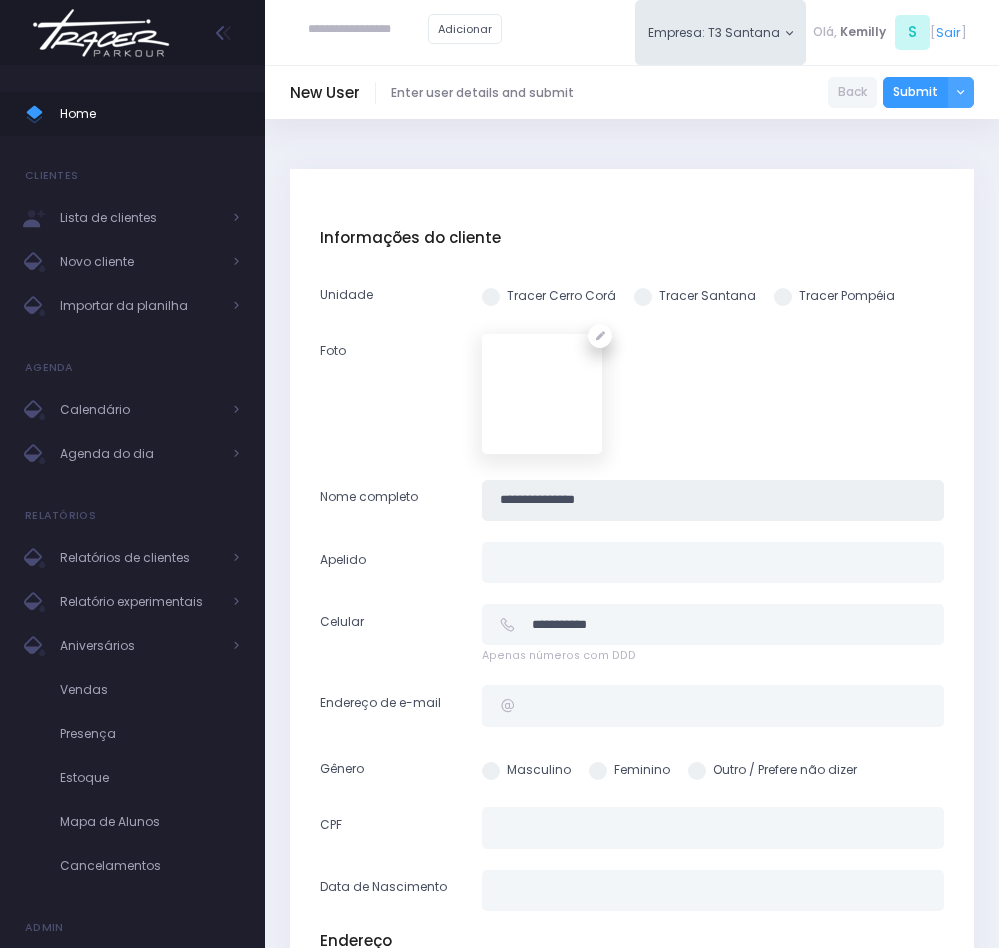 type on "**********" 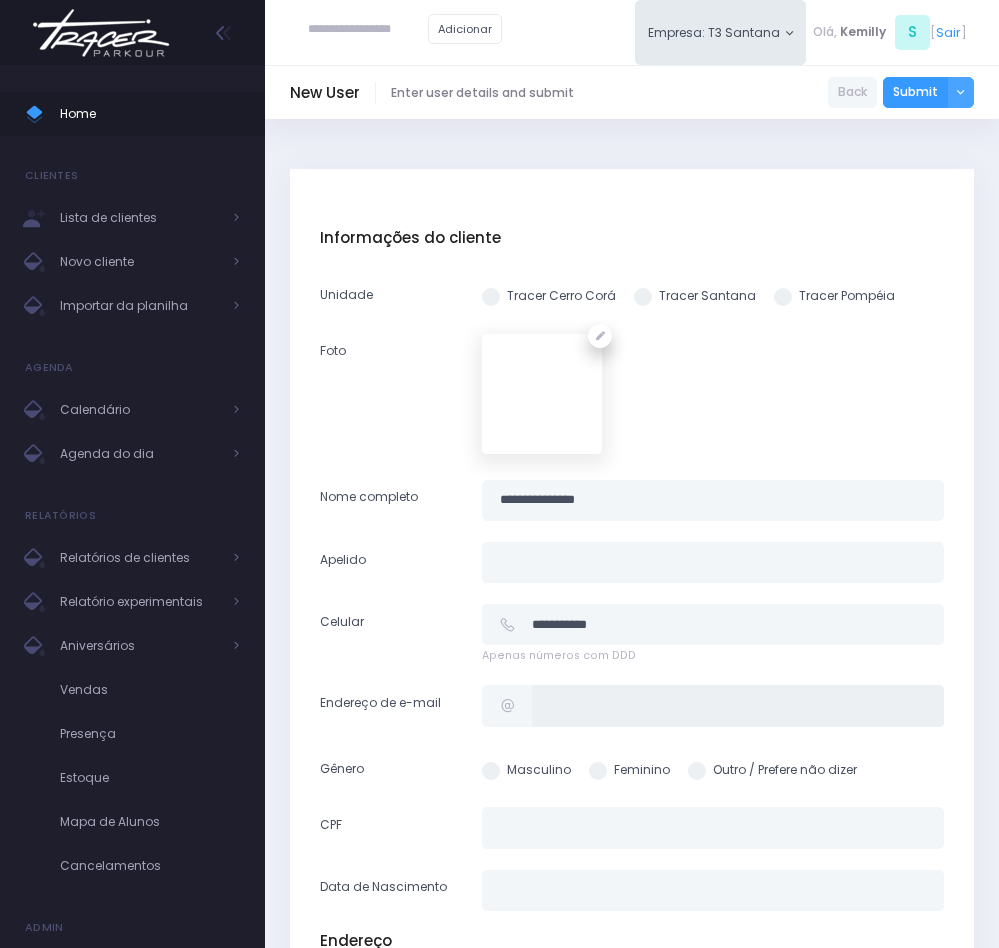 click at bounding box center [738, 705] 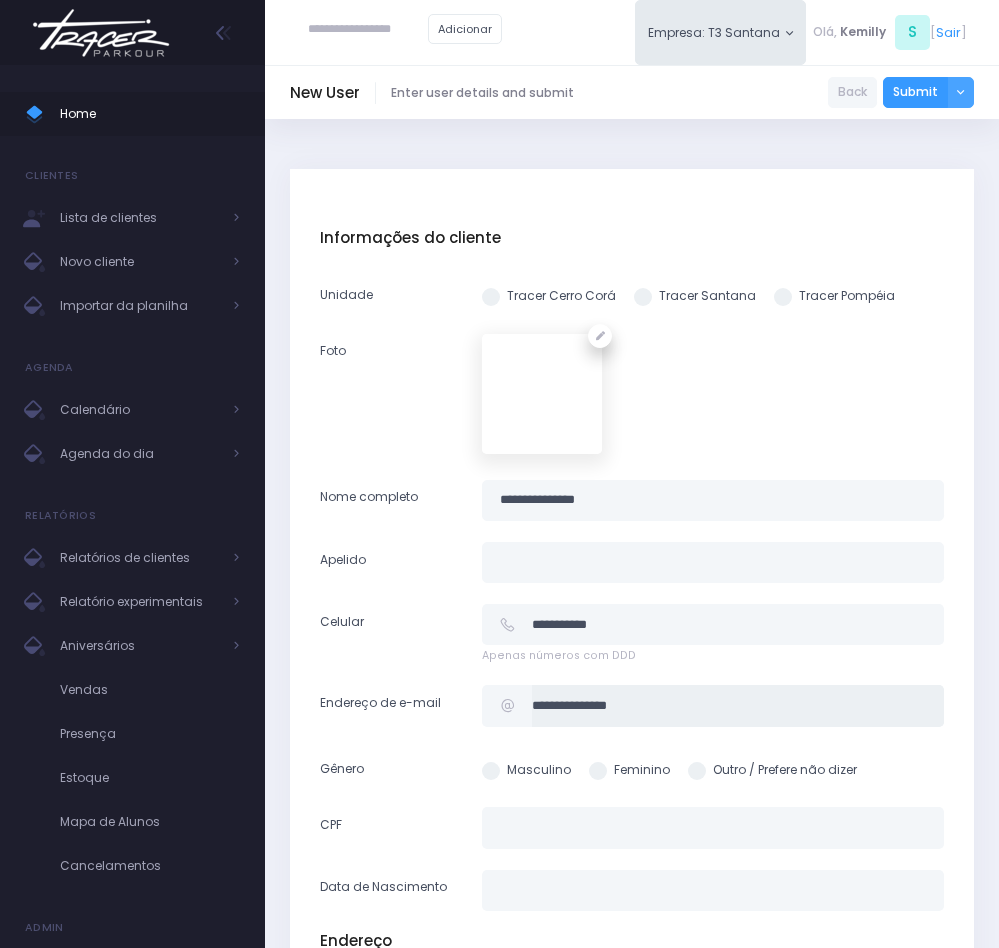 type on "**********" 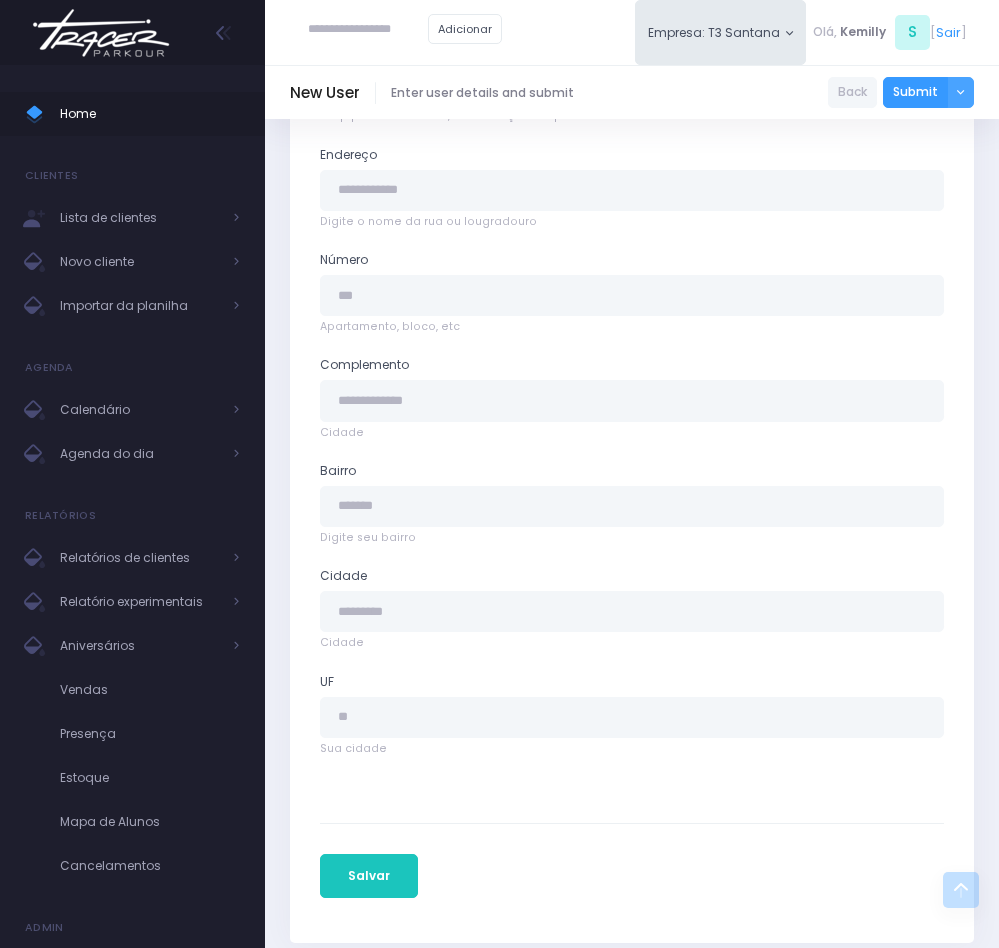 scroll, scrollTop: 1041, scrollLeft: 0, axis: vertical 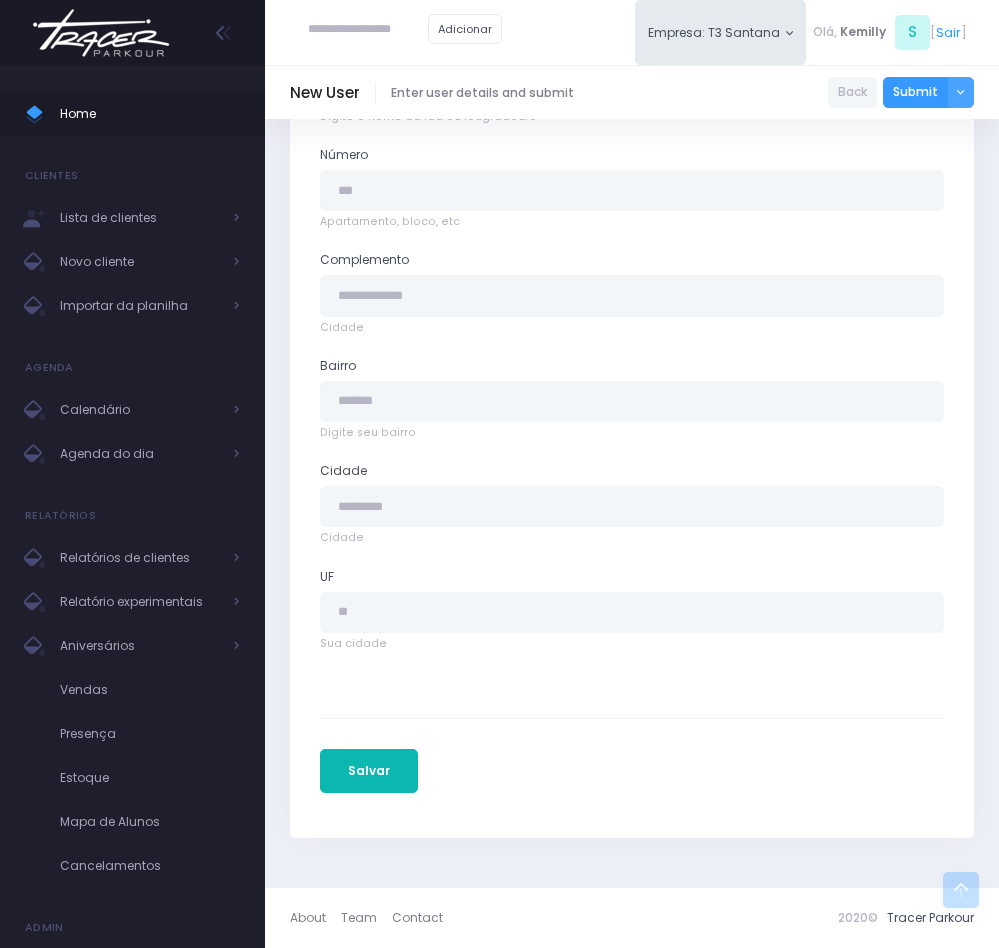 drag, startPoint x: 387, startPoint y: 760, endPoint x: 895, endPoint y: 861, distance: 517.94305 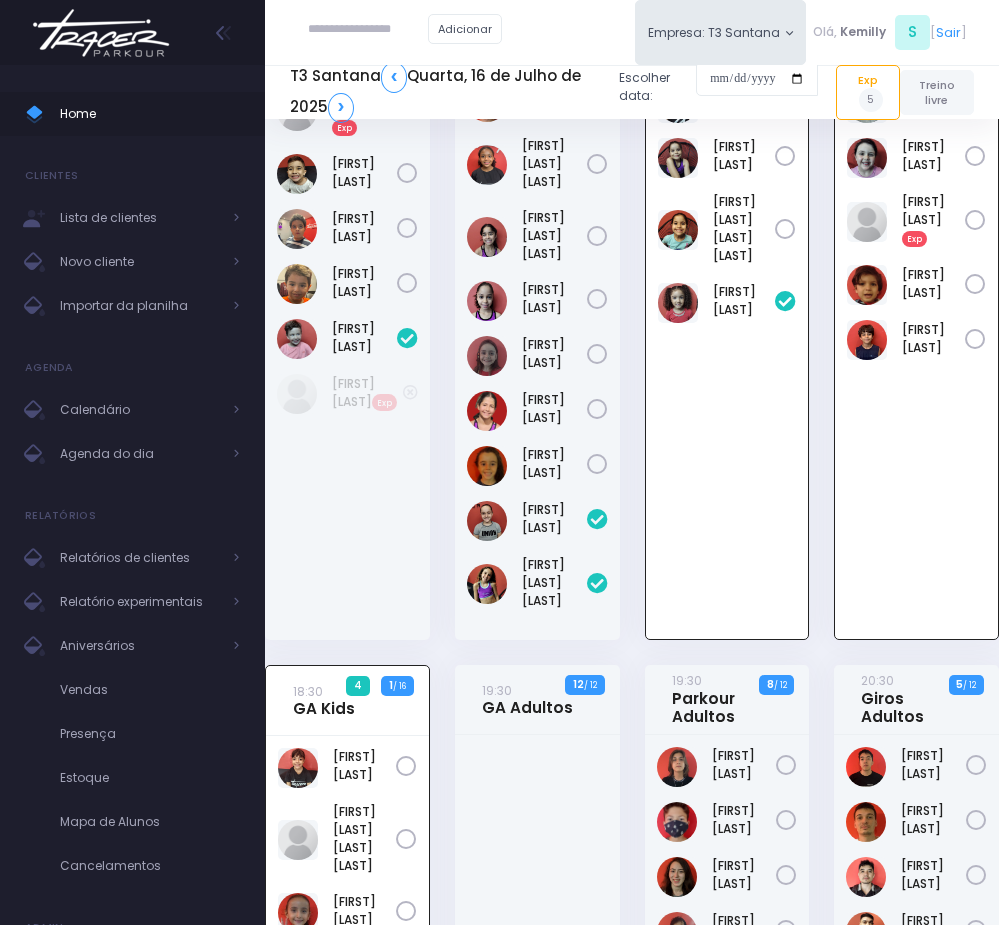 scroll, scrollTop: 679, scrollLeft: 0, axis: vertical 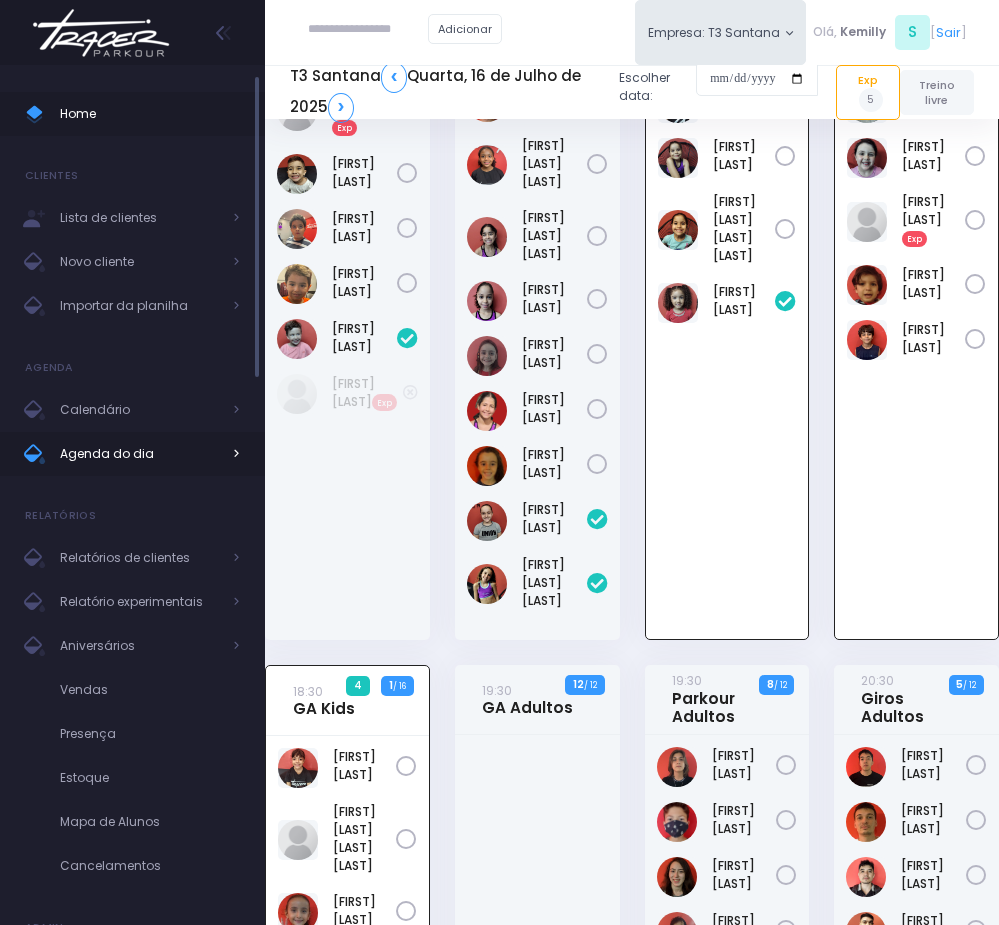click on "Agenda do dia" at bounding box center [140, 454] 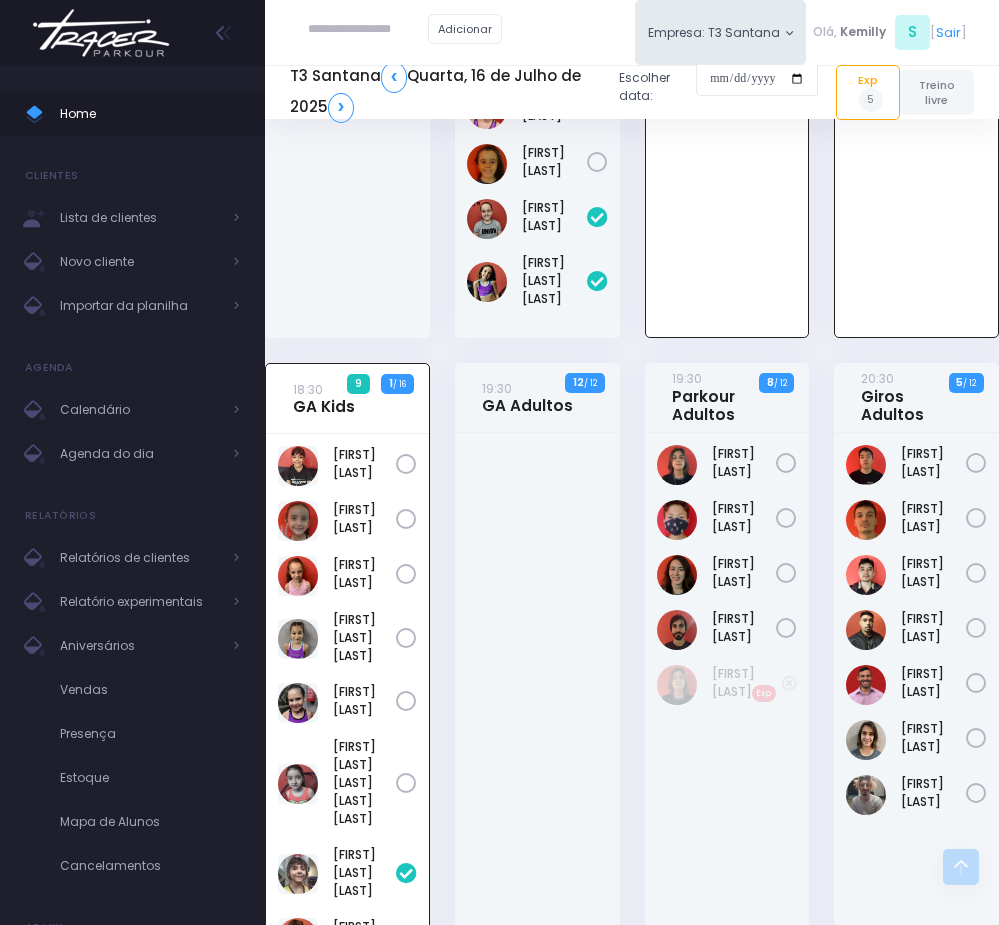 scroll, scrollTop: 979, scrollLeft: 0, axis: vertical 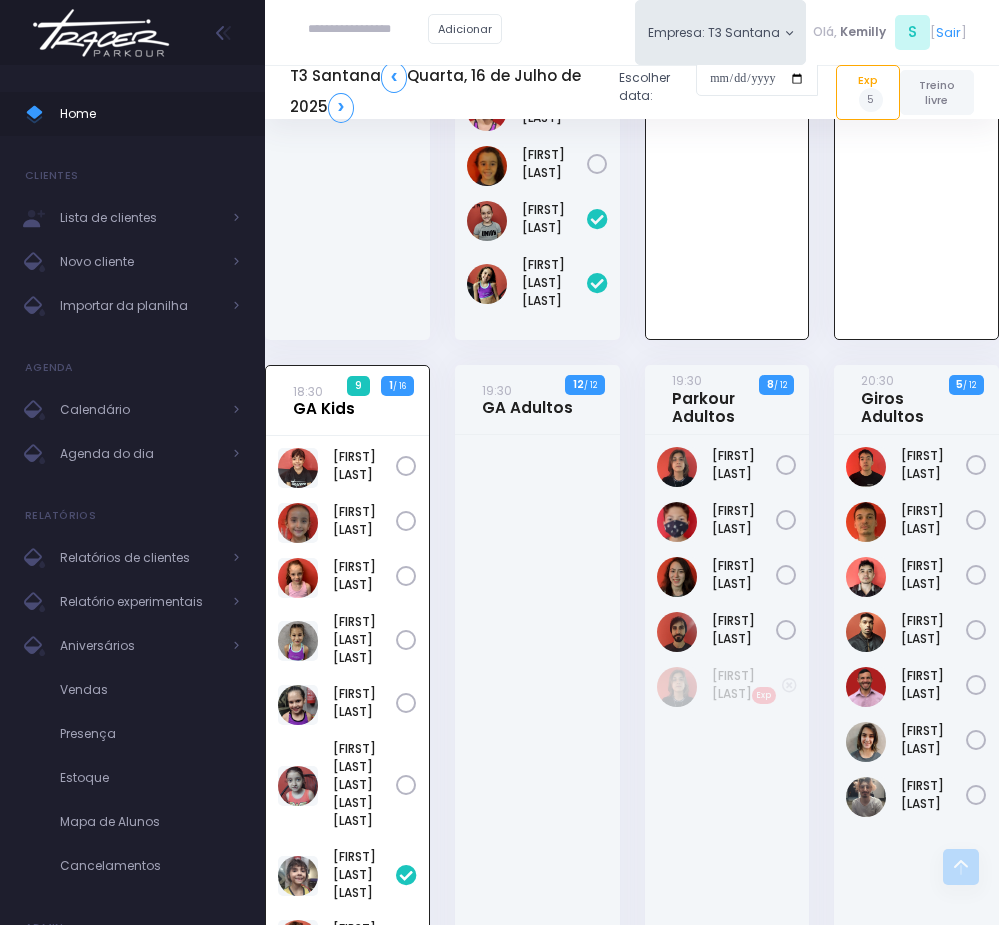 click on "18:30 GA Kids" at bounding box center [324, 400] 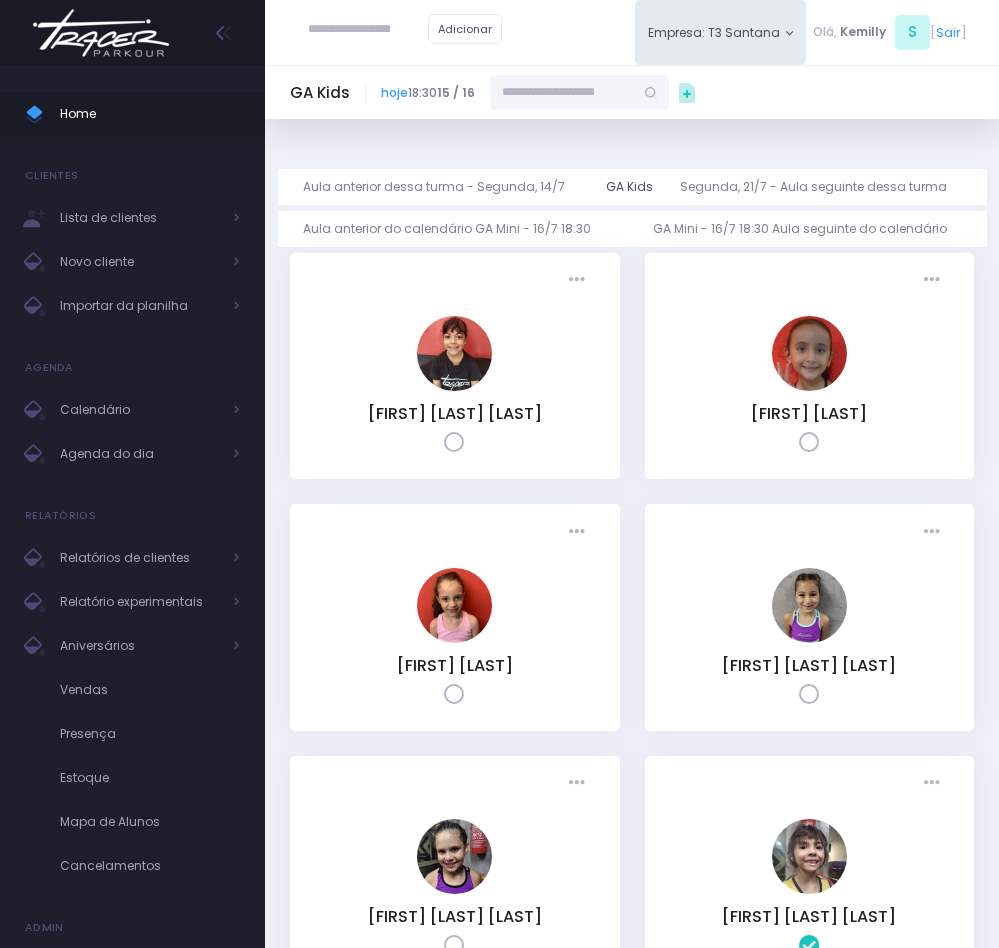 scroll, scrollTop: 0, scrollLeft: 0, axis: both 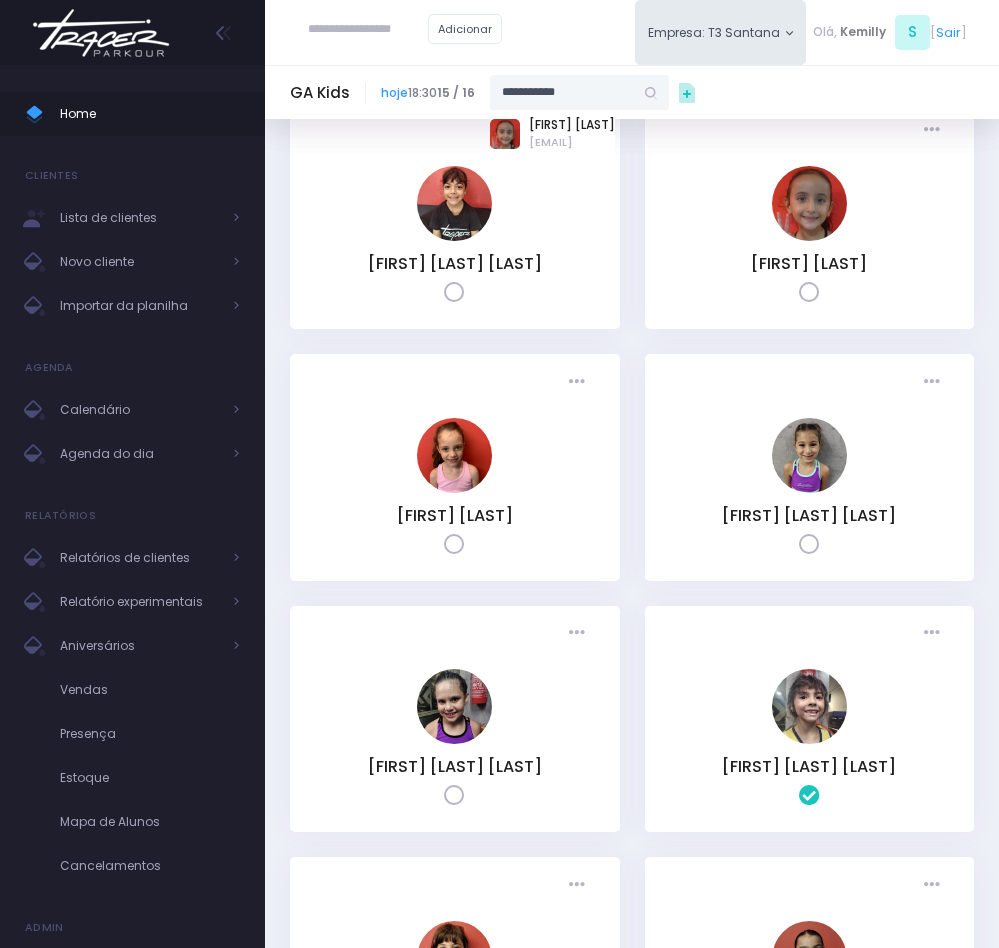 click on "cibele@casafortte.com.br" at bounding box center [572, 142] 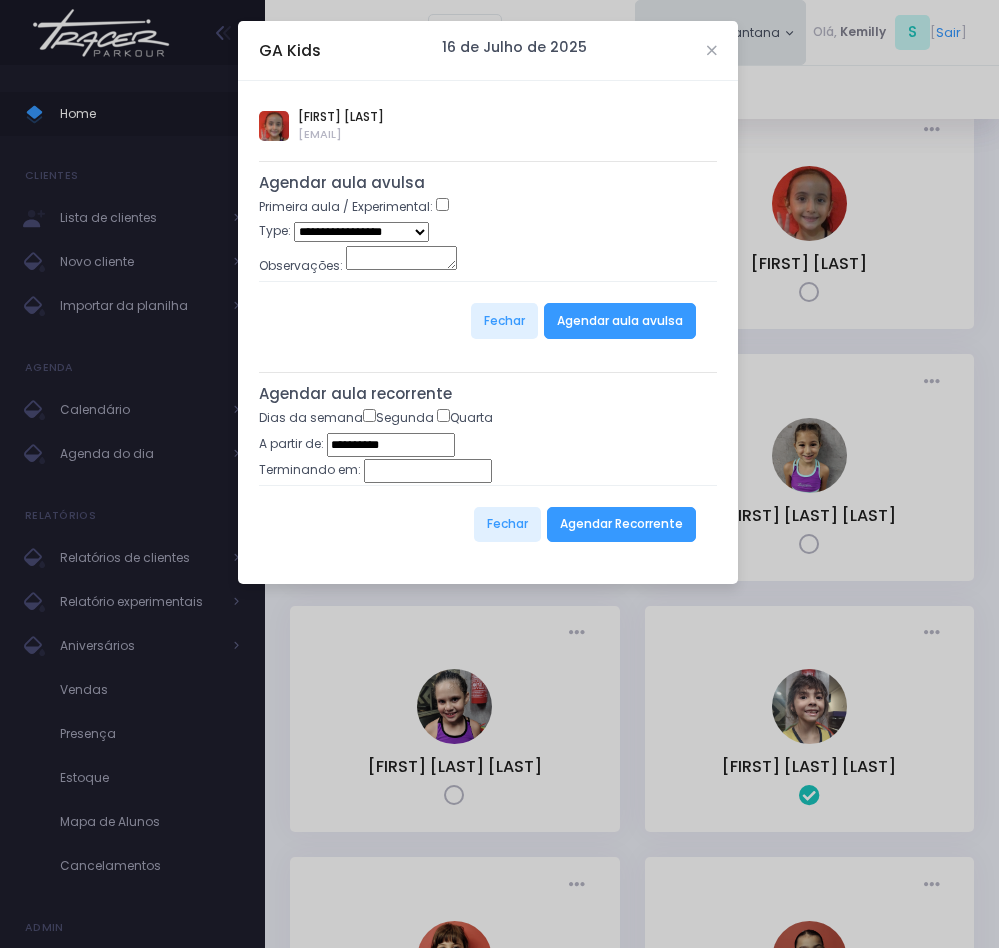 click on "**********" at bounding box center [499, 474] 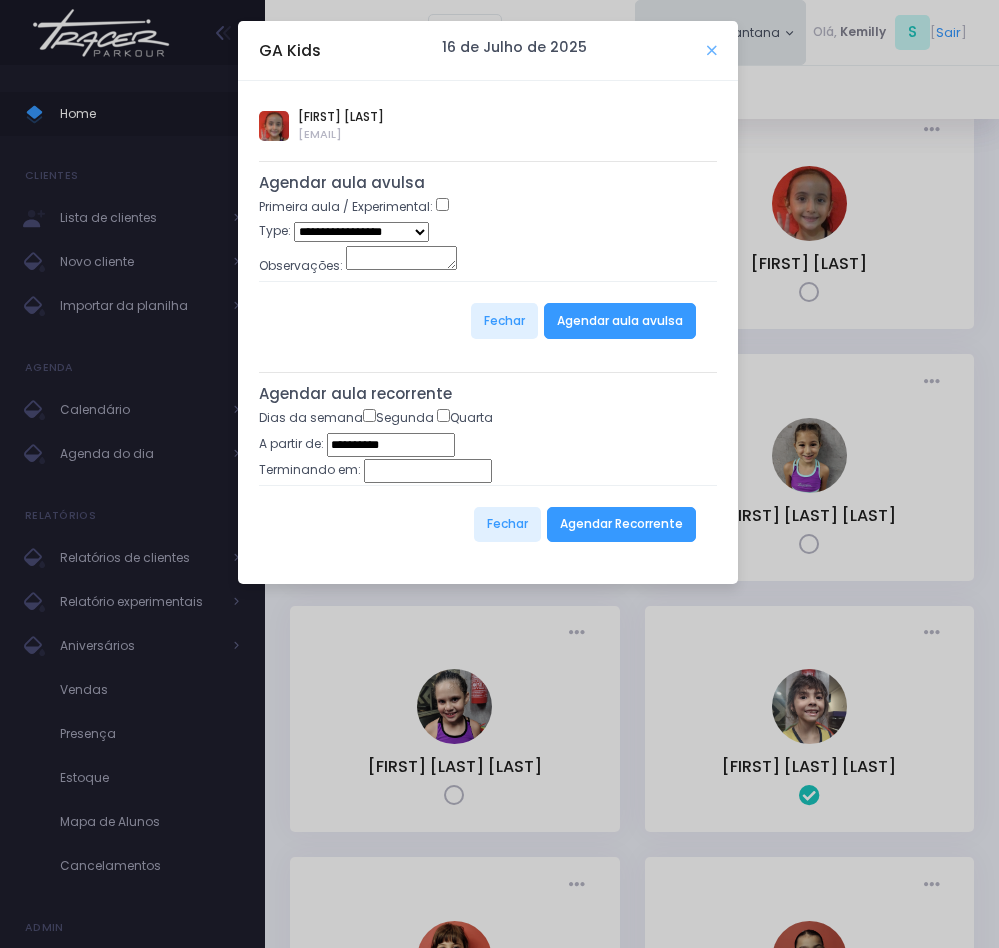 click at bounding box center [712, 50] 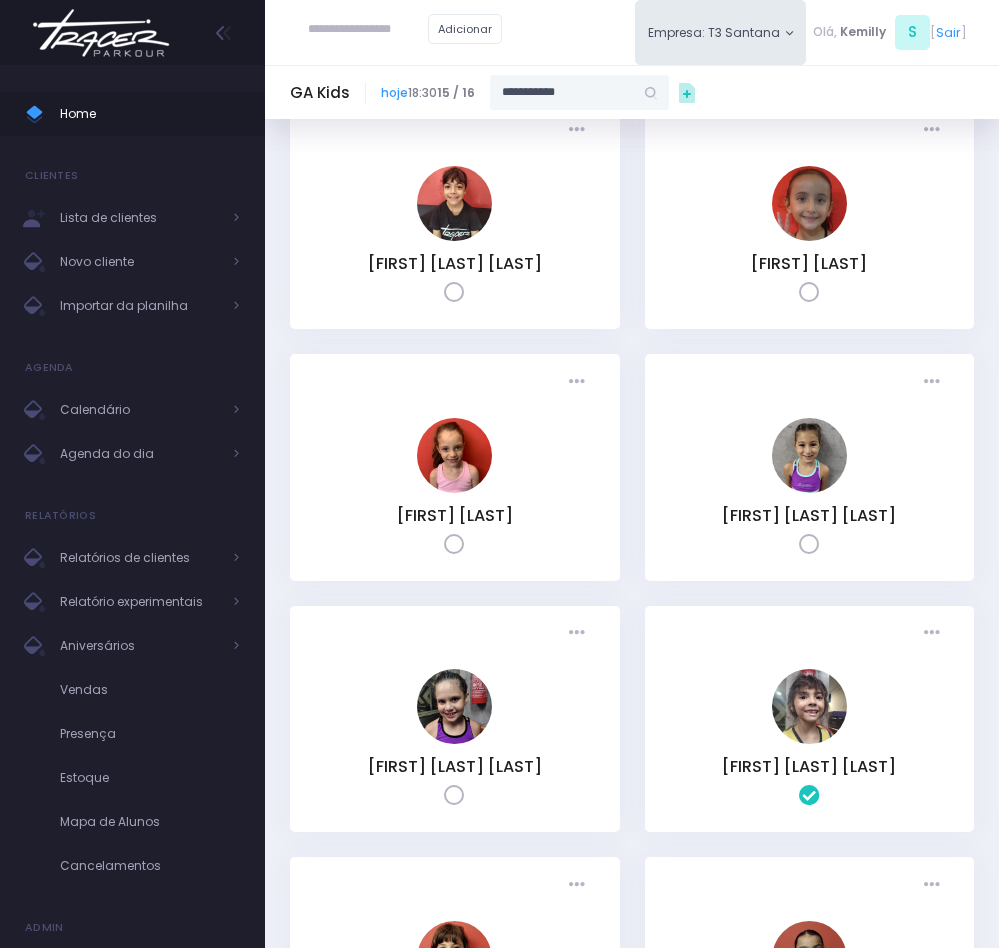 click on "**********" at bounding box center (562, 93) 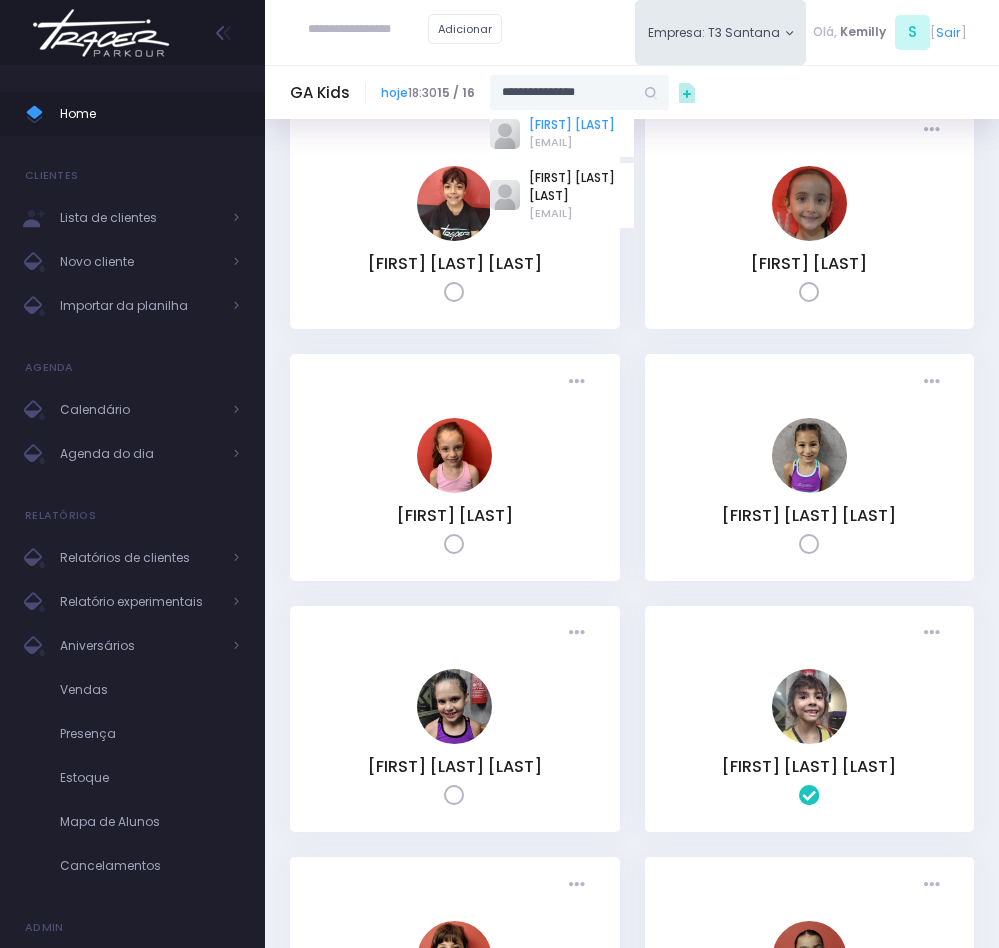 click on "[FIRST] [LAST]" at bounding box center (572, 125) 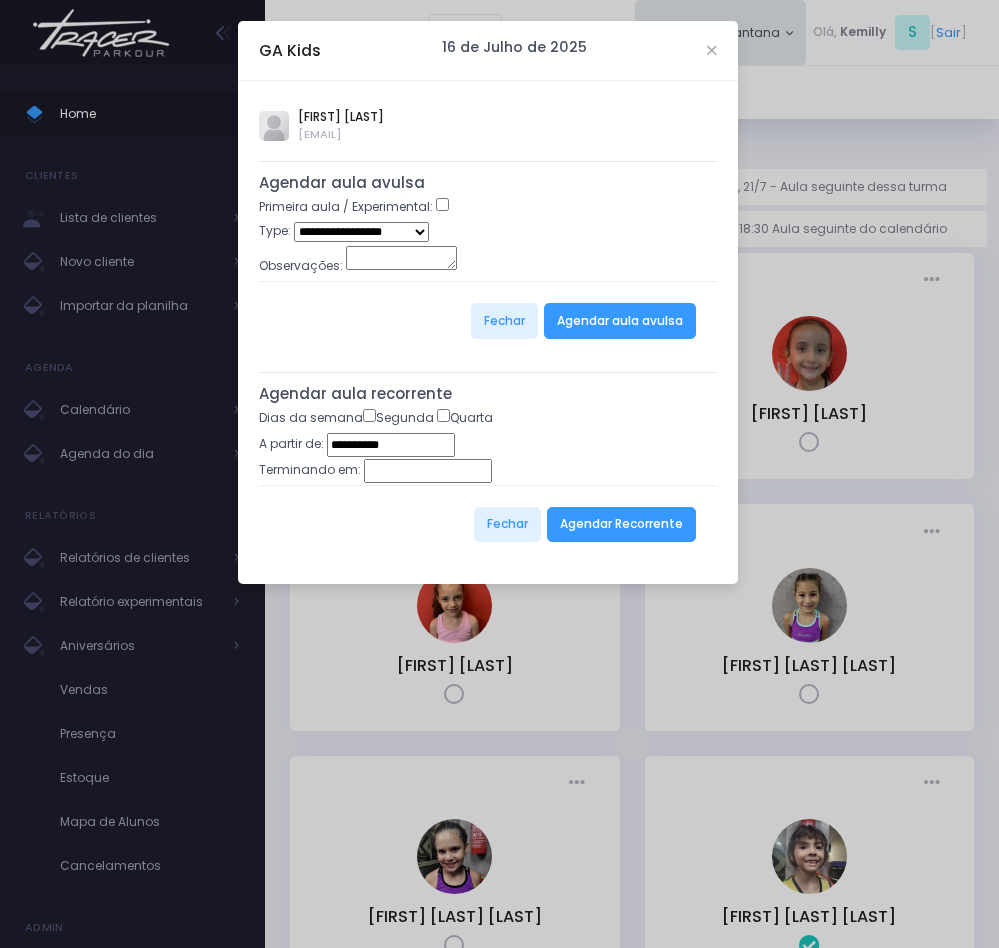type on "**********" 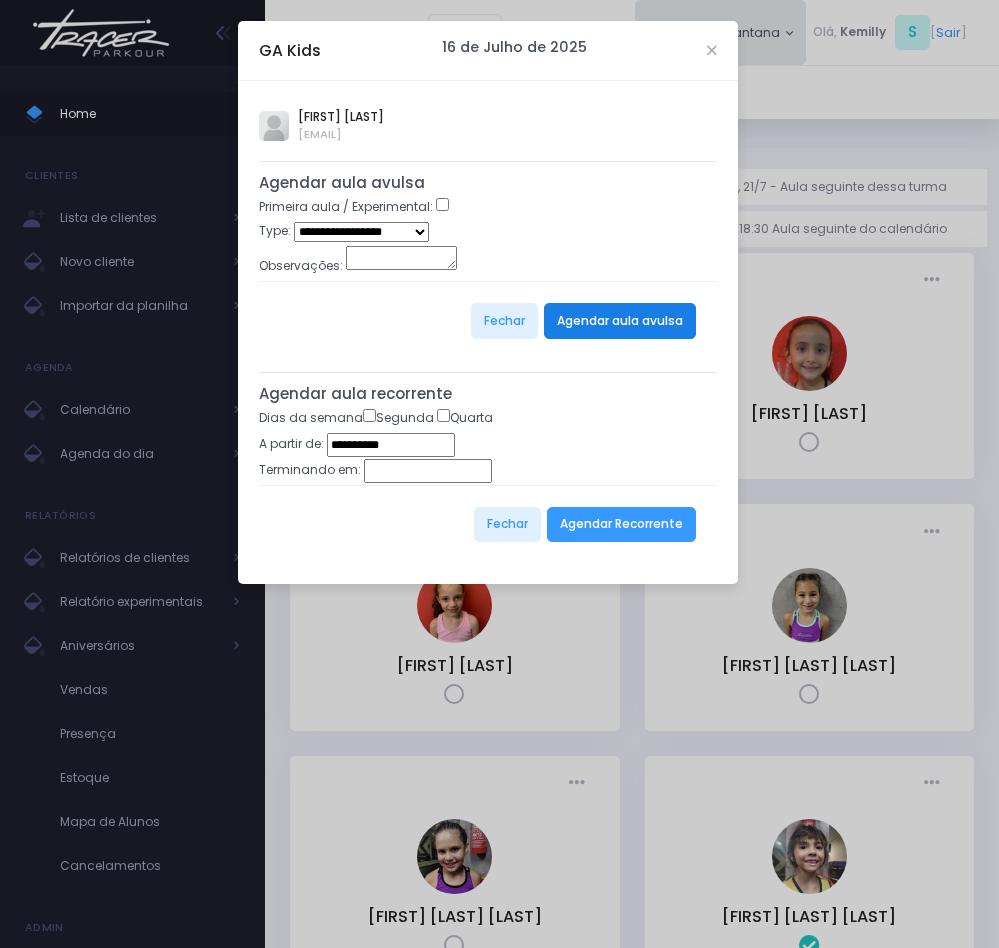 click on "Agendar aula avulsa" at bounding box center (620, 321) 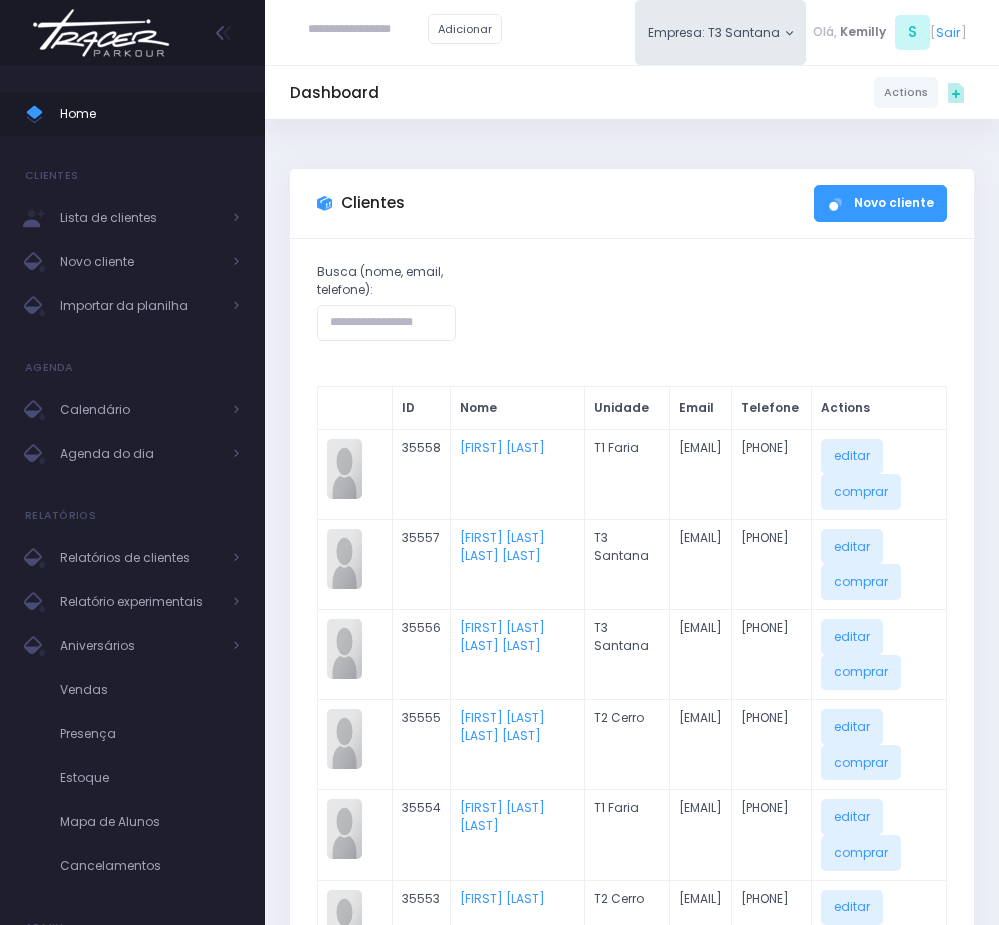scroll, scrollTop: 0, scrollLeft: 0, axis: both 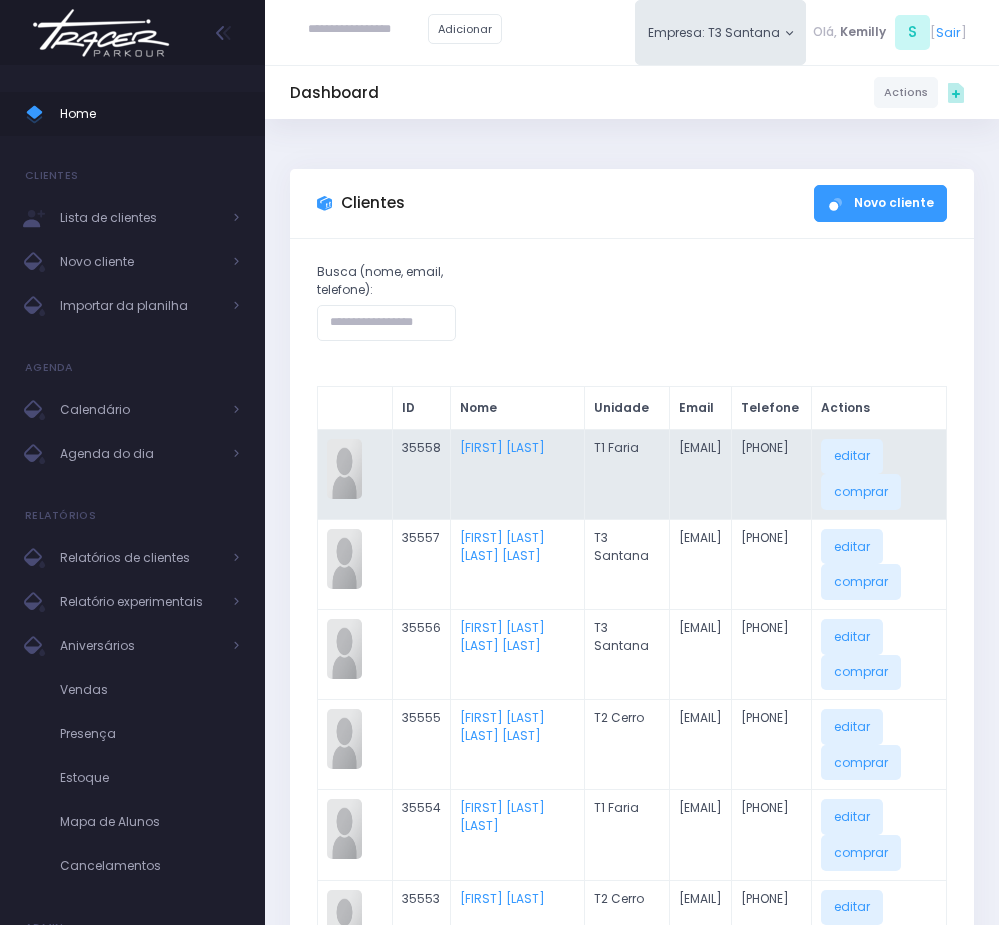 drag, startPoint x: 424, startPoint y: 450, endPoint x: 502, endPoint y: 462, distance: 78.91768 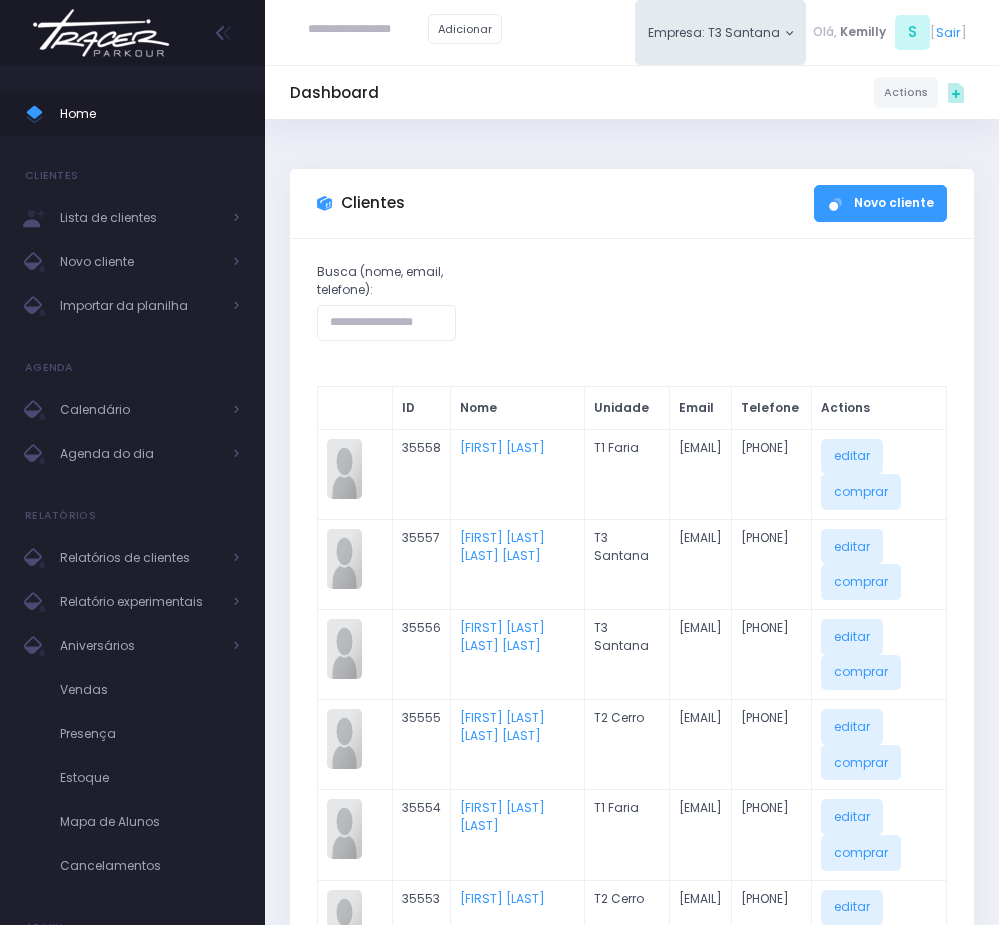 copy on "[FIRST] [LAST]" 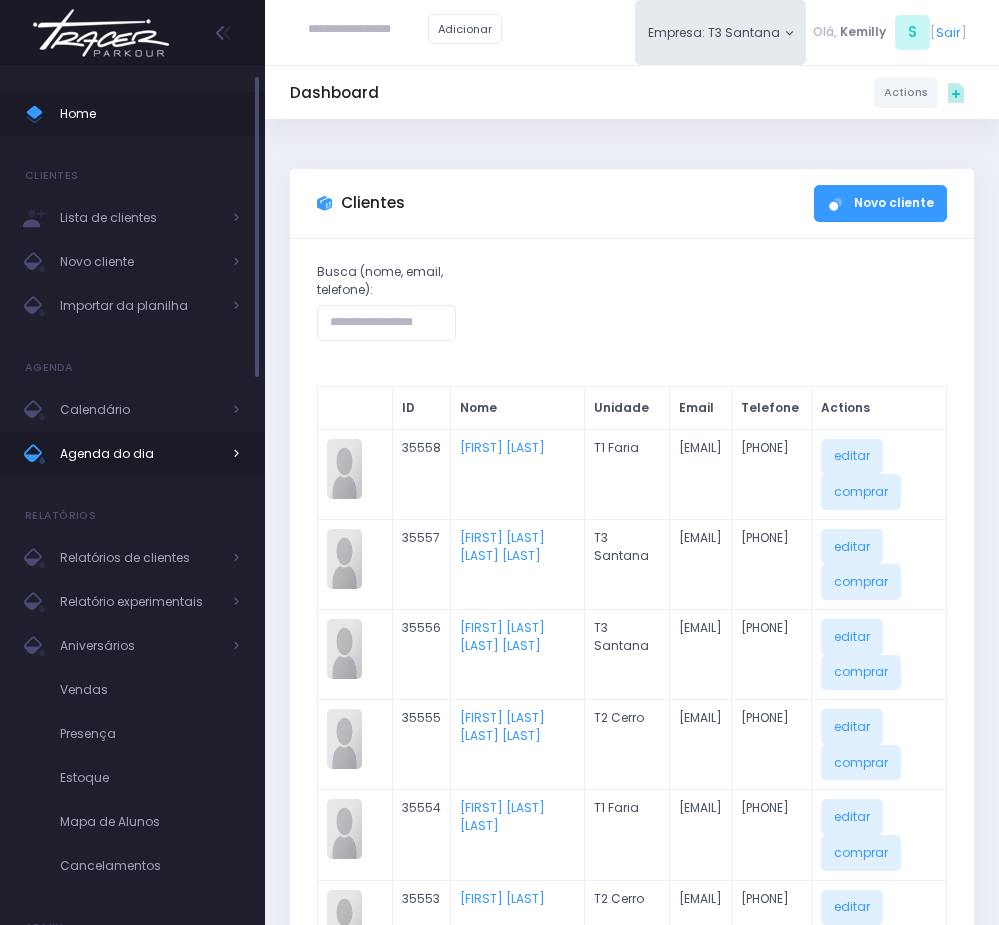 drag, startPoint x: 139, startPoint y: 457, endPoint x: 150, endPoint y: 457, distance: 11 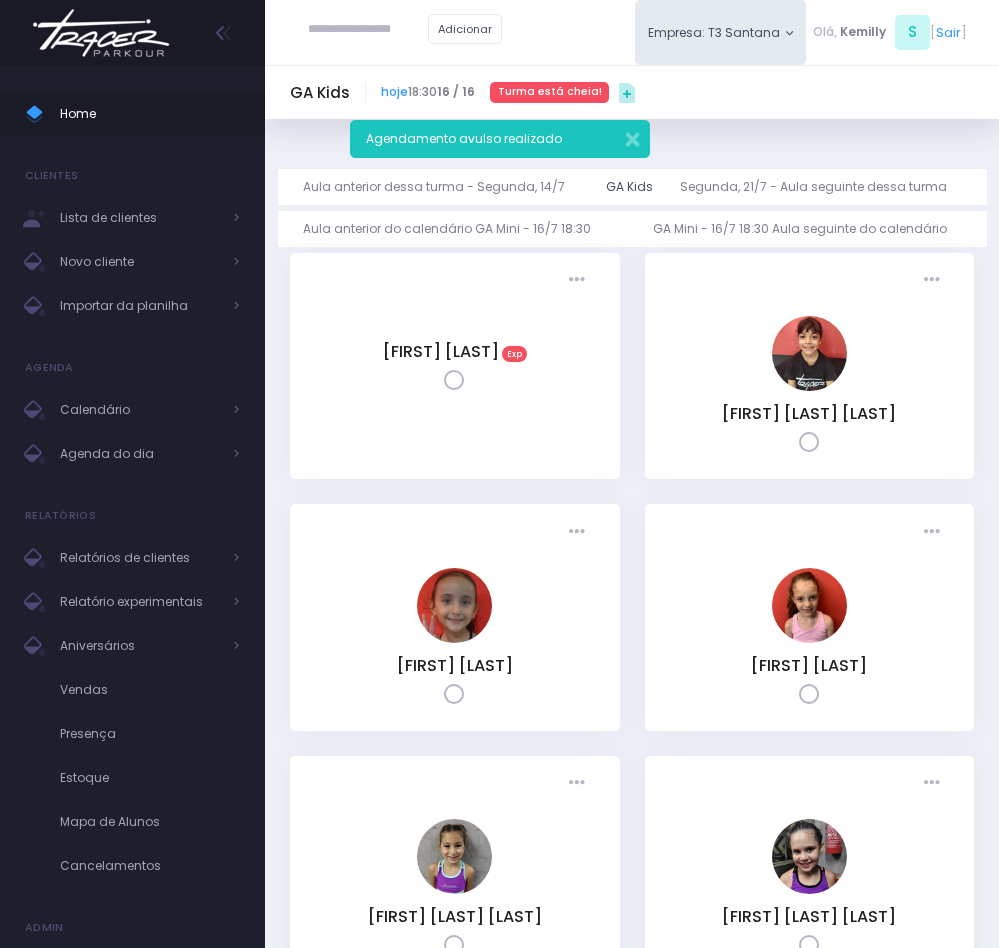 scroll, scrollTop: 0, scrollLeft: 0, axis: both 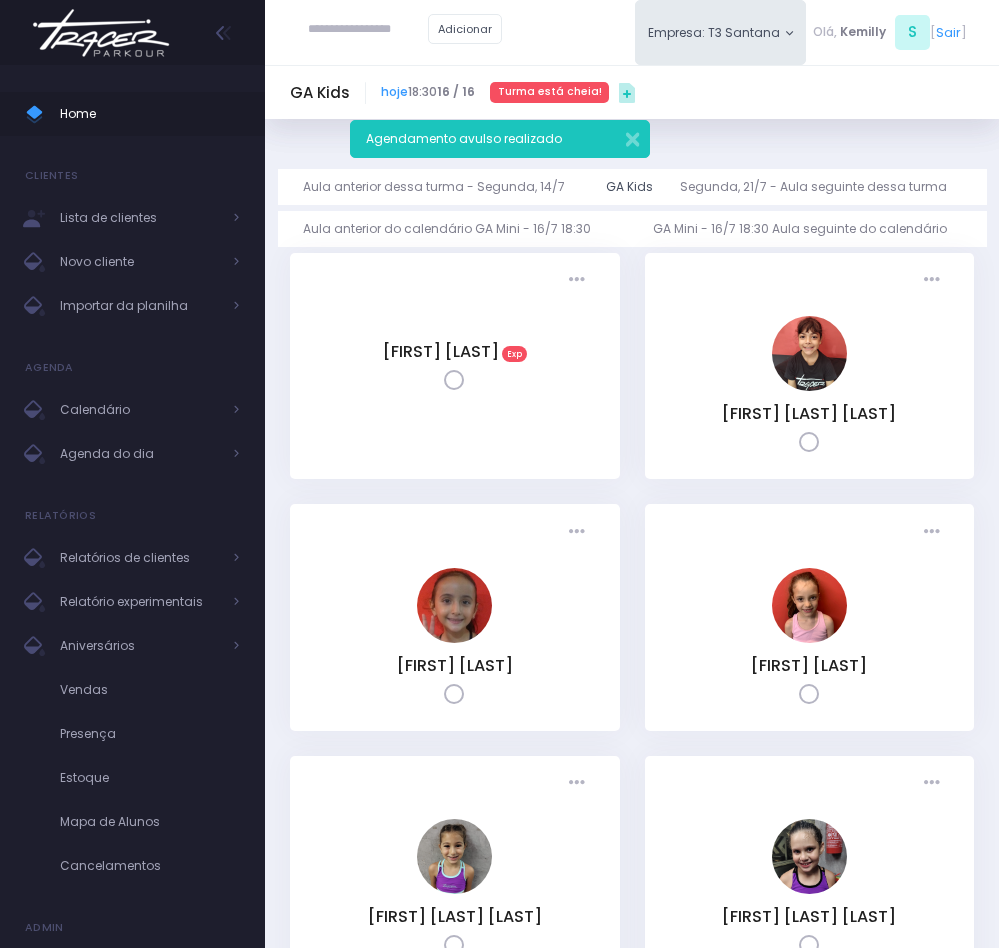 click at bounding box center (454, 380) 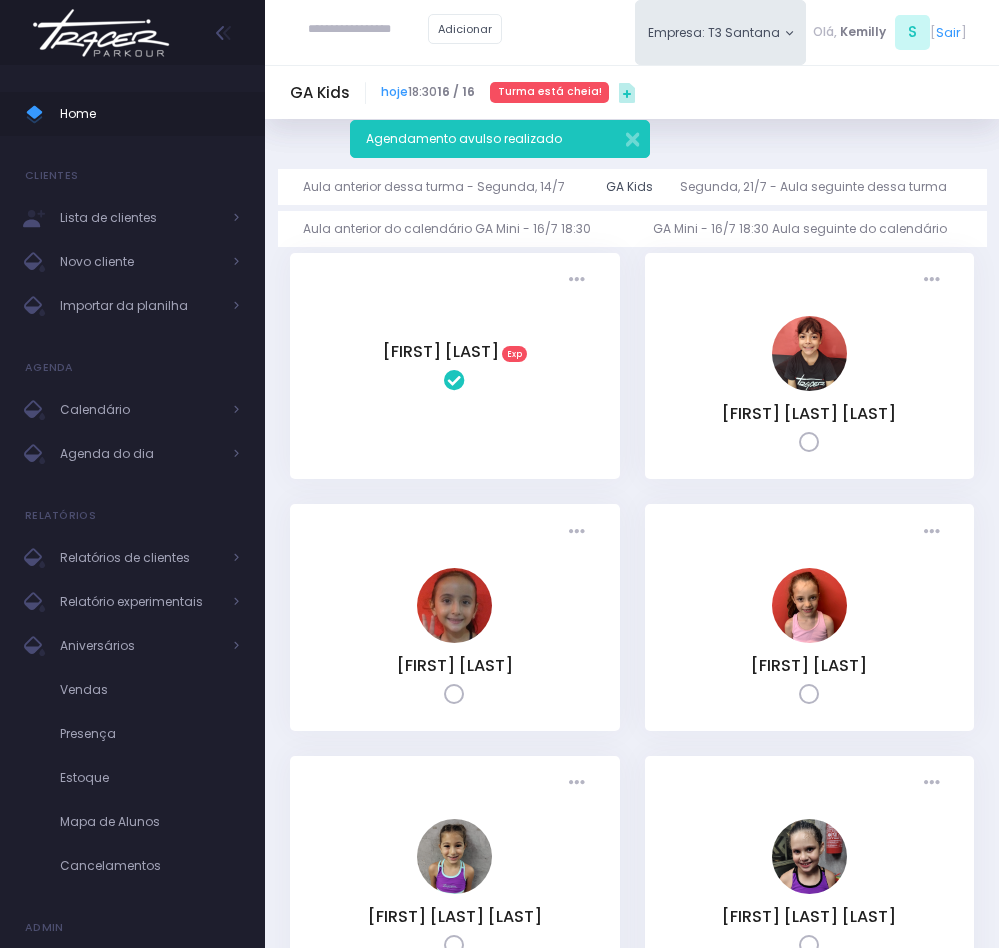click at bounding box center (454, 694) 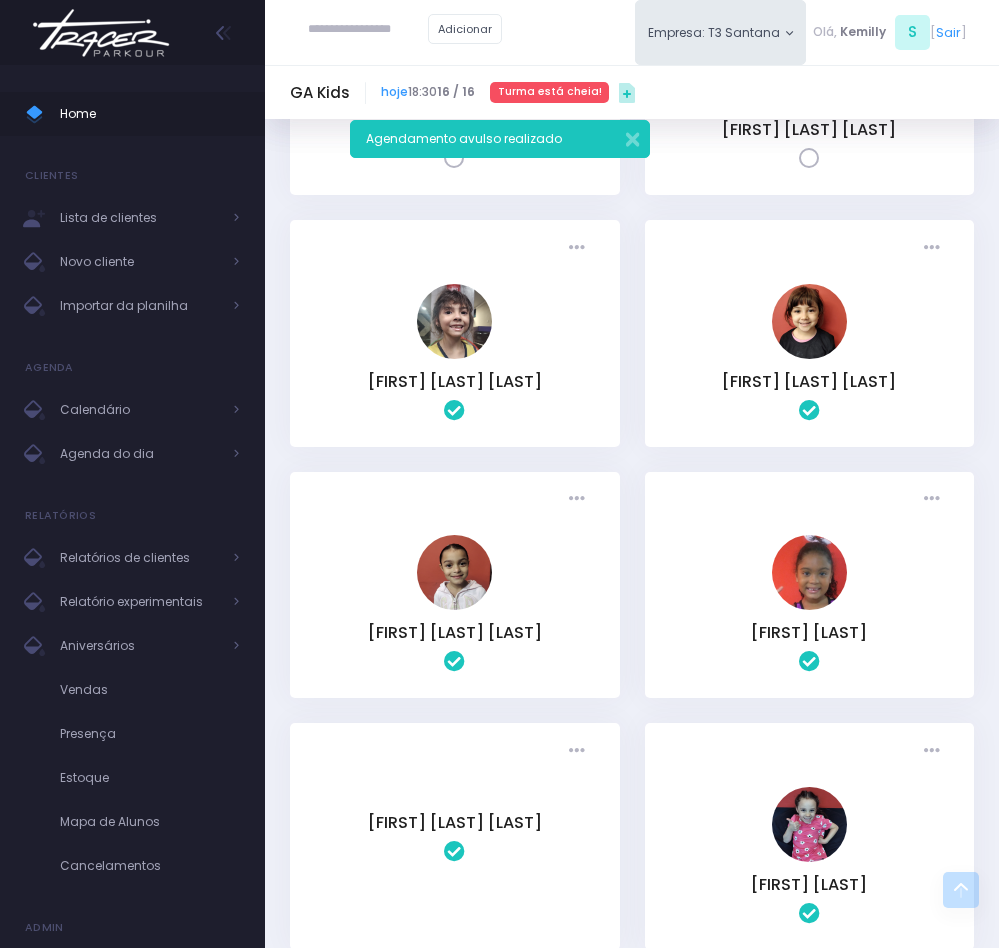 scroll, scrollTop: 900, scrollLeft: 0, axis: vertical 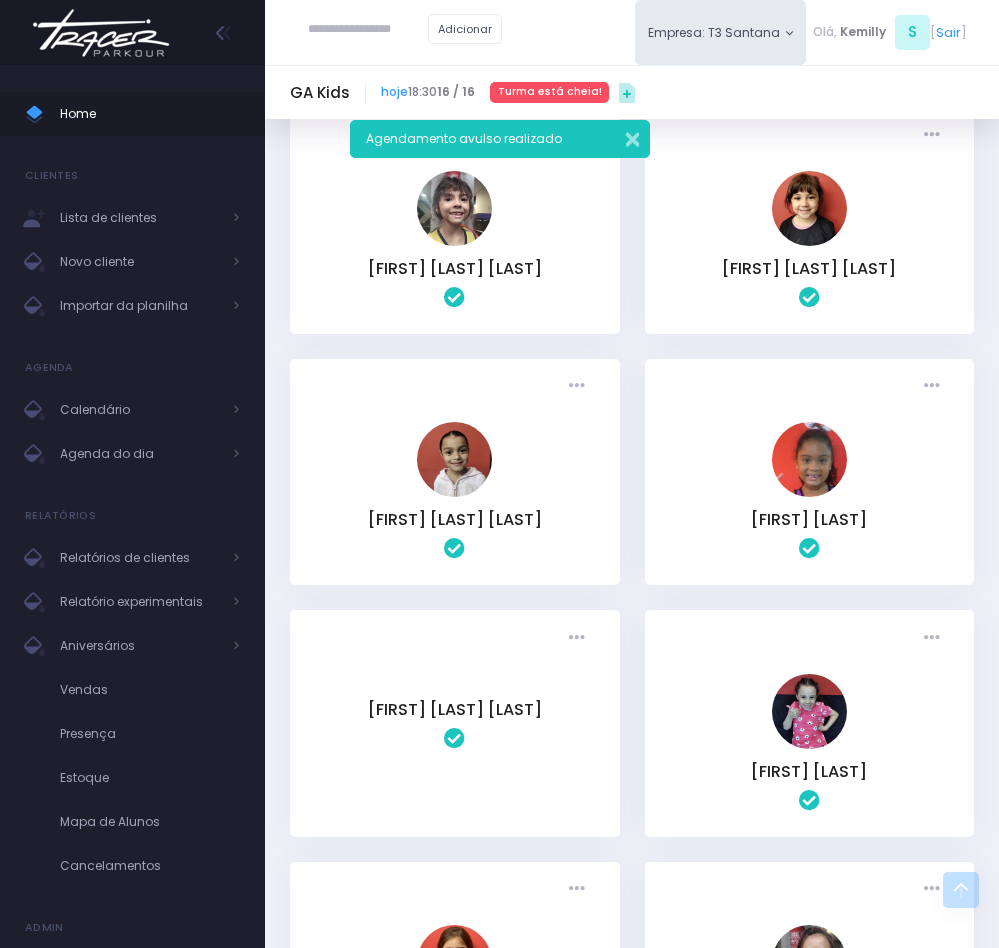 drag, startPoint x: 624, startPoint y: 144, endPoint x: 636, endPoint y: 261, distance: 117.61378 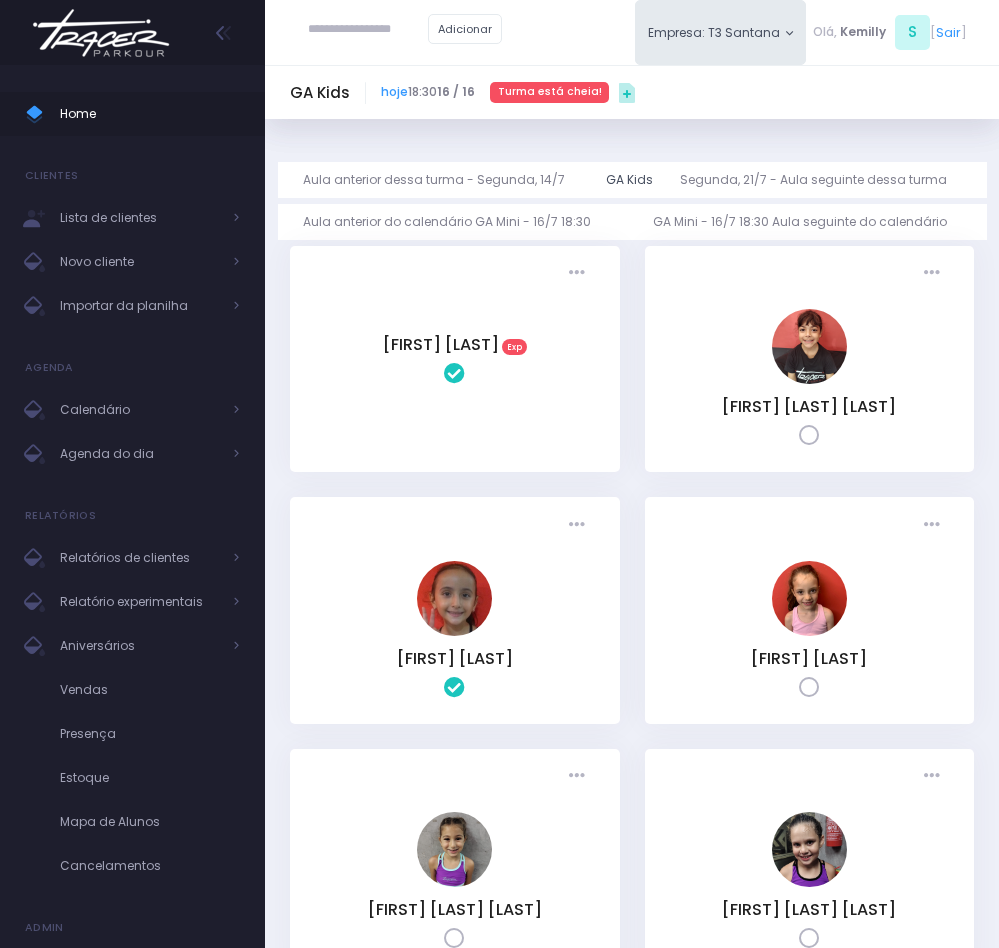 scroll, scrollTop: 0, scrollLeft: 0, axis: both 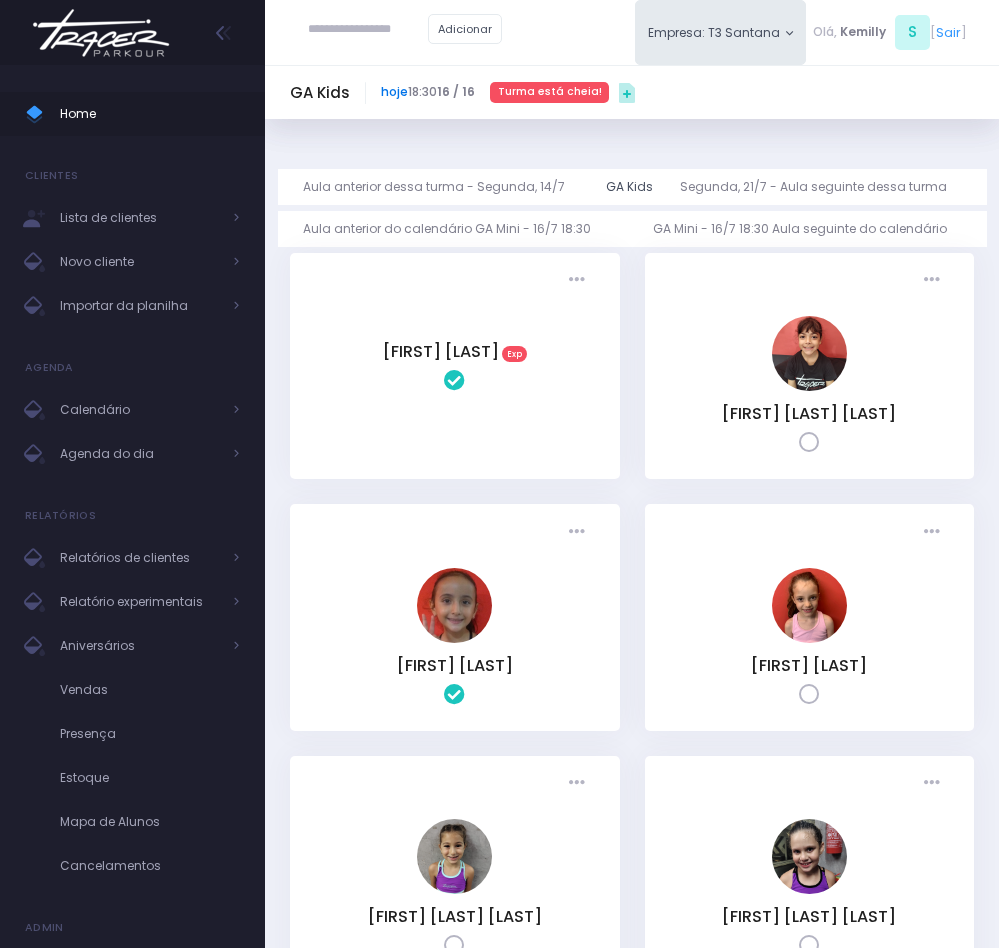 click on "hoje" at bounding box center [394, 91] 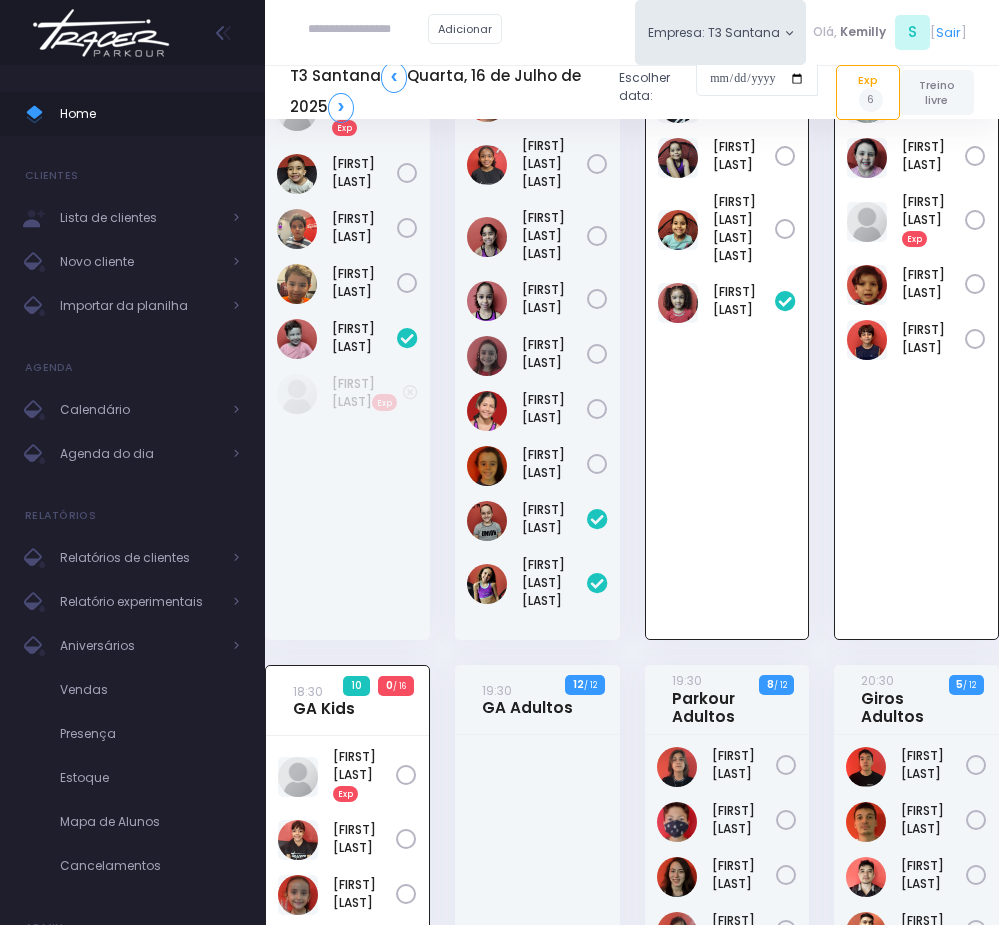 scroll, scrollTop: 679, scrollLeft: 0, axis: vertical 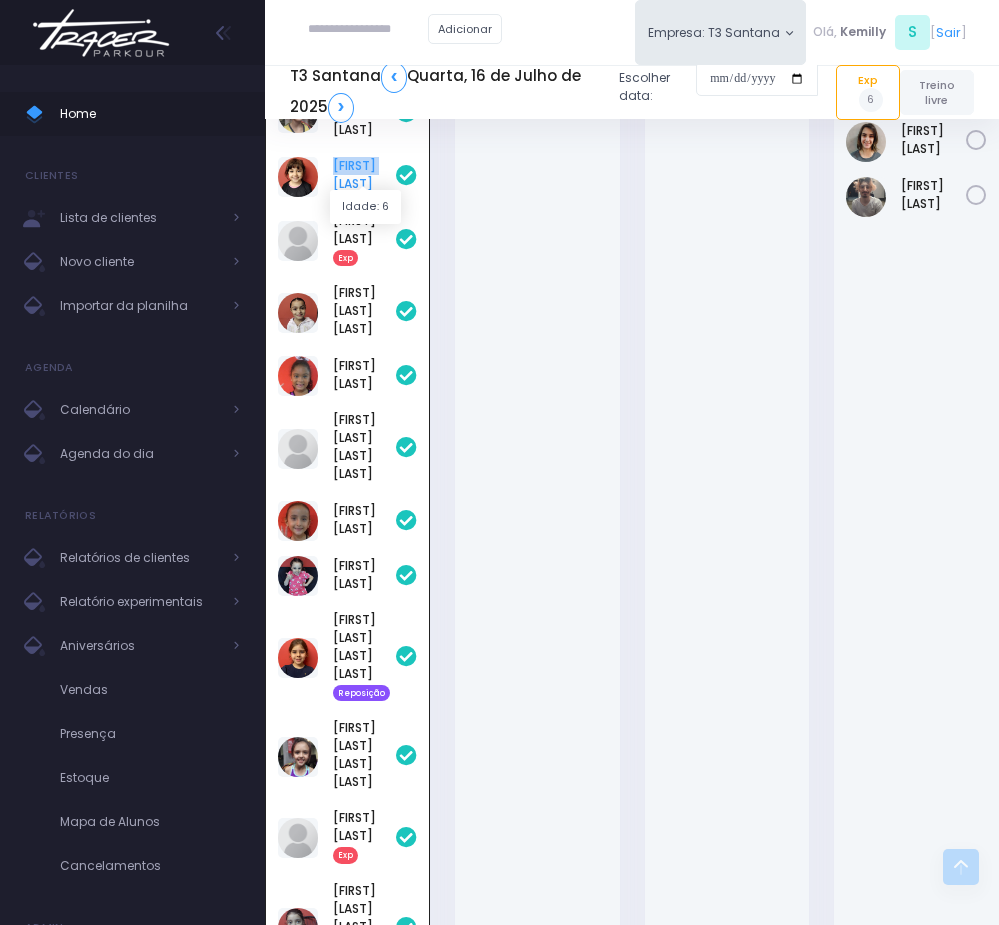 drag, startPoint x: 325, startPoint y: 168, endPoint x: 393, endPoint y: 166, distance: 68.0294 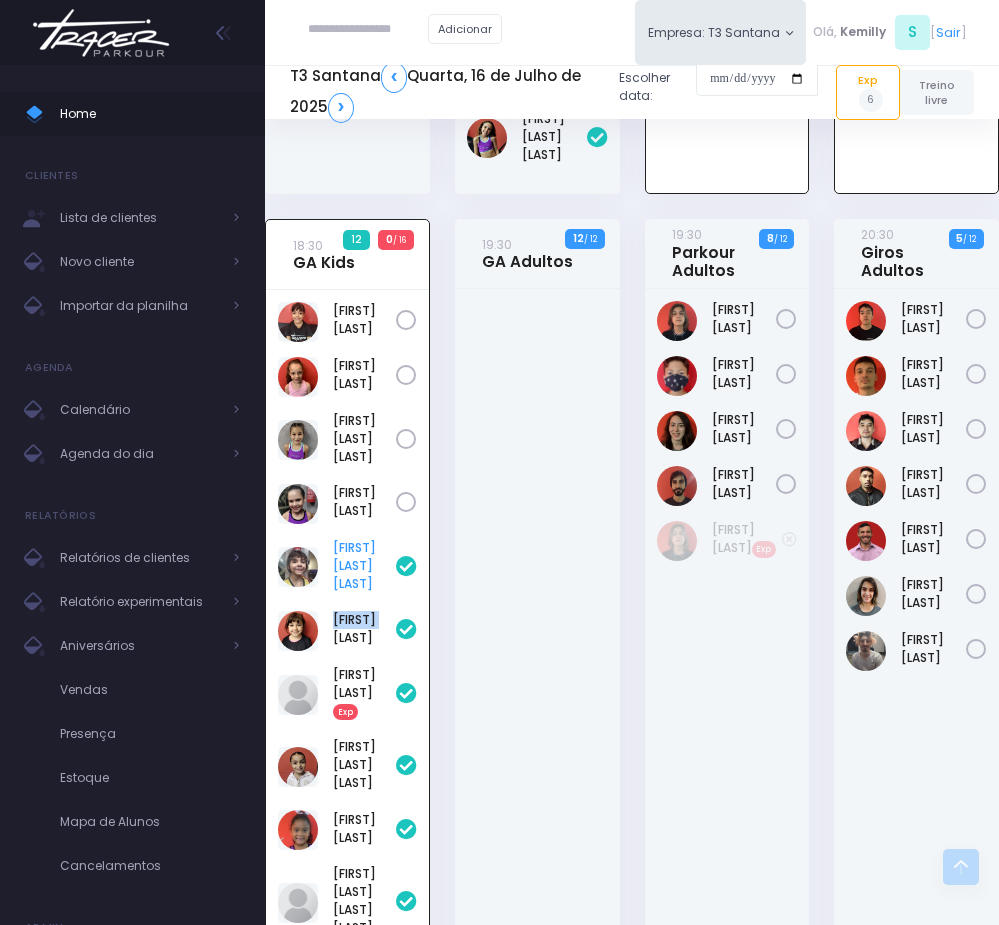 scroll, scrollTop: 1129, scrollLeft: 0, axis: vertical 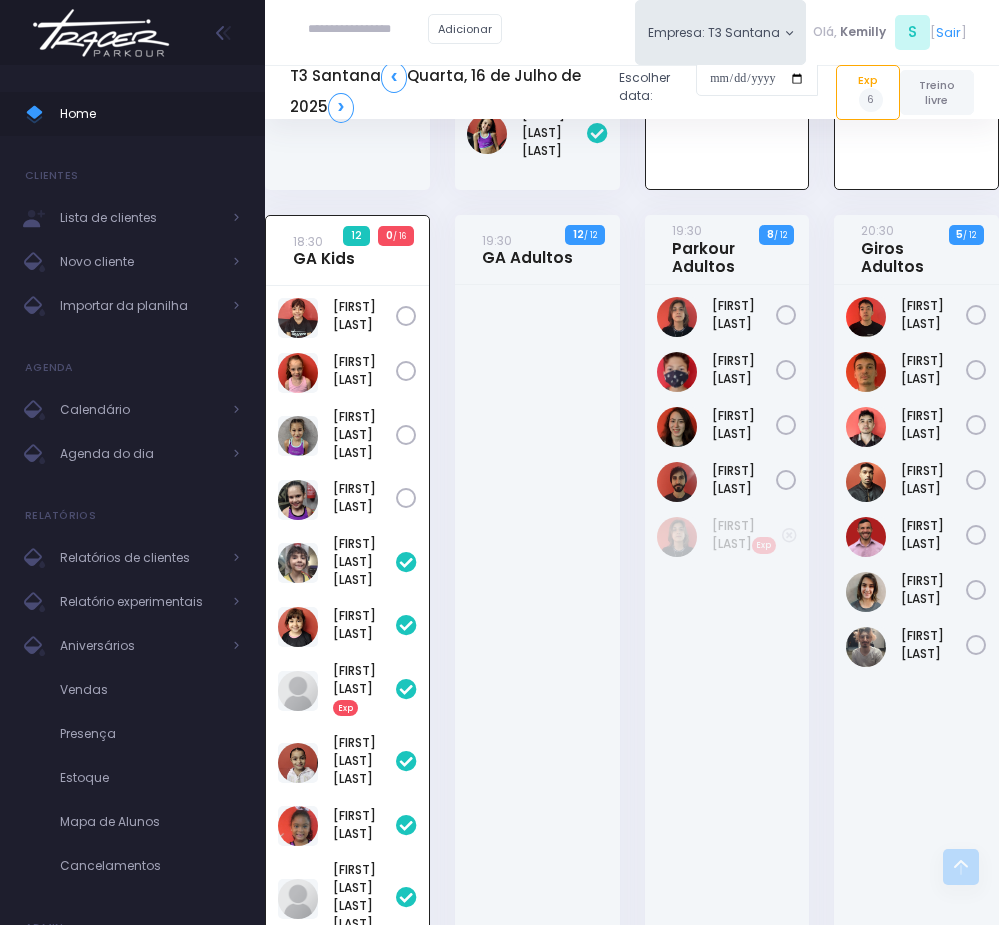 click at bounding box center (537, 869) 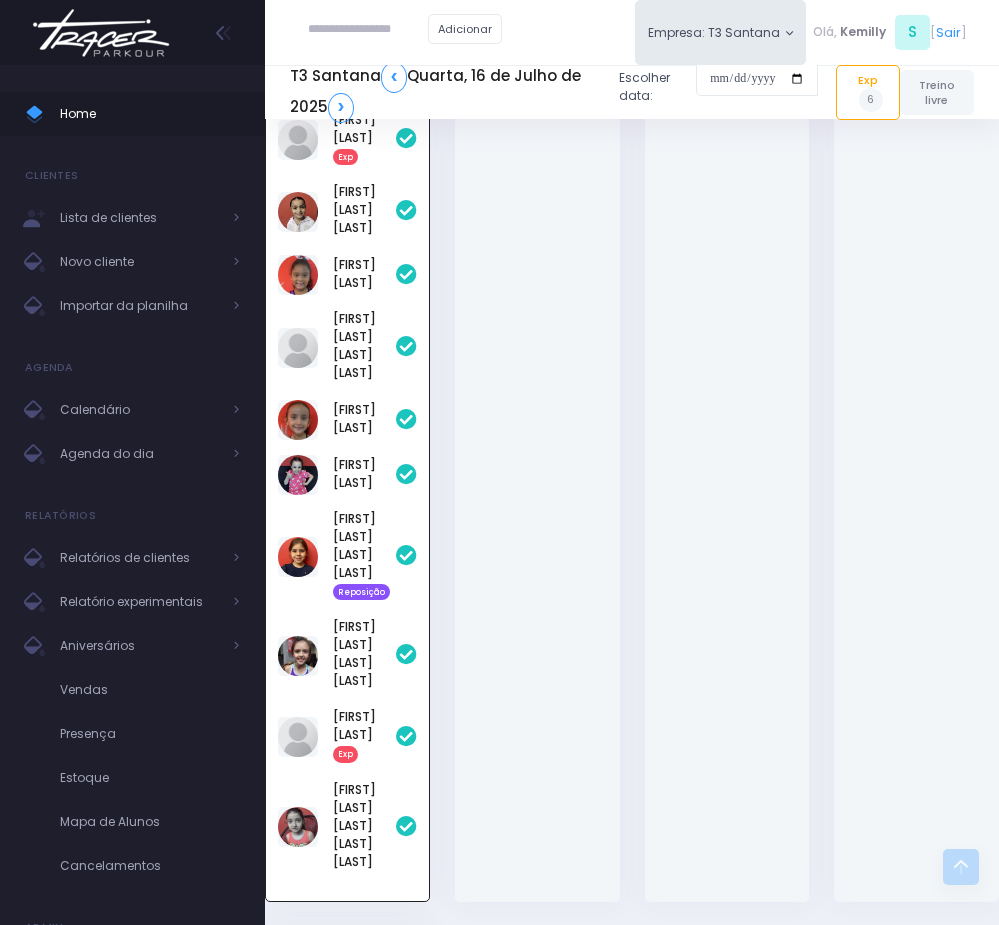 scroll, scrollTop: 1869, scrollLeft: 0, axis: vertical 